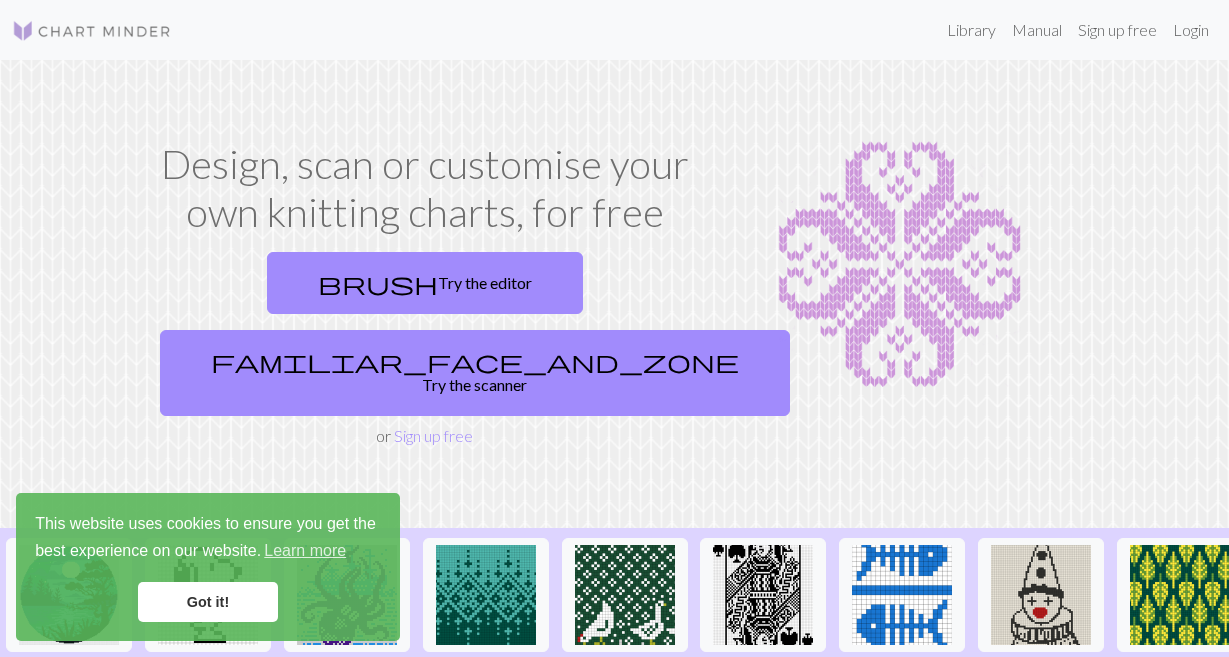 scroll, scrollTop: 0, scrollLeft: 0, axis: both 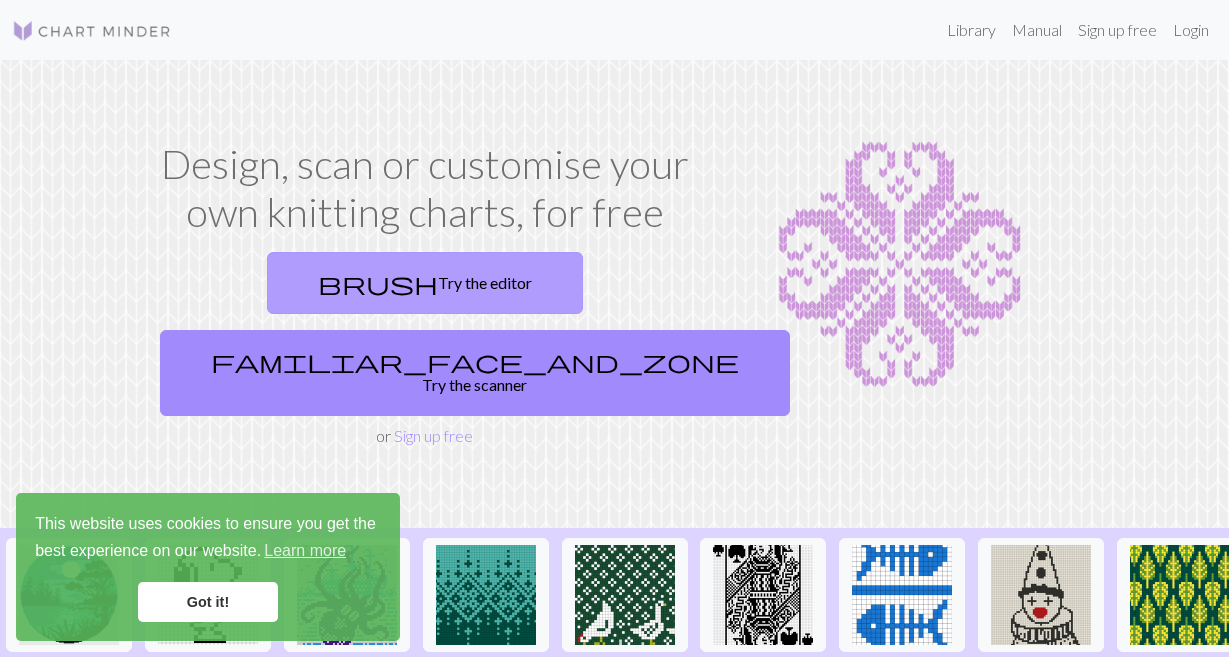 click on "brush  Try the editor" at bounding box center (425, 283) 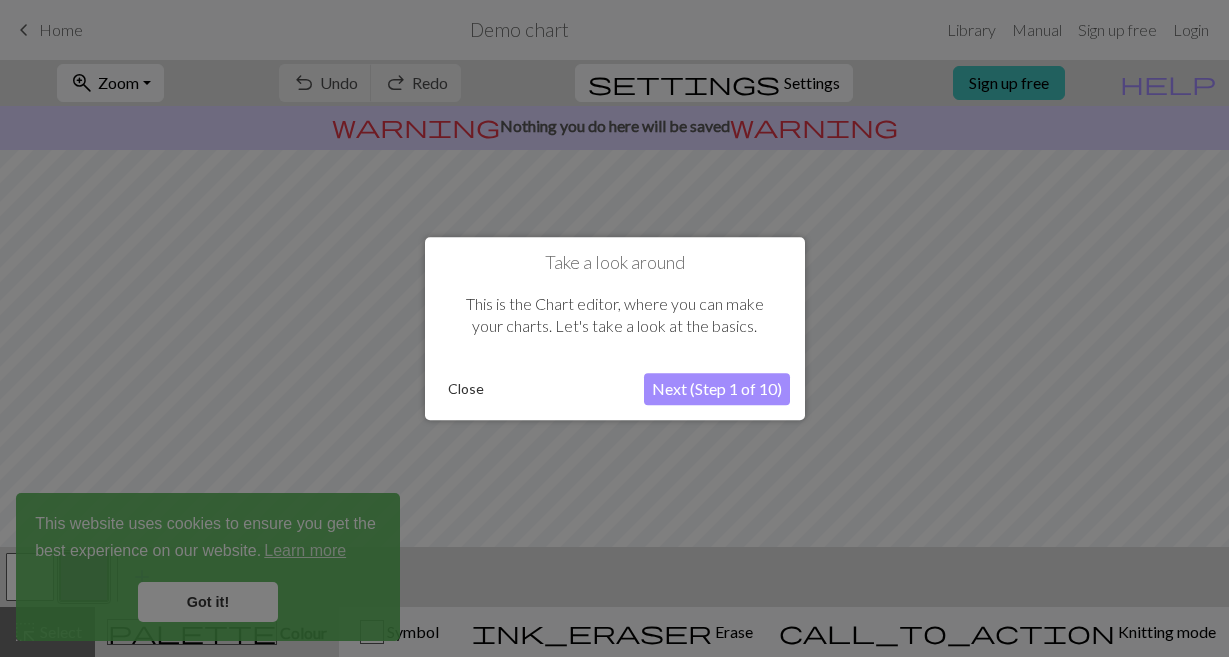click on "Close" at bounding box center (466, 389) 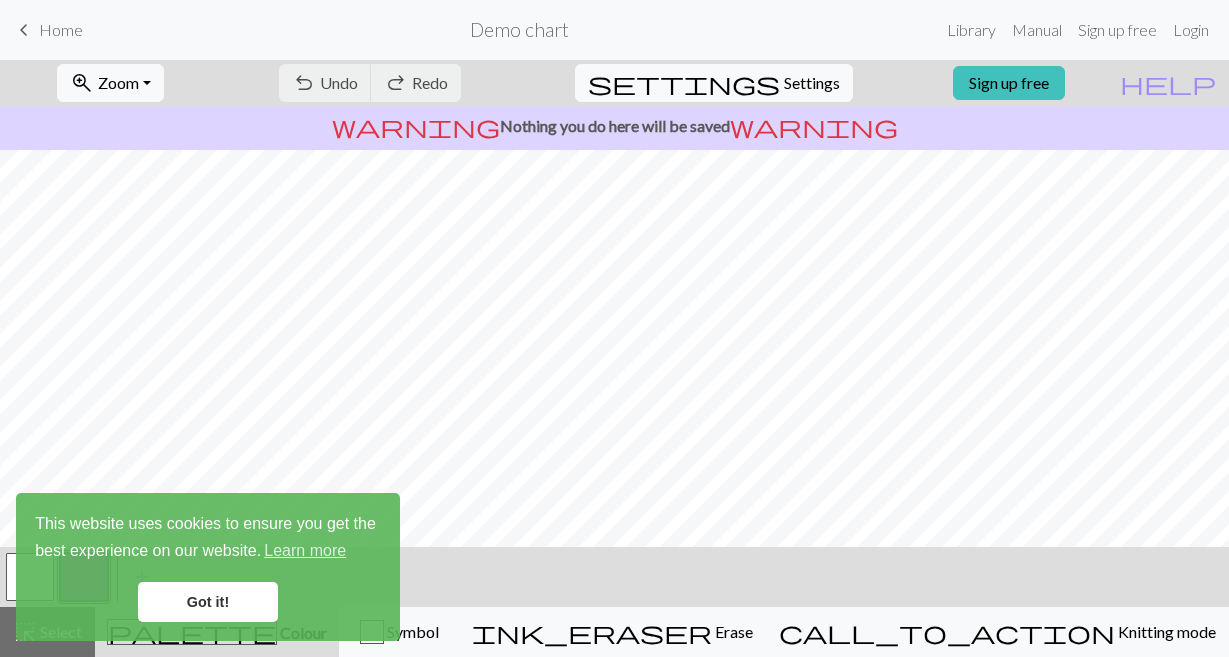 click on "Home" at bounding box center [61, 29] 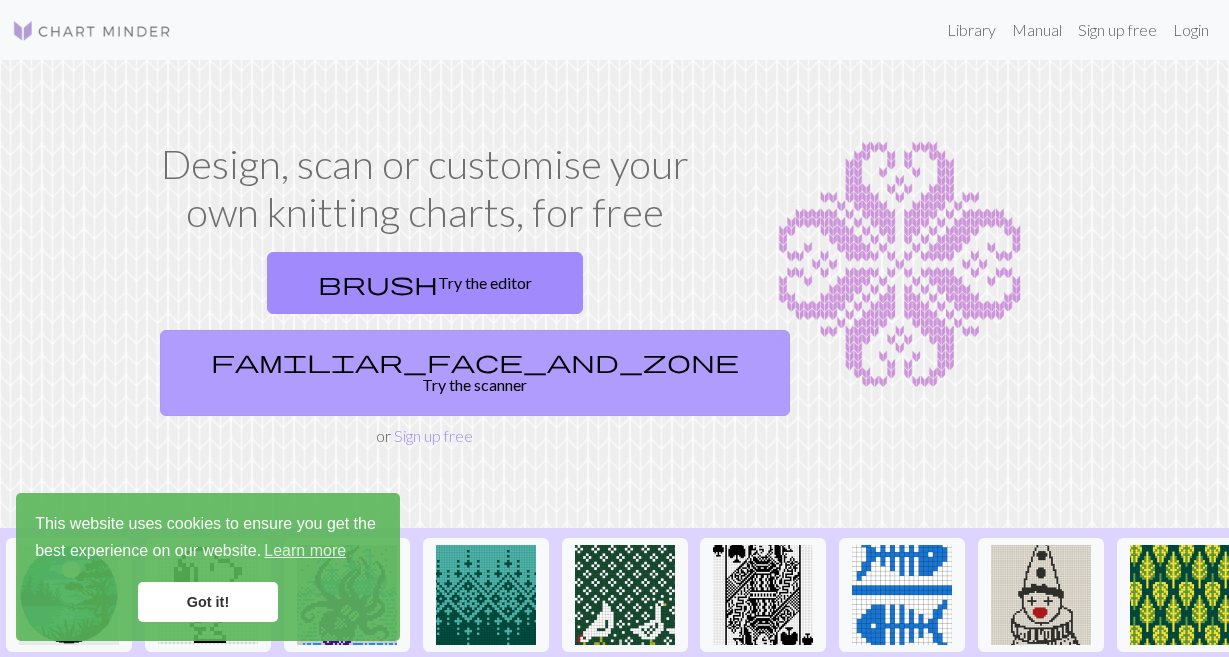 click on "familiar_face_and_zone  Try the scanner" at bounding box center [475, 373] 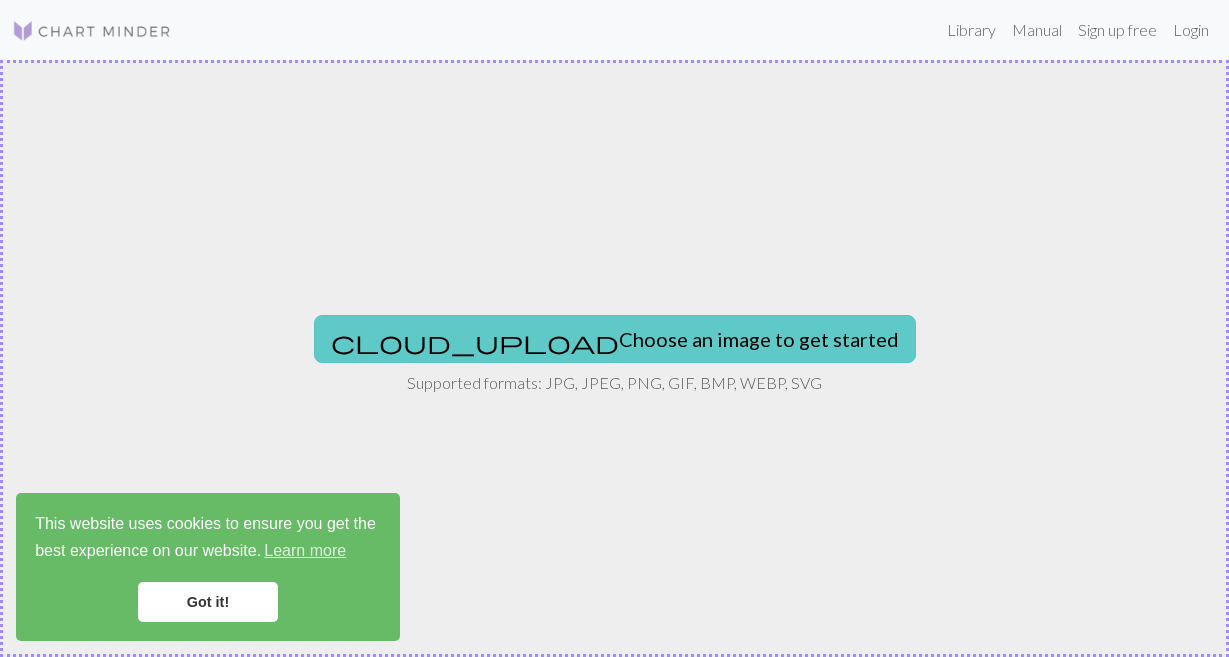 drag, startPoint x: 587, startPoint y: 331, endPoint x: 591, endPoint y: 342, distance: 11.7046995 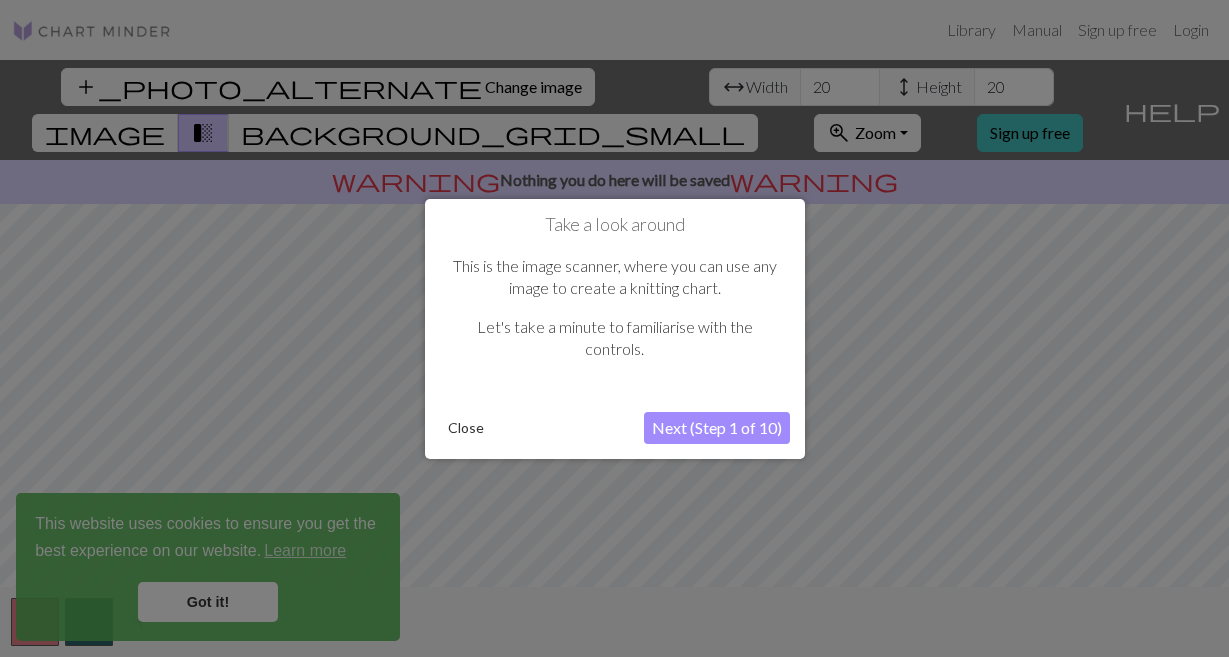 click on "Close" at bounding box center (466, 428) 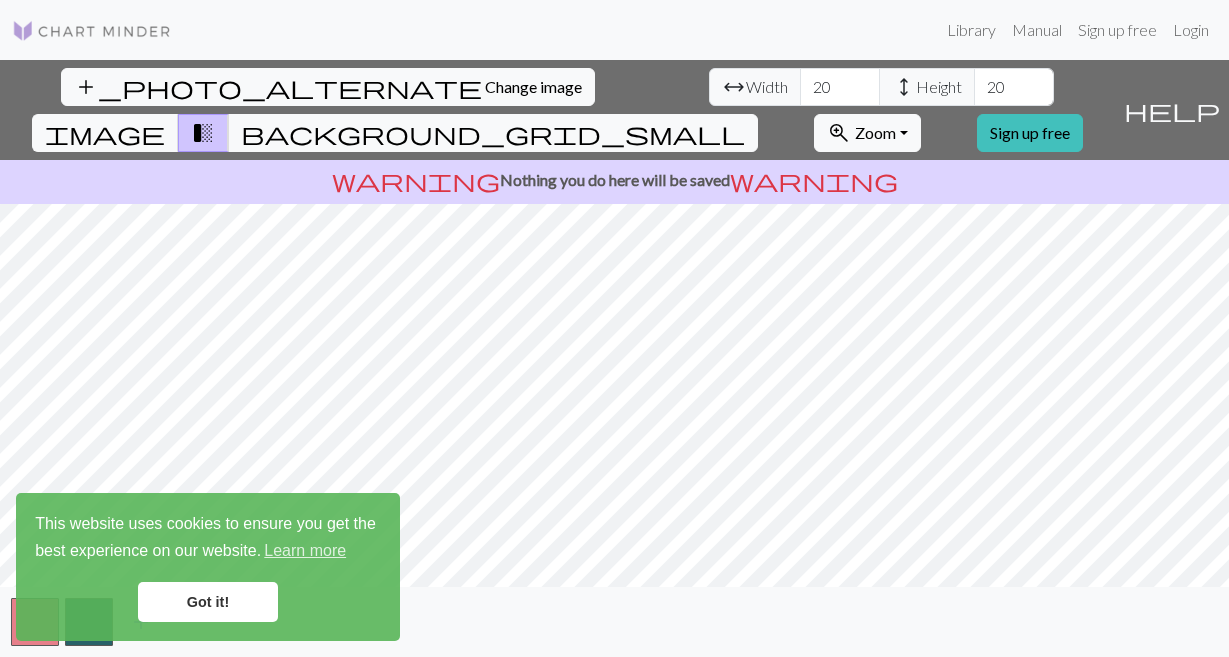 click on "Got it!" at bounding box center (208, 602) 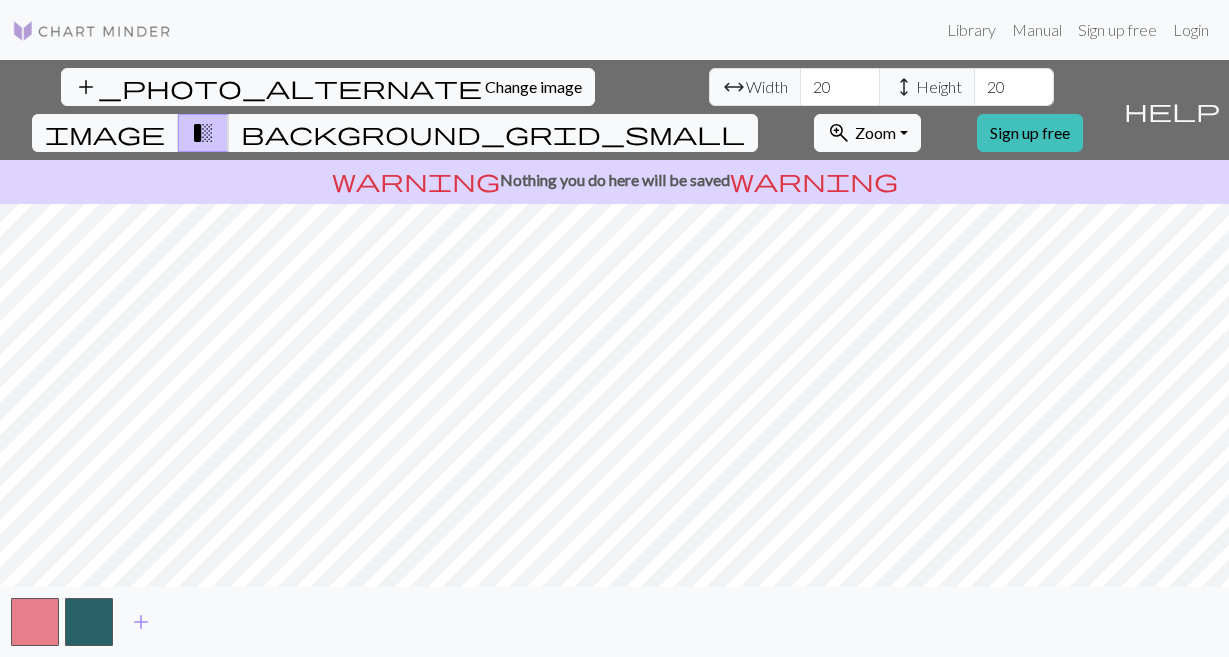 click on "add_photo_alternate   Change image arrow_range   Width 20 height   Height 20 image transition_fade background_grid_small zoom_in Zoom Zoom Fit all Fit width Fit height 50% 100% 150% 200% Sign up free help Show me around warning  Nothing you do here will be saved  warning add" at bounding box center (614, 358) 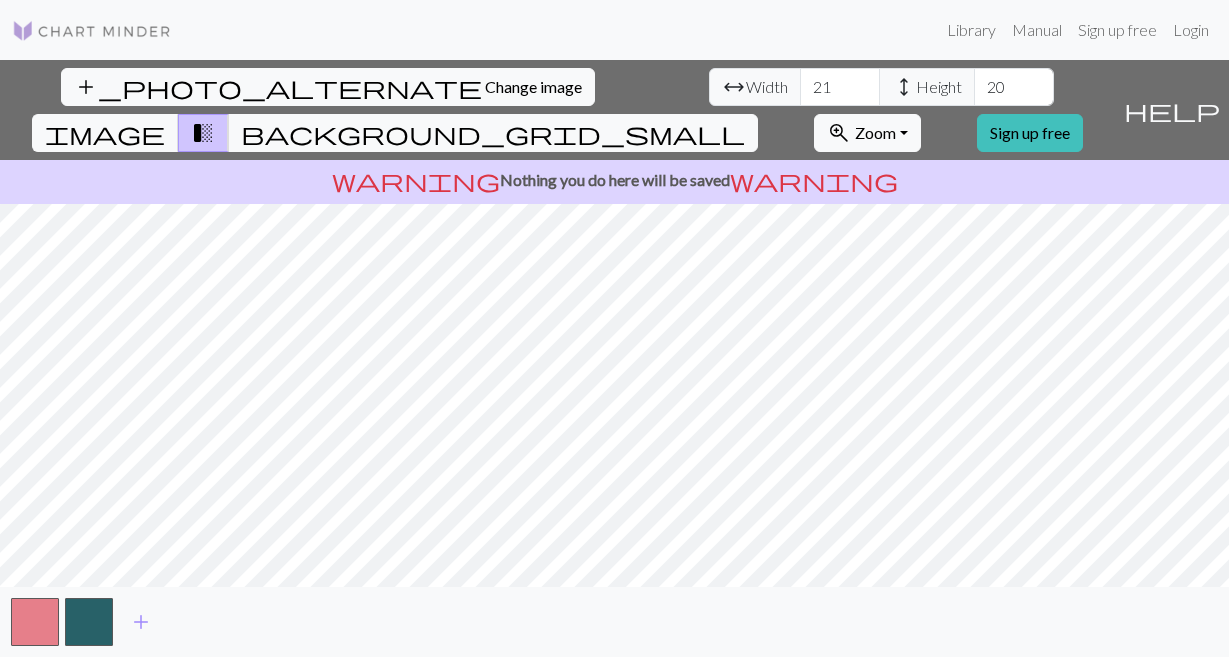 click on "21" at bounding box center (840, 87) 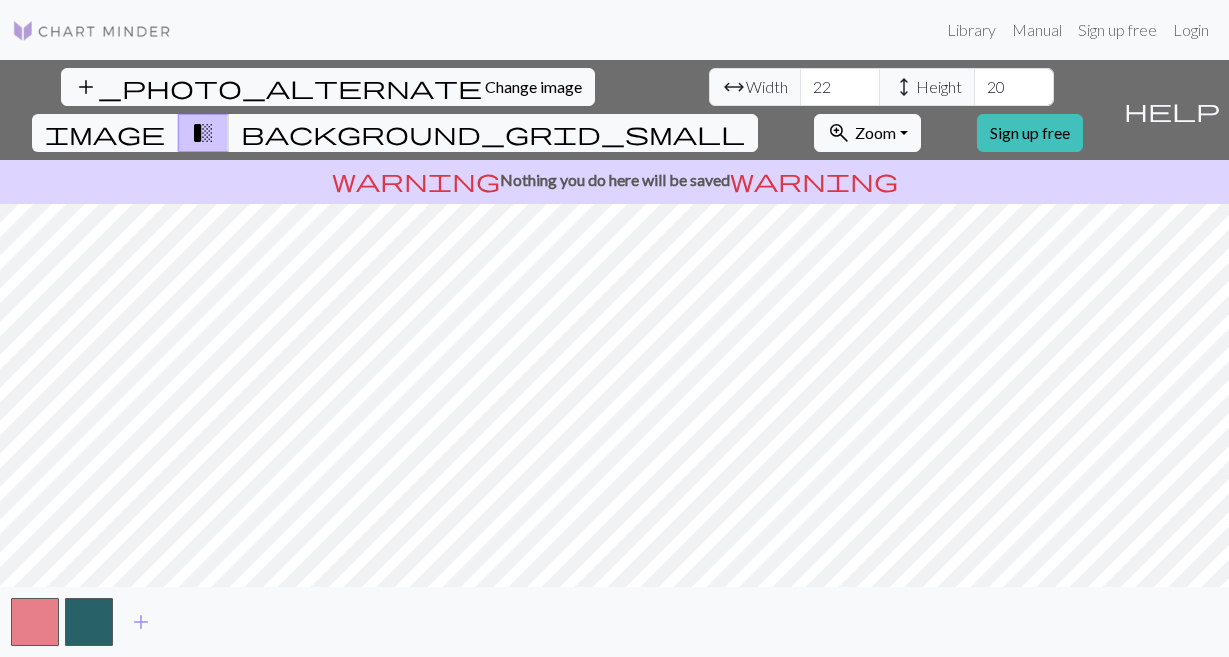 click on "22" at bounding box center (840, 87) 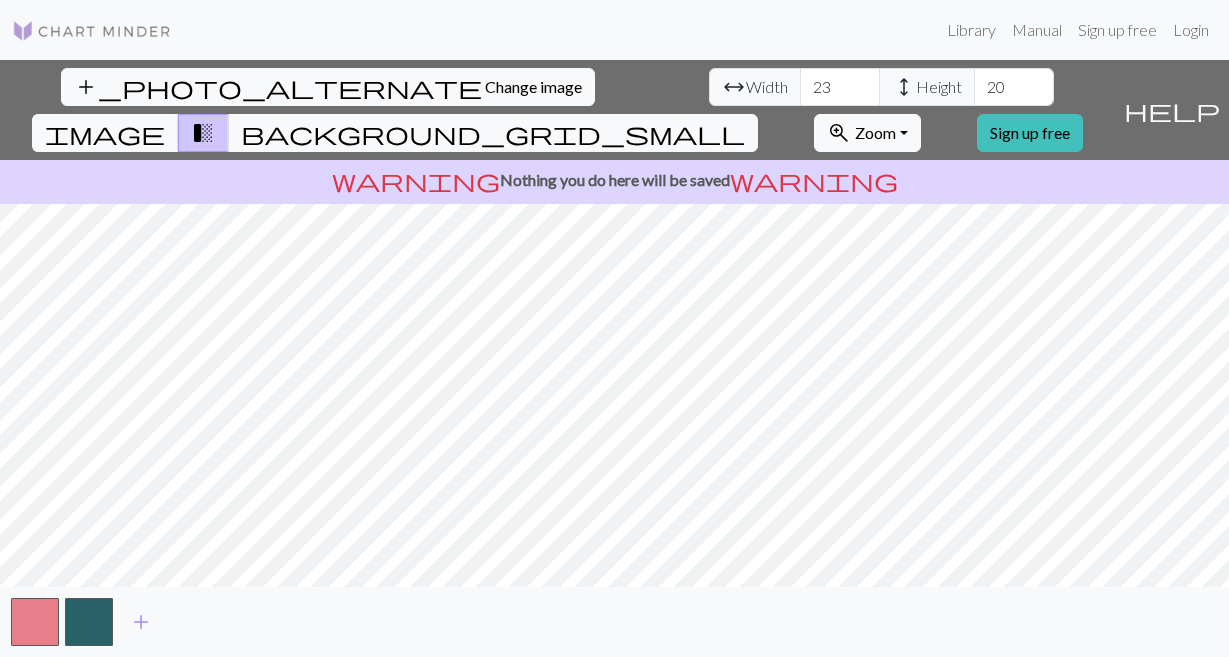 click on "23" at bounding box center [840, 87] 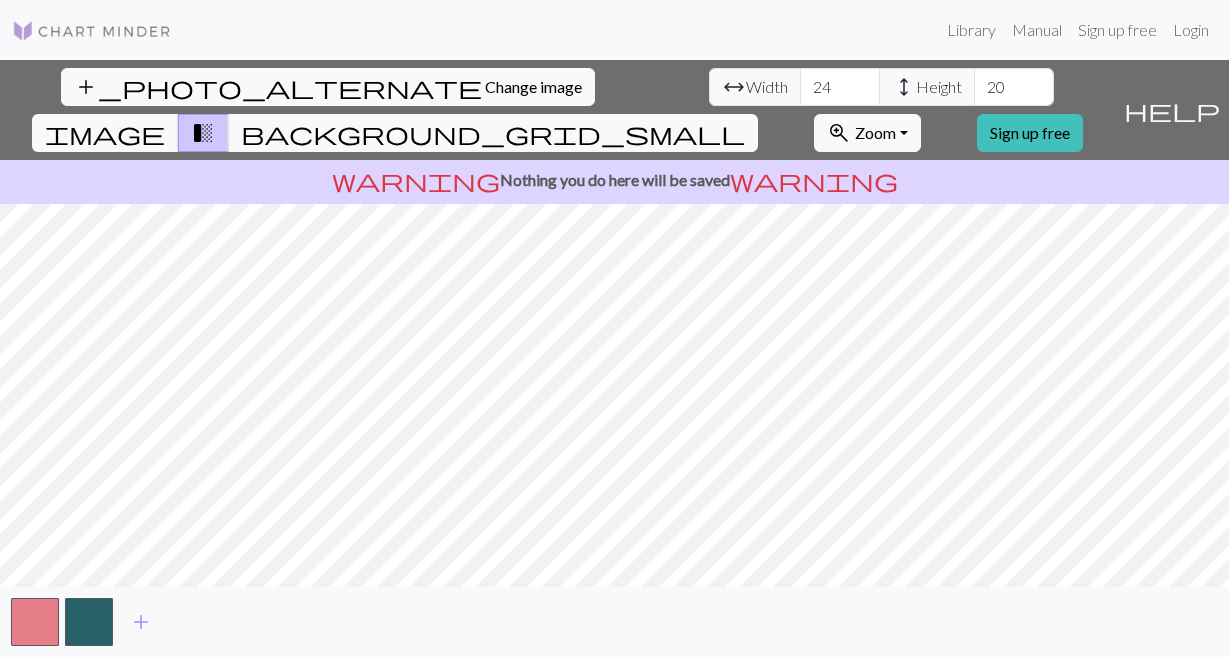 click on "24" at bounding box center (840, 87) 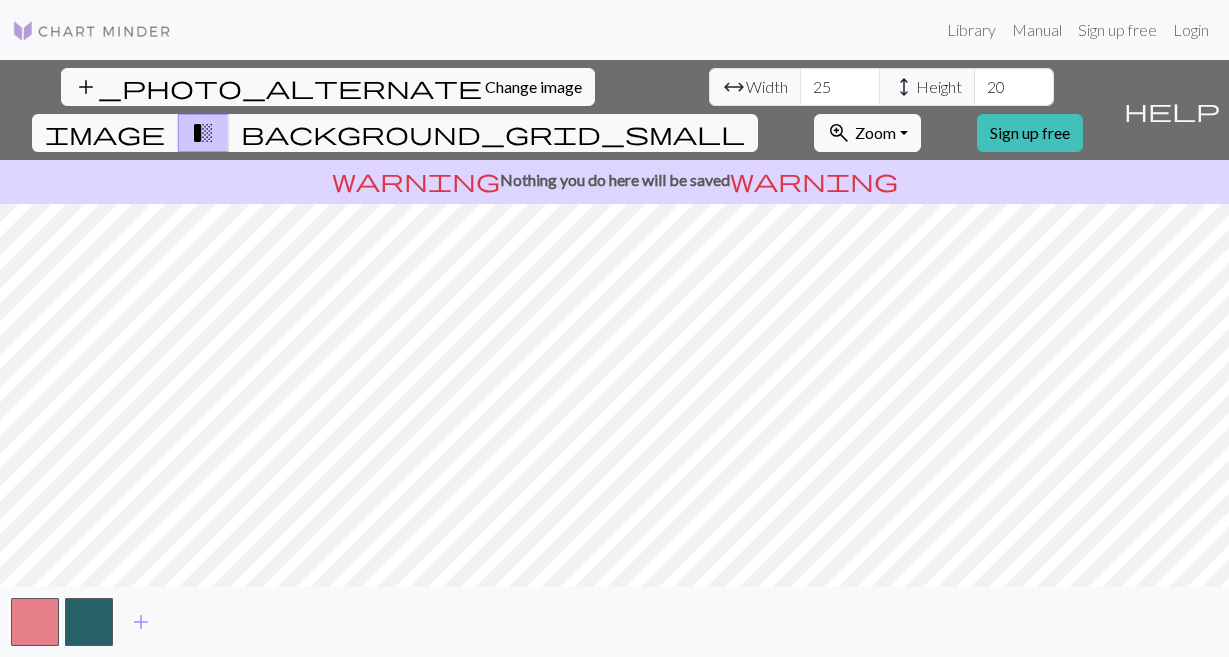 click on "25" at bounding box center (840, 87) 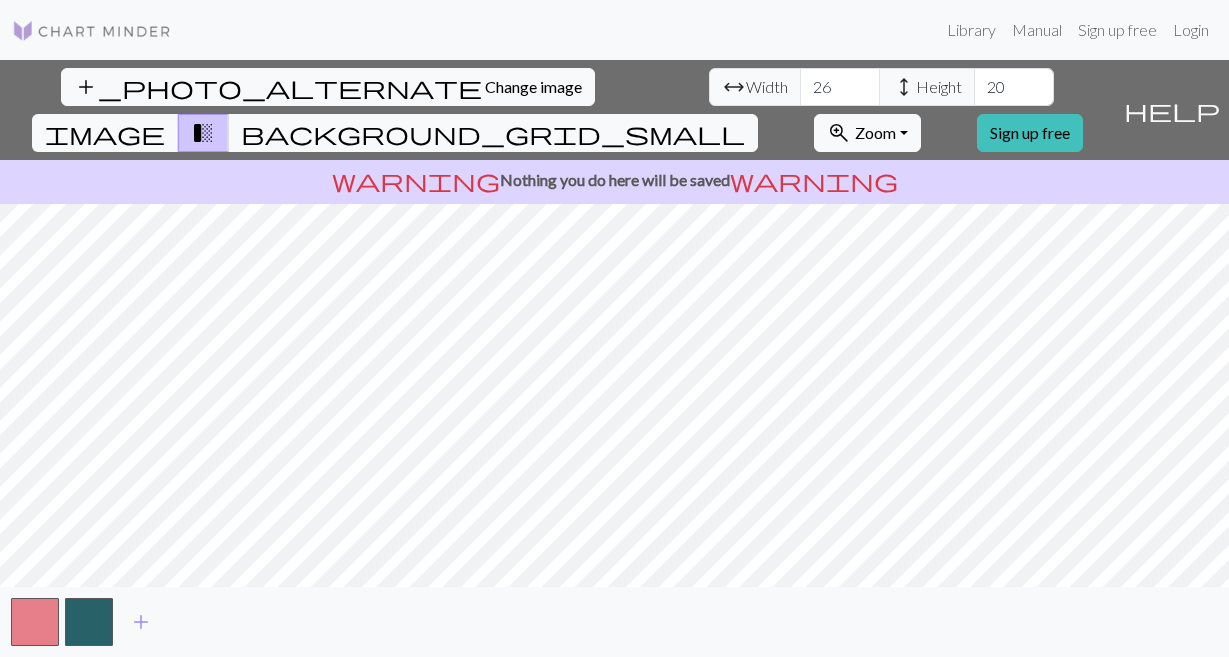 click on "26" at bounding box center [840, 87] 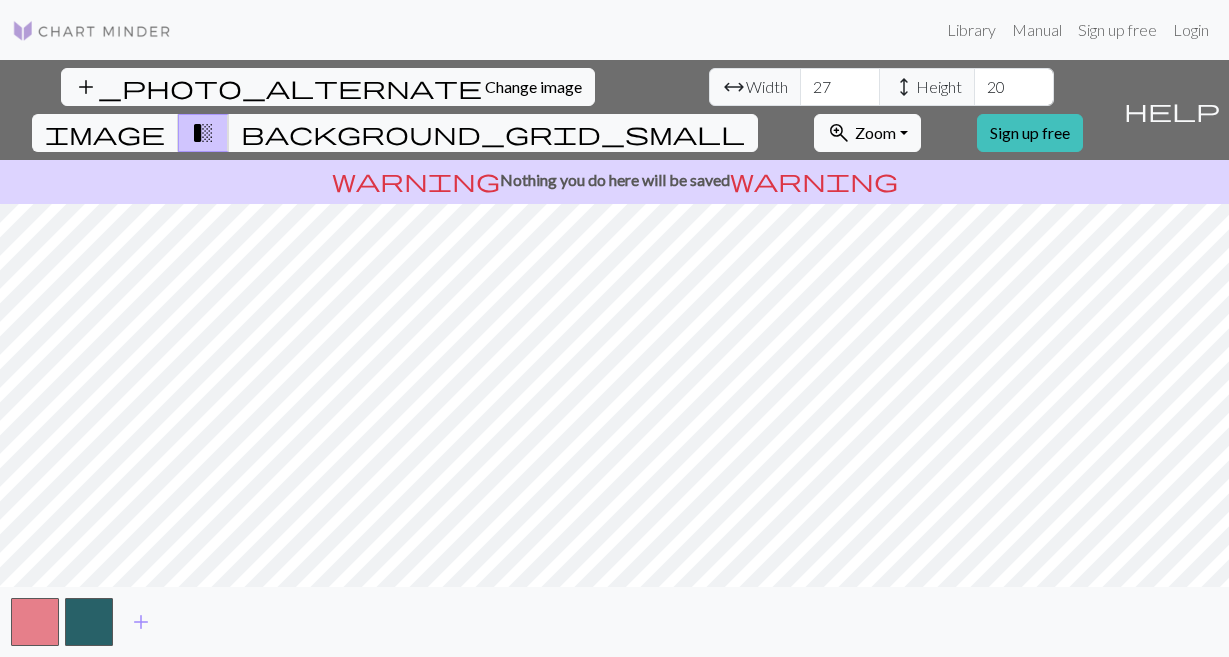 click on "27" at bounding box center [840, 87] 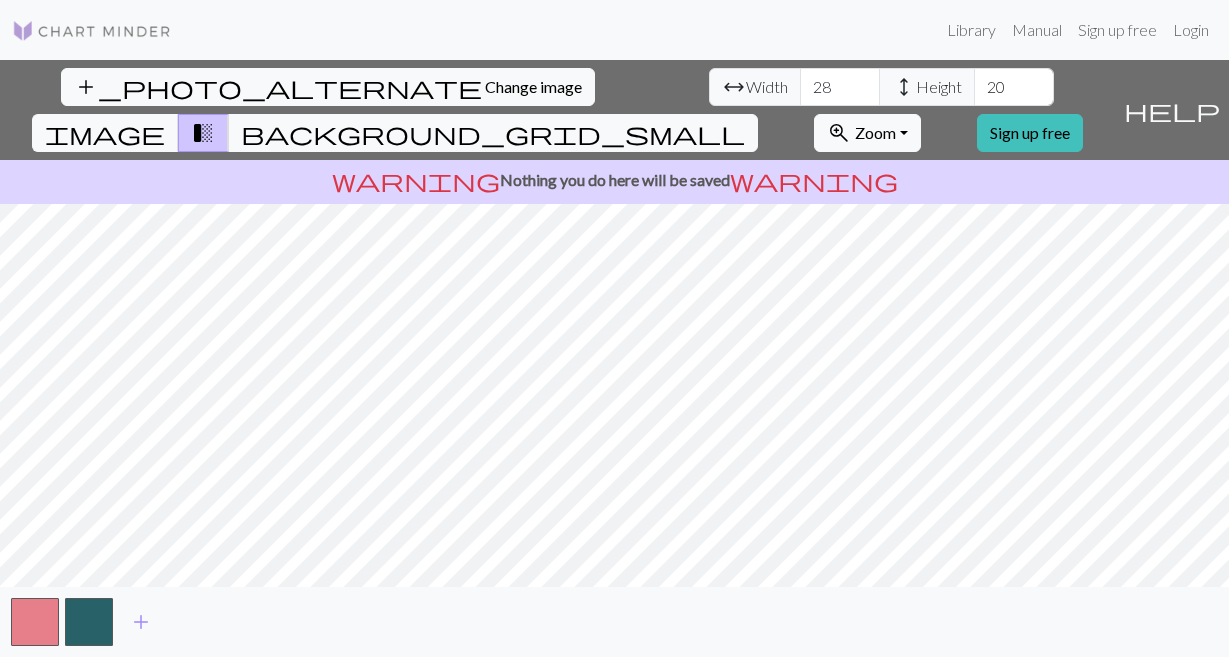 click on "28" at bounding box center (840, 87) 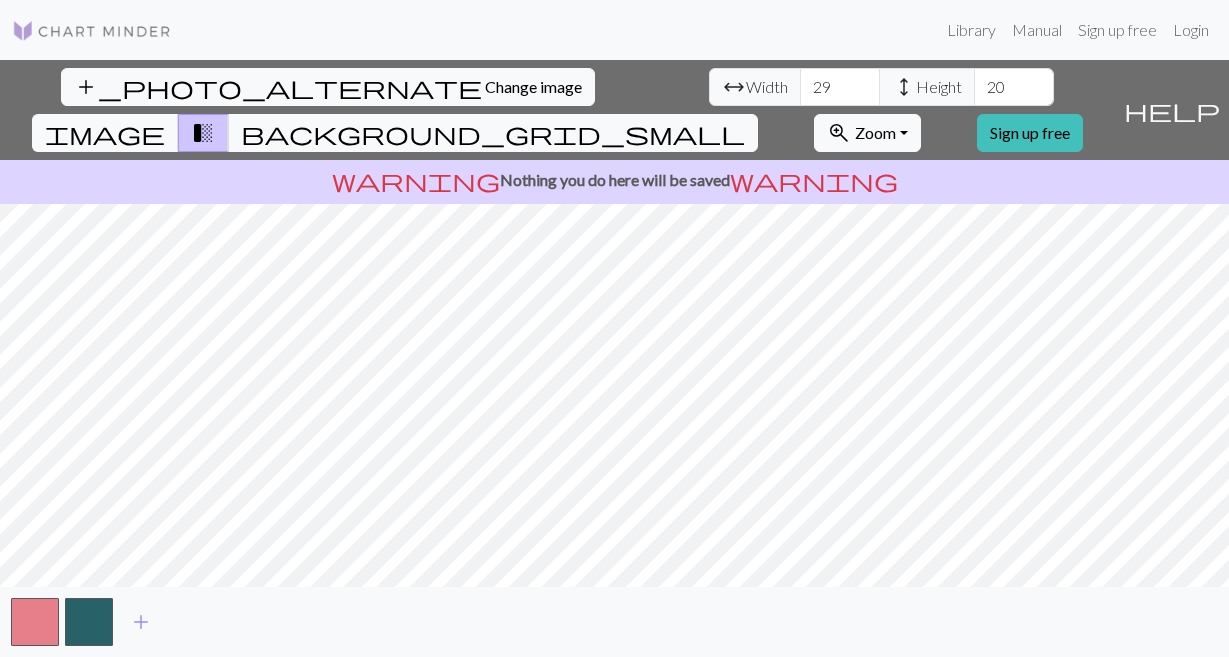 click on "29" at bounding box center (840, 87) 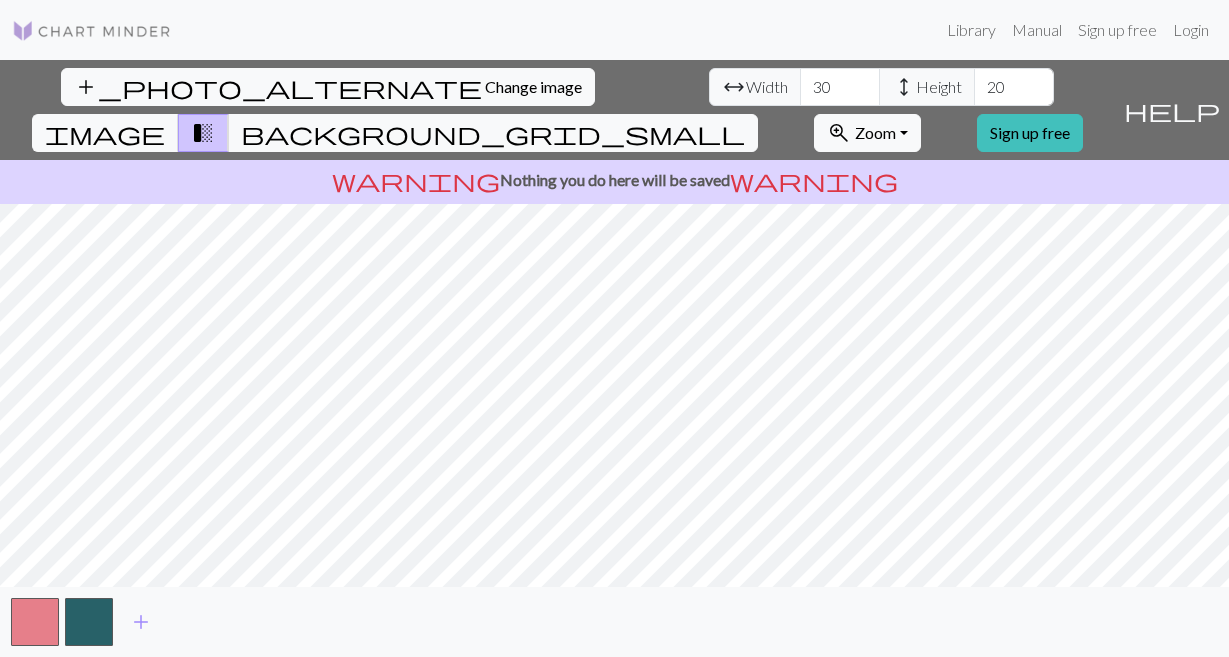 type on "30" 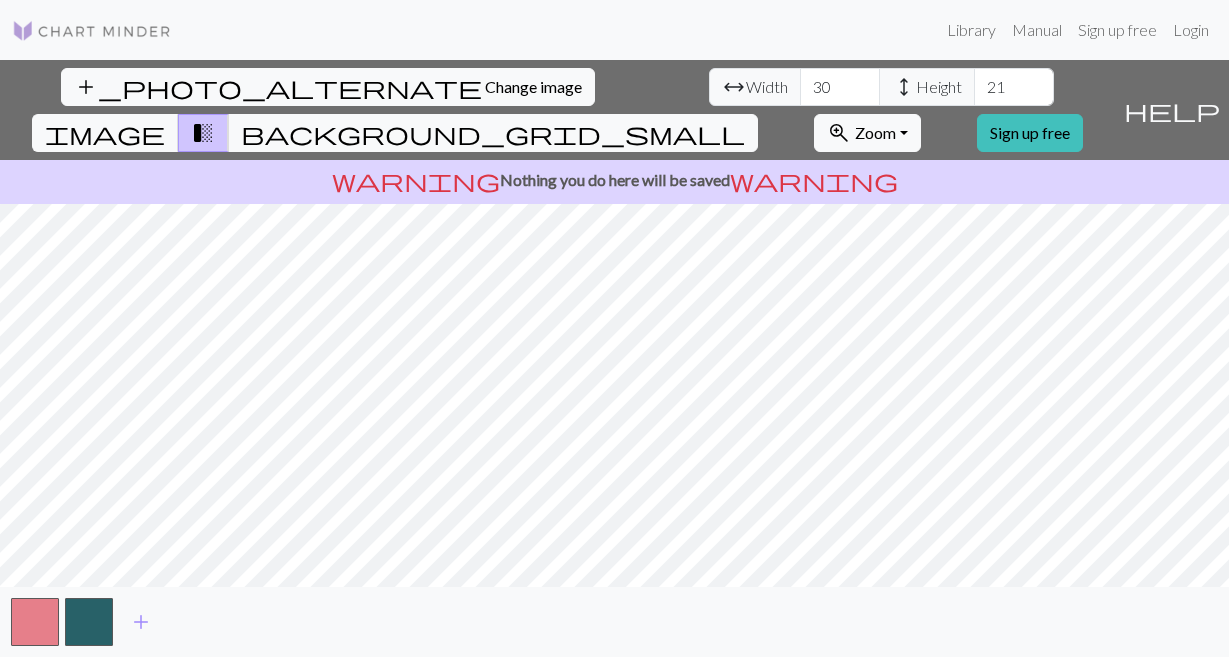 click on "21" at bounding box center (1014, 87) 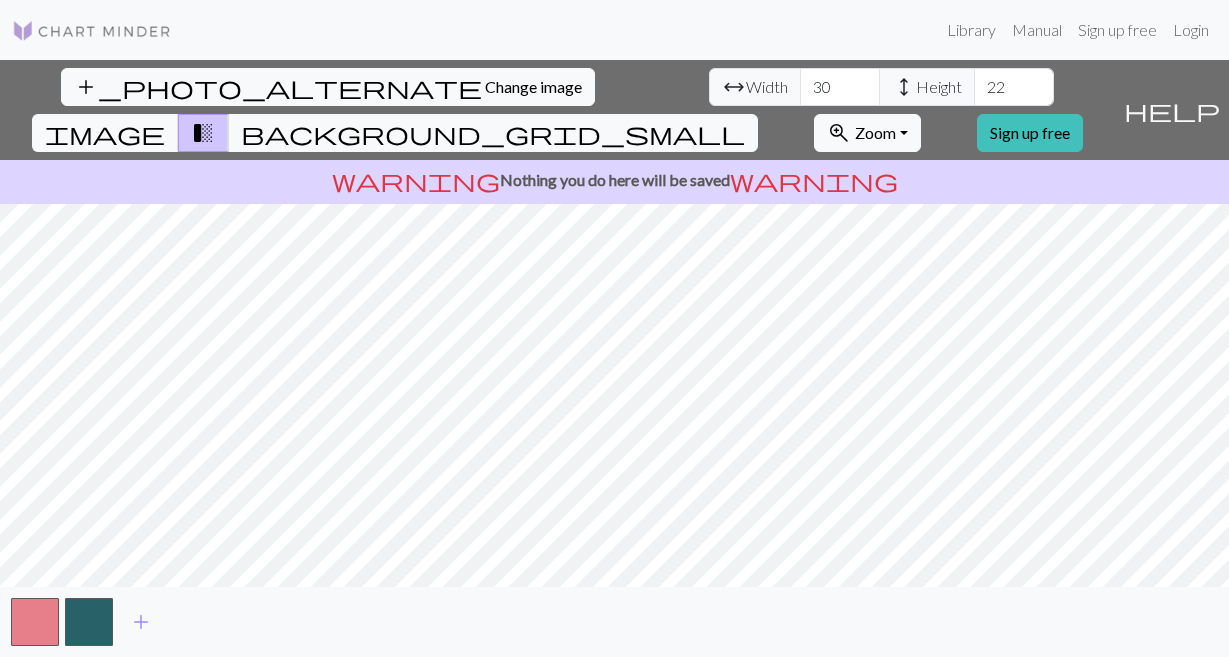 click on "22" at bounding box center [1014, 87] 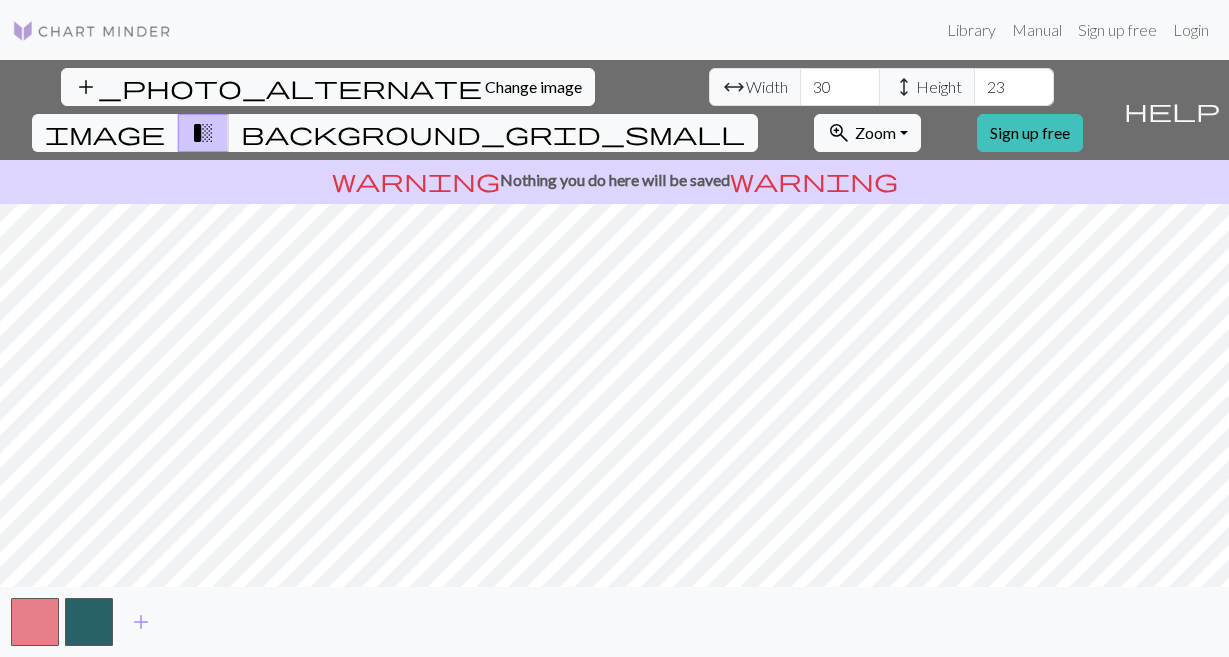 click on "23" at bounding box center (1014, 87) 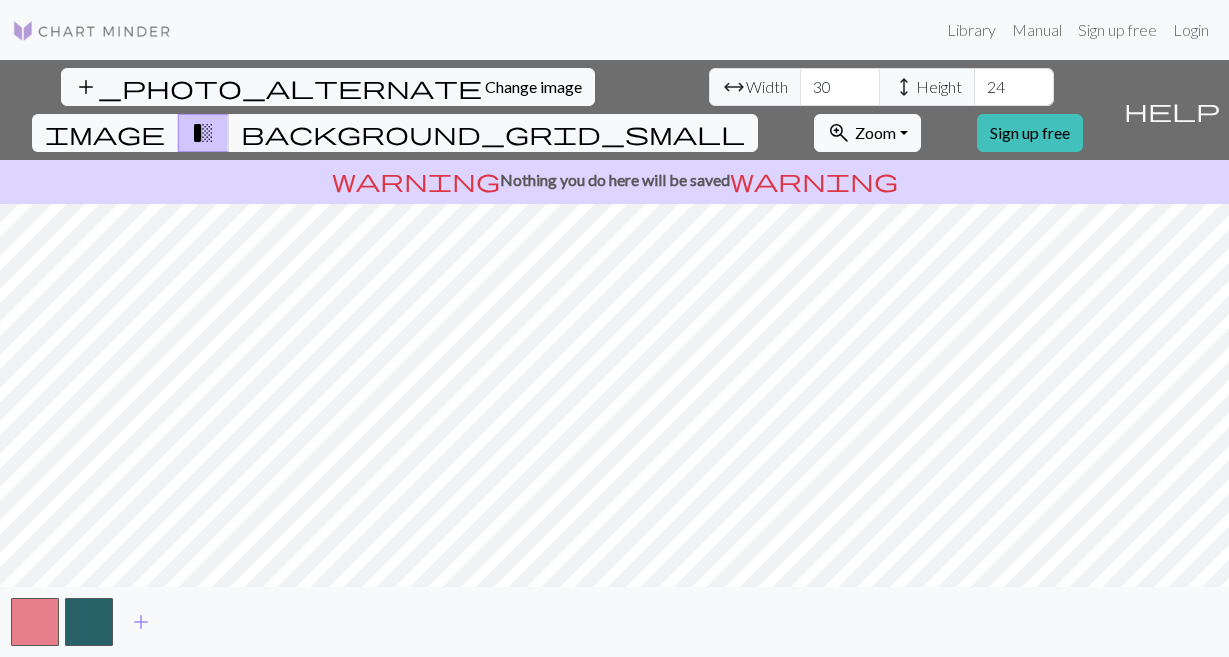 click on "24" at bounding box center (1014, 87) 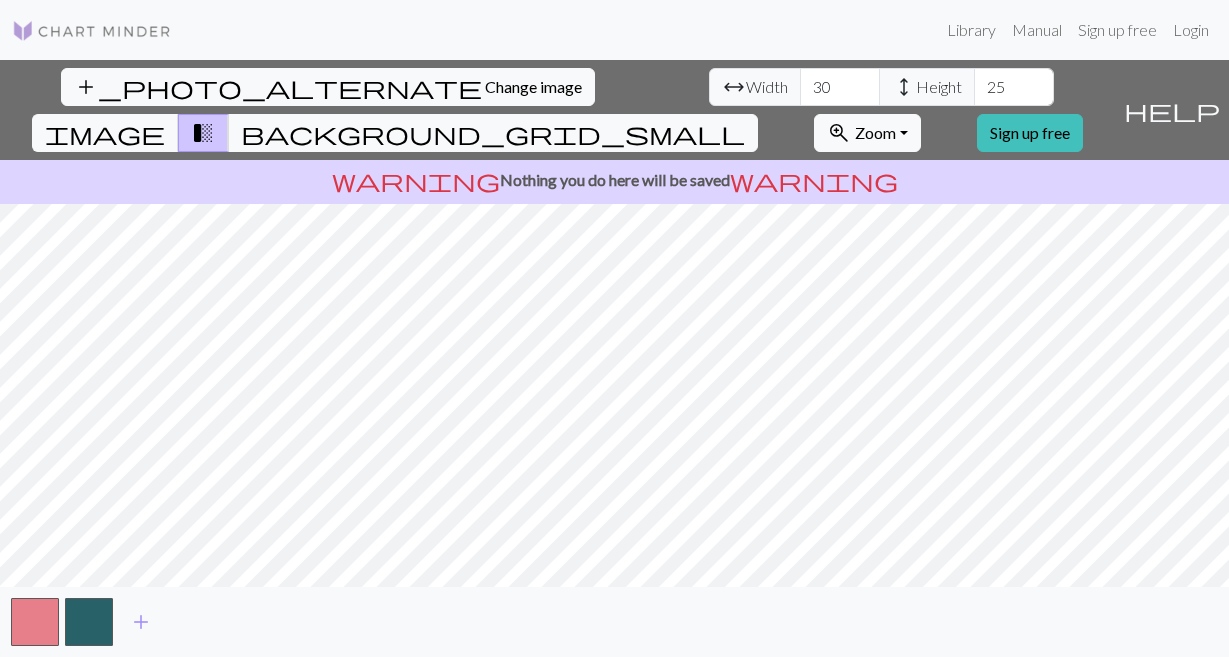 click on "25" at bounding box center (1014, 87) 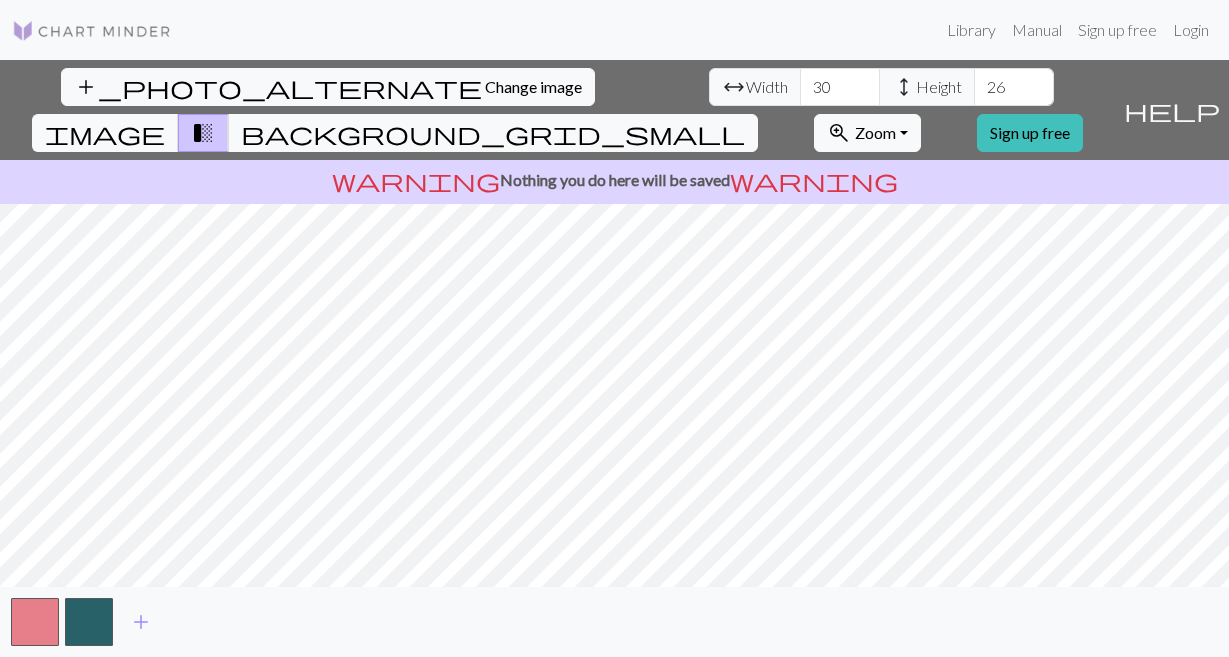 click on "26" at bounding box center (1014, 87) 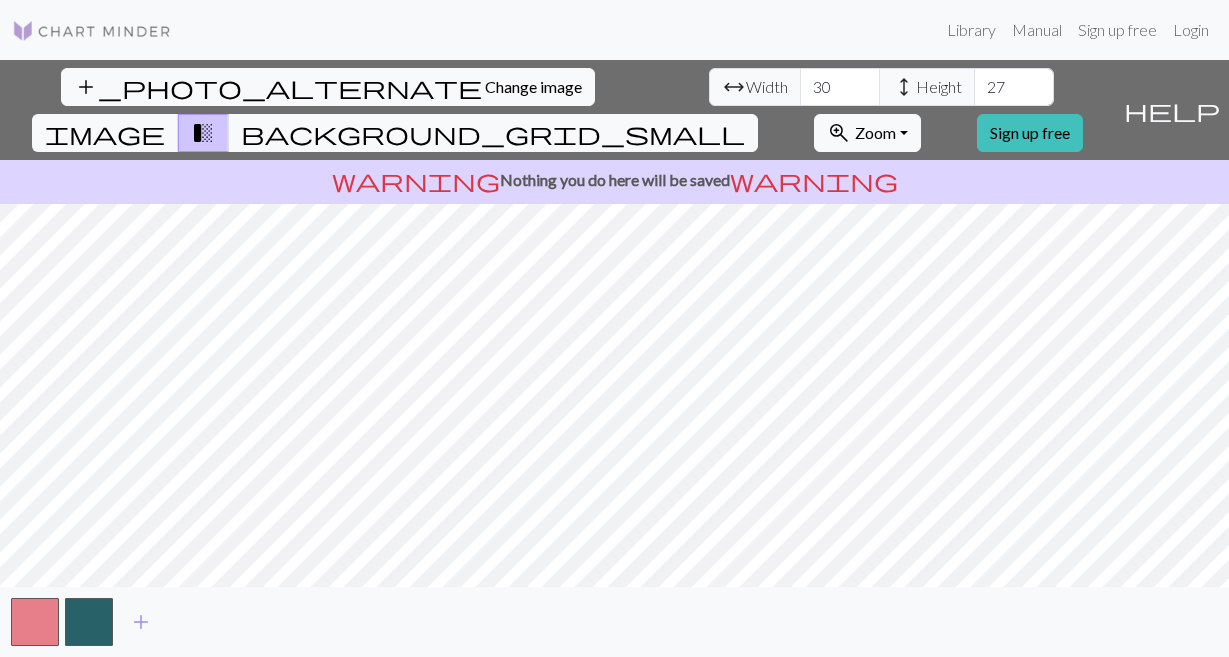 click on "27" at bounding box center (1014, 87) 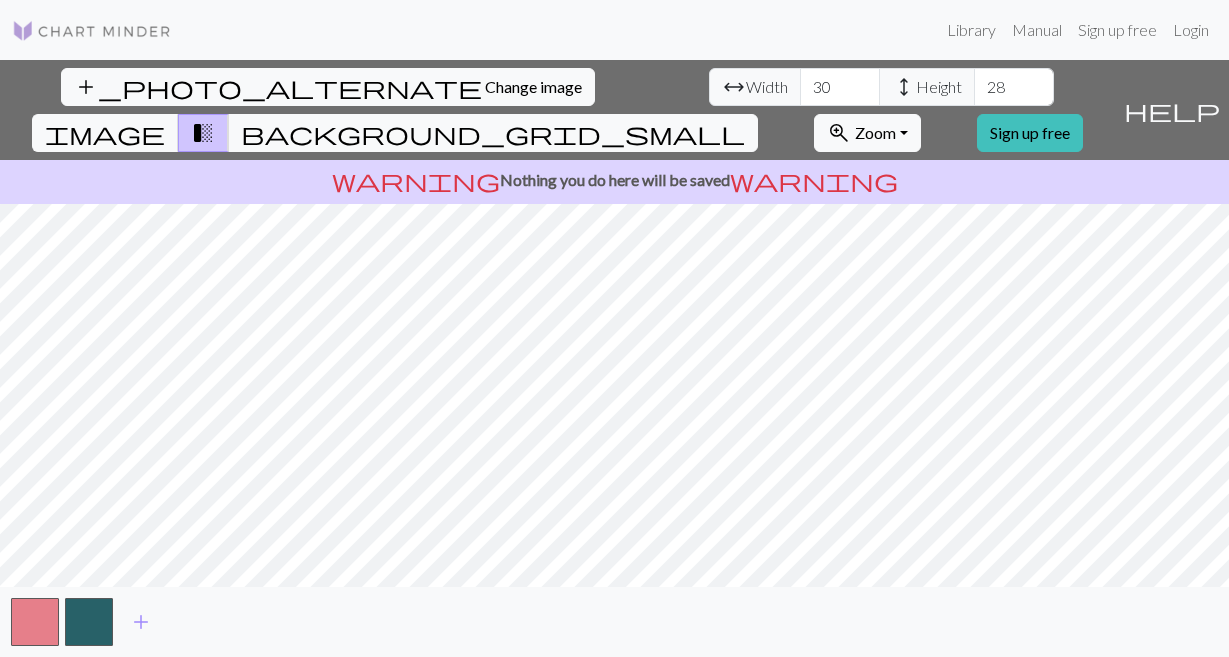 click on "28" at bounding box center (1014, 87) 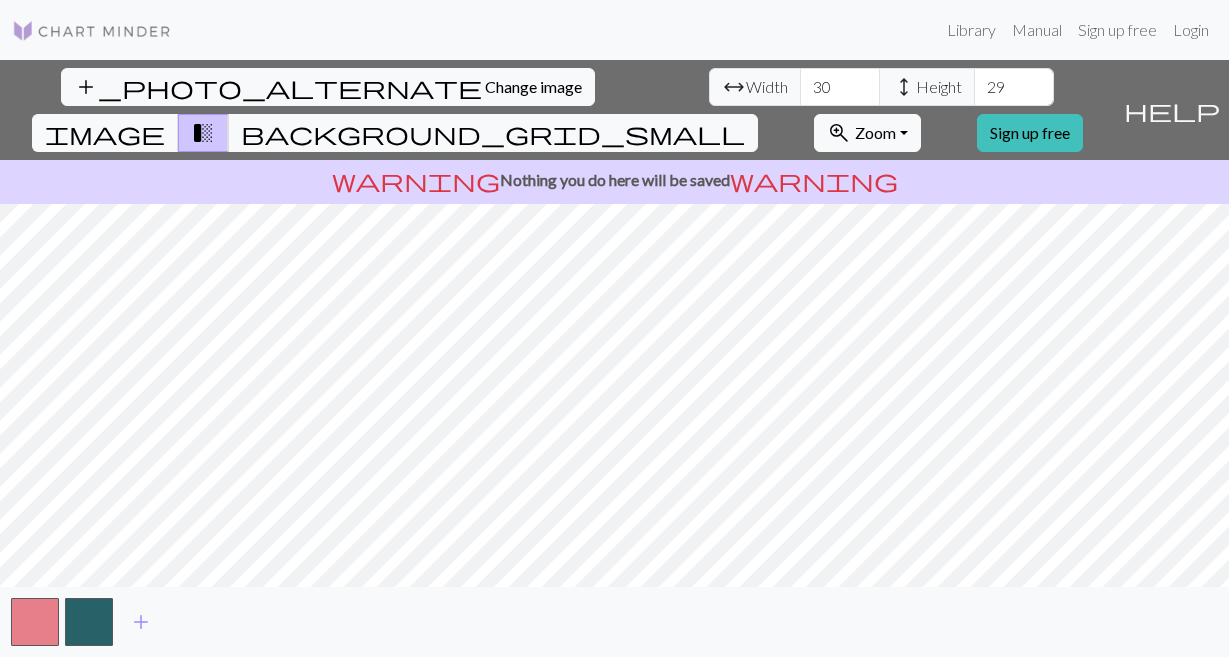 click on "29" at bounding box center (1014, 87) 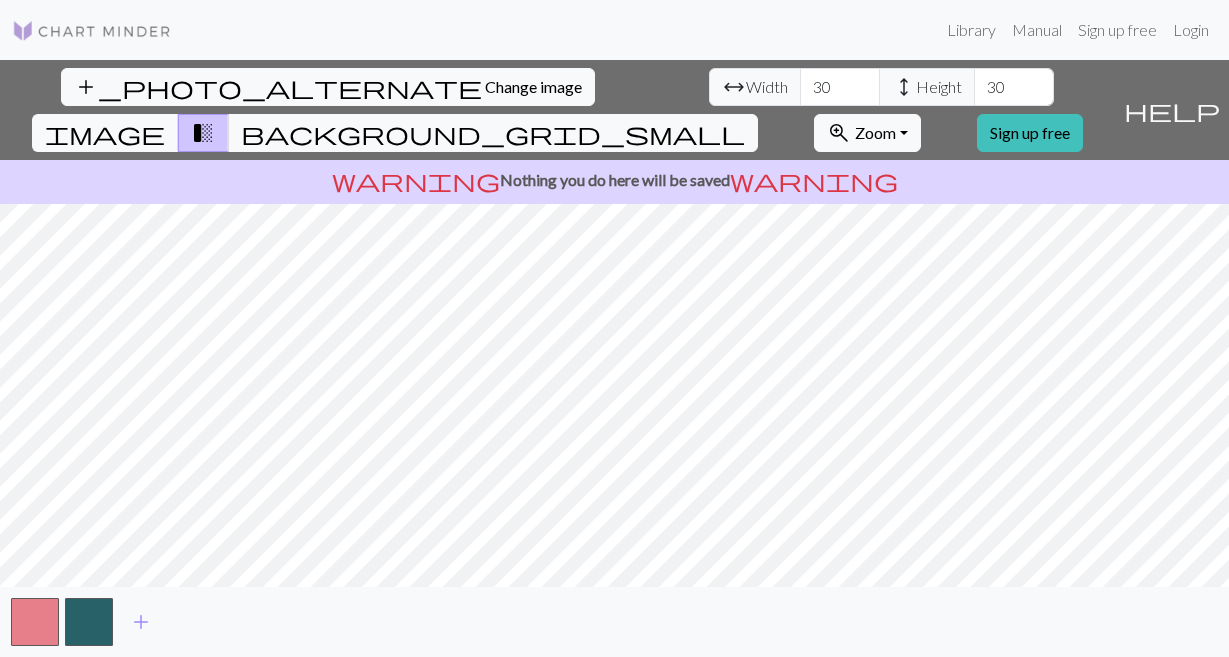 click on "30" at bounding box center (1014, 87) 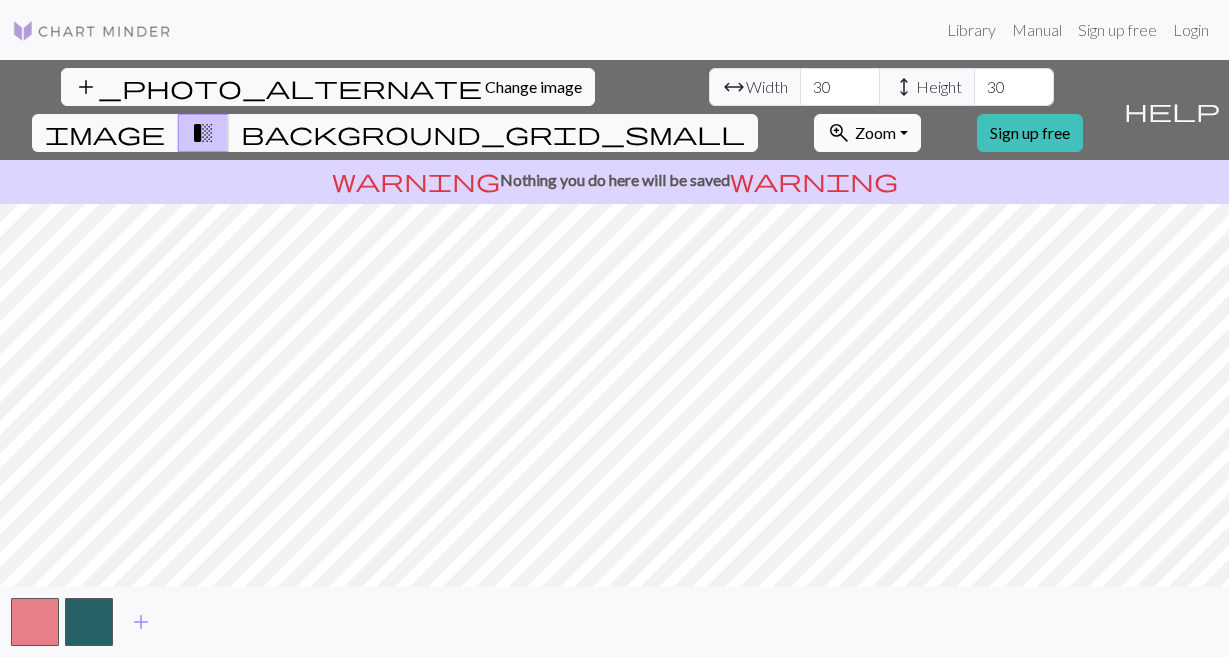 click on "zoom_in Zoom Zoom" at bounding box center [867, 133] 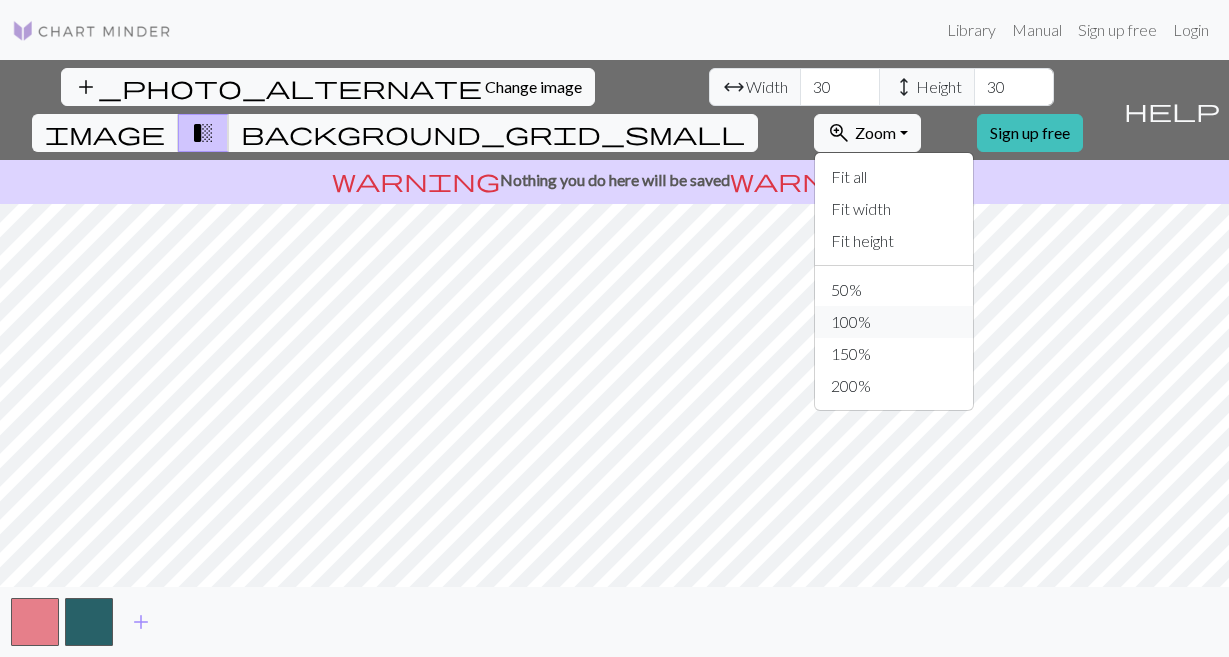 click on "100%" at bounding box center [894, 322] 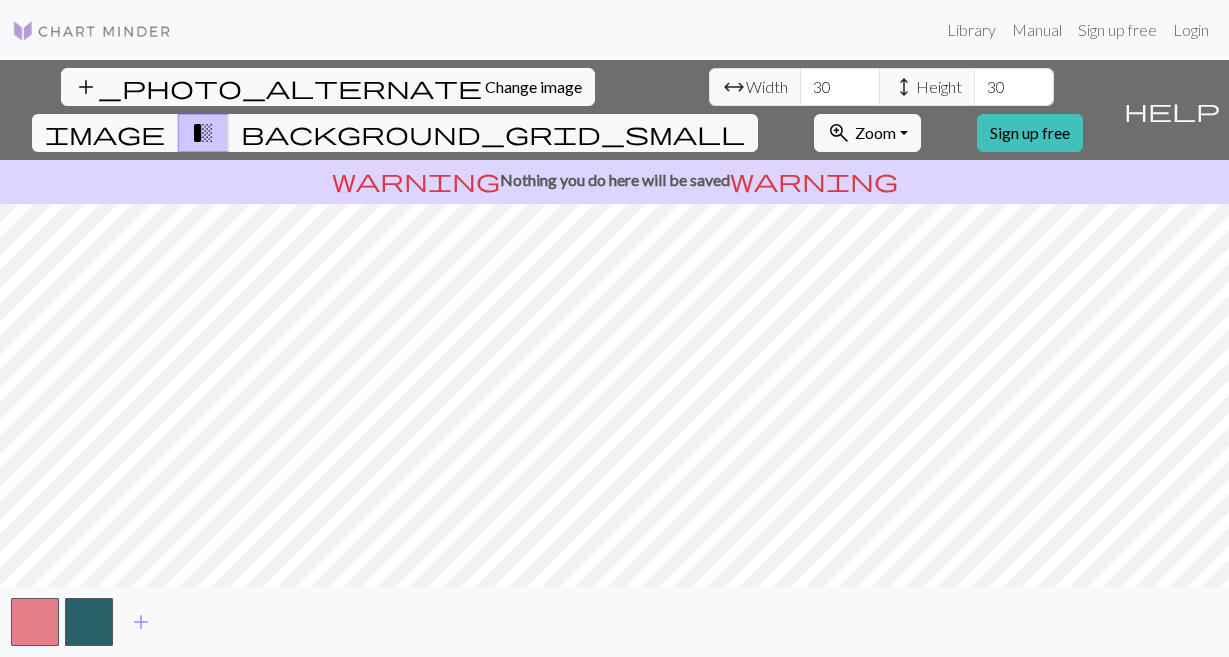 drag, startPoint x: 943, startPoint y: 64, endPoint x: 950, endPoint y: 112, distance: 48.507732 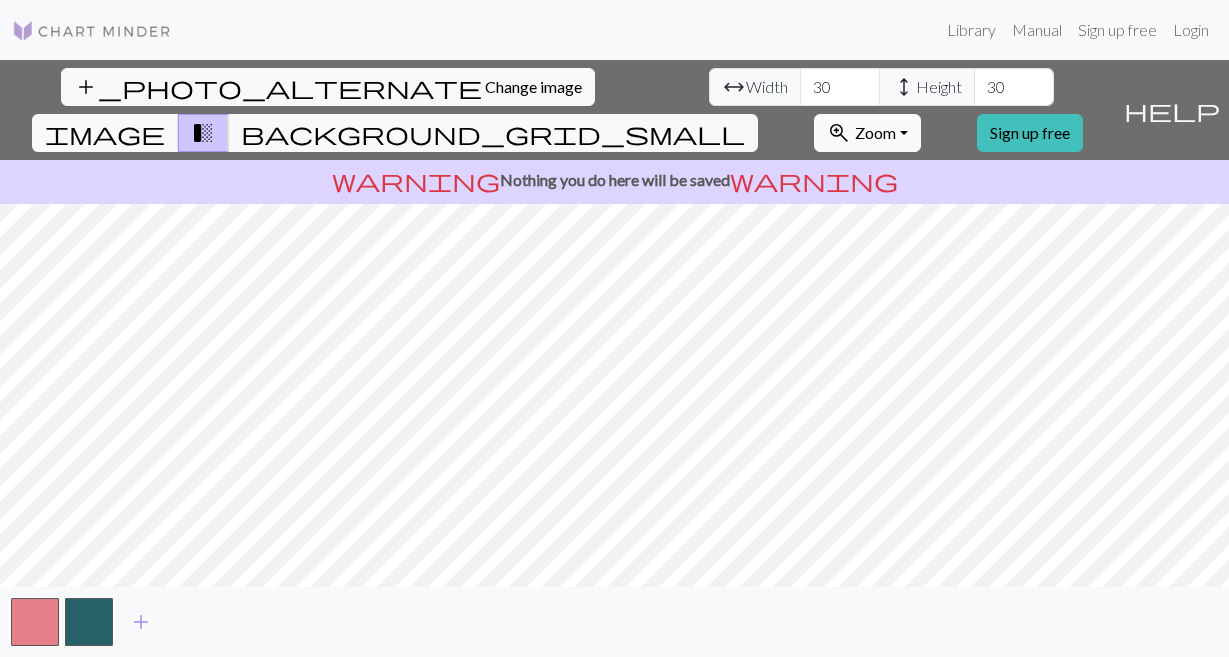 drag, startPoint x: 954, startPoint y: 89, endPoint x: 957, endPoint y: 100, distance: 11.401754 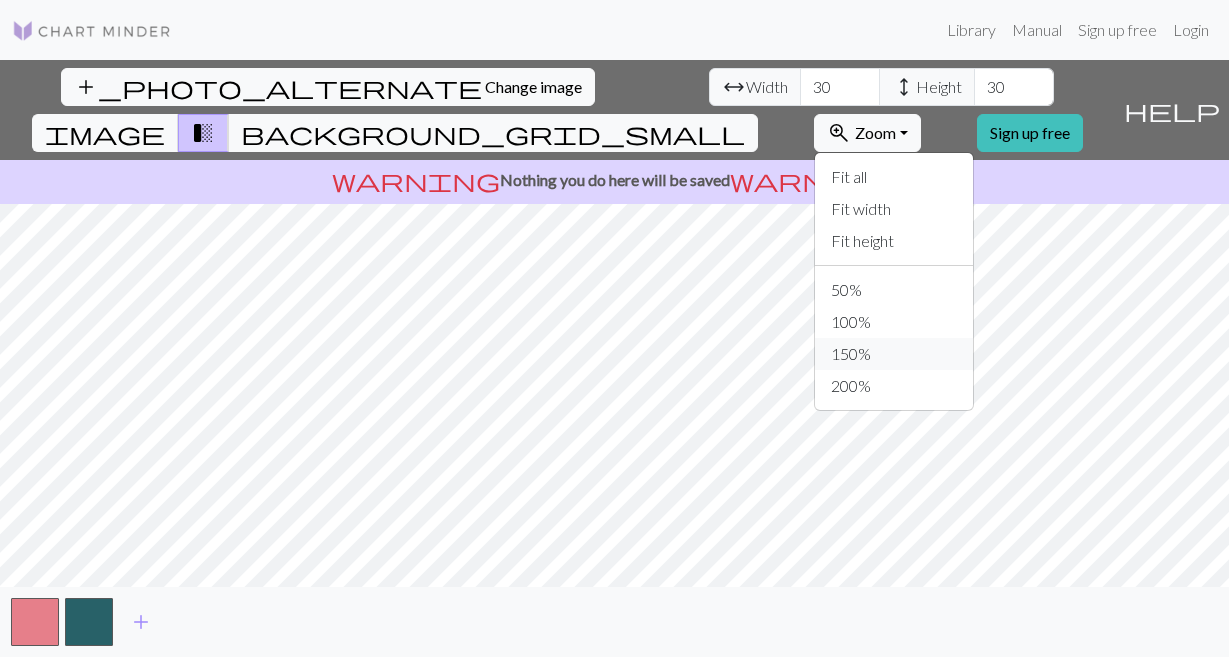 click on "150%" at bounding box center [894, 354] 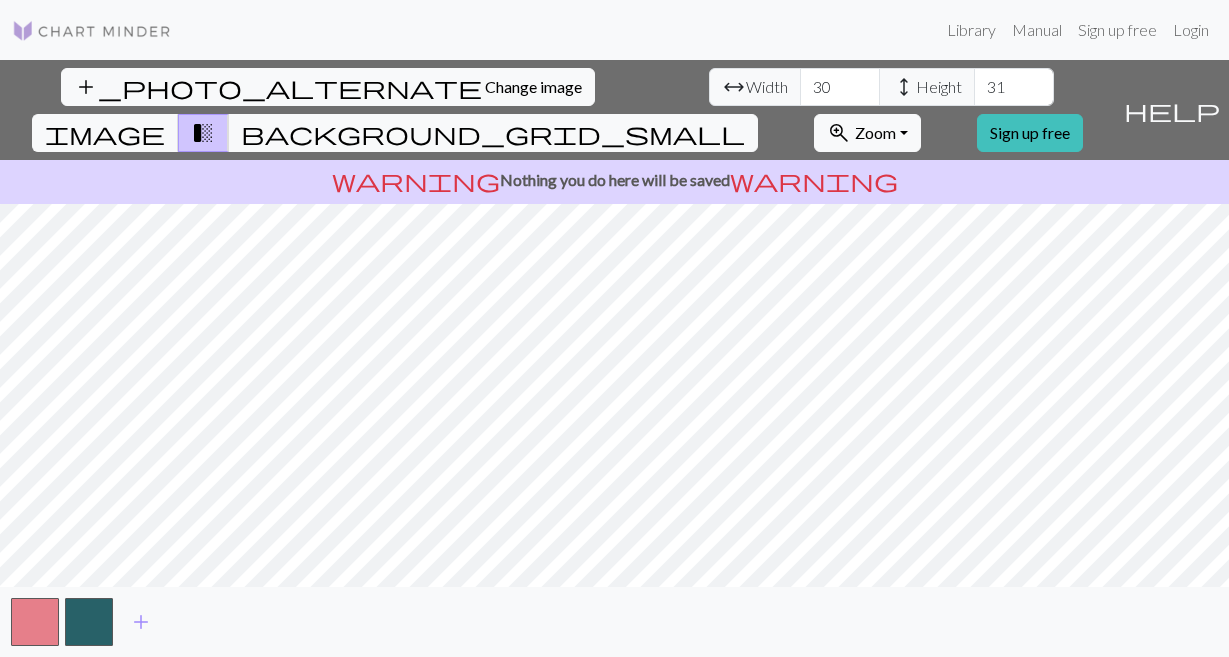 click on "31" at bounding box center [1014, 87] 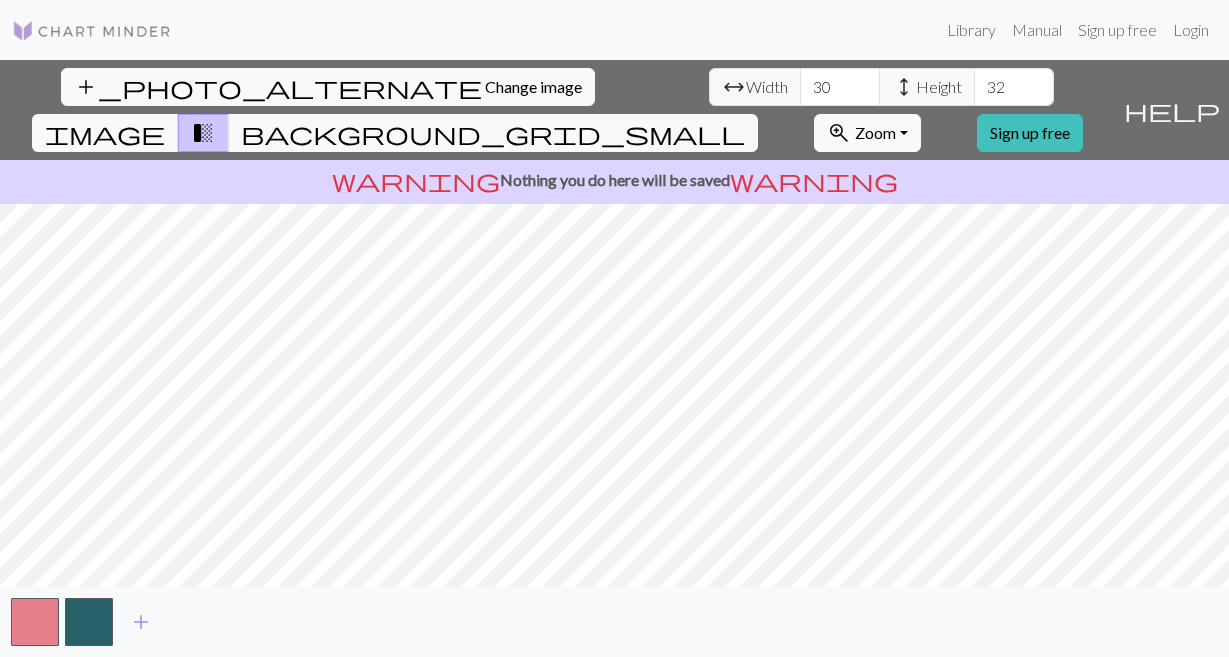click on "32" at bounding box center (1014, 87) 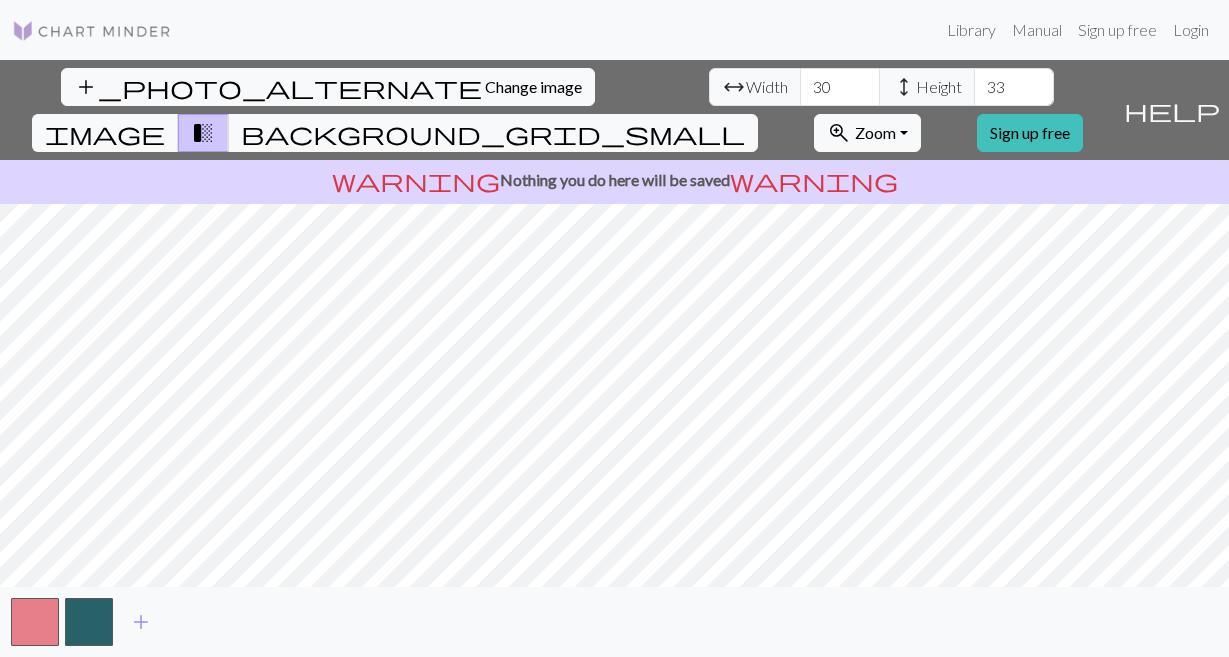 click on "33" at bounding box center (1014, 87) 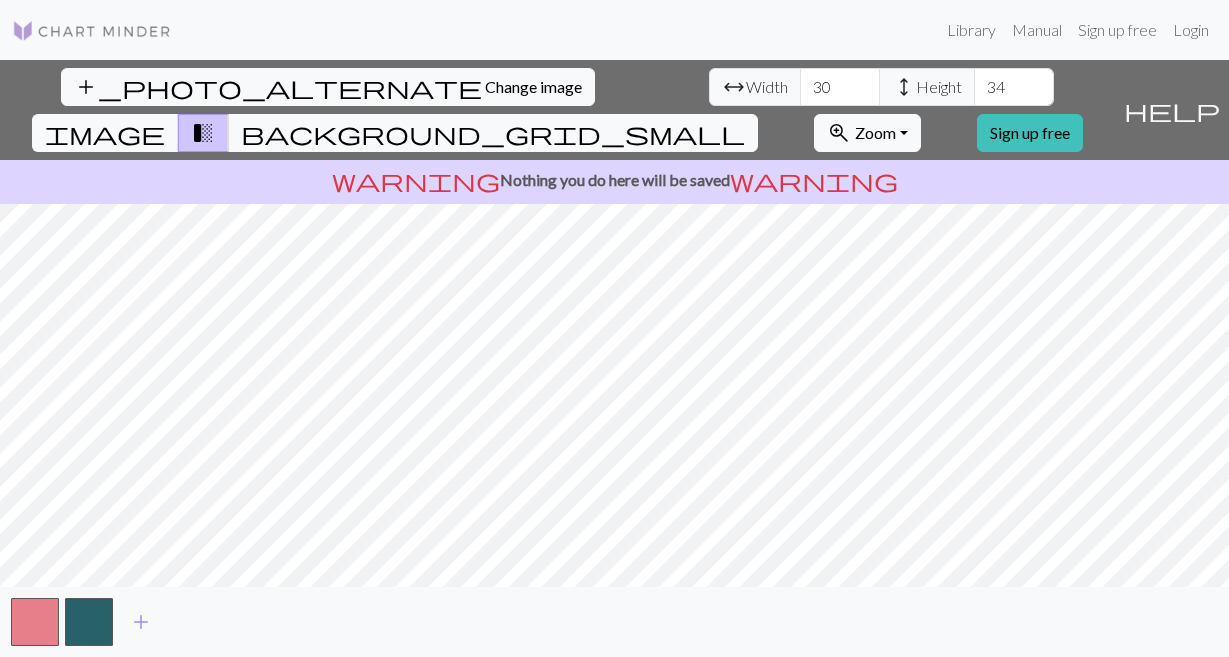click on "34" at bounding box center (1014, 87) 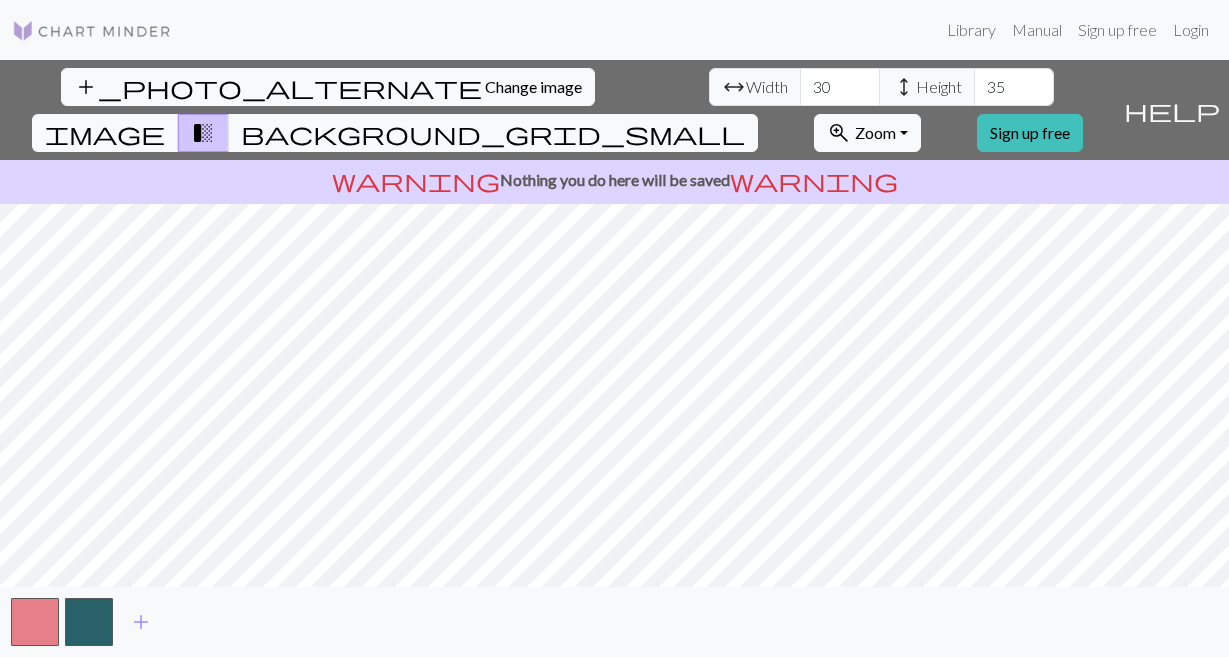 type on "35" 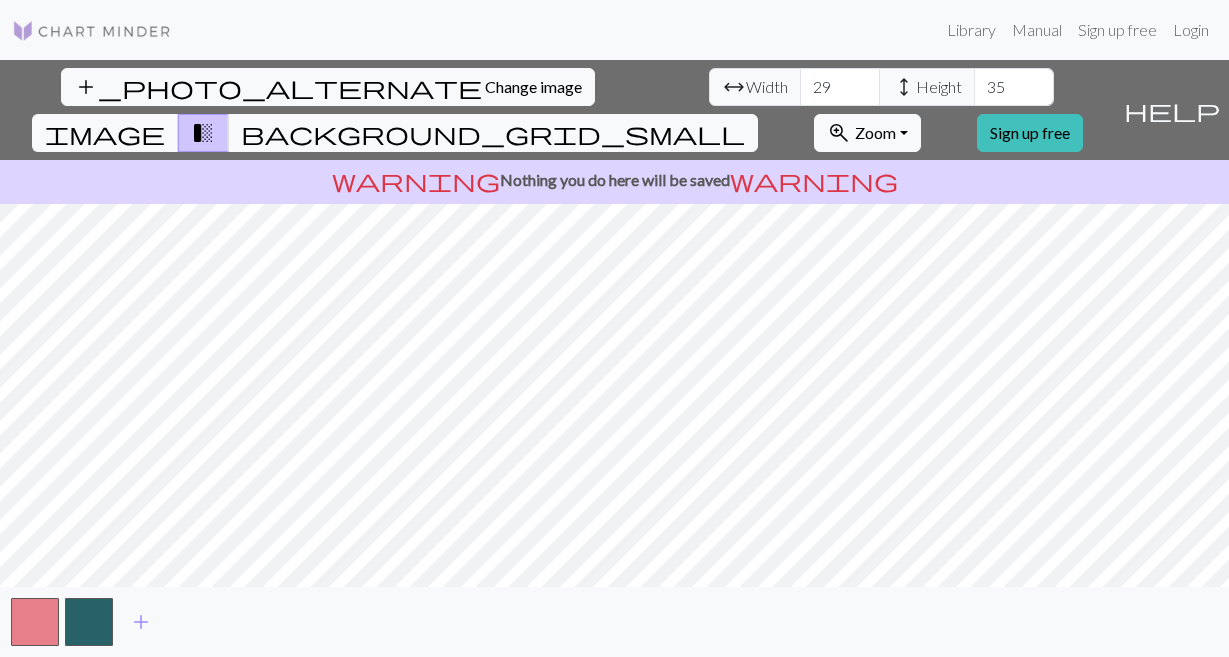 click on "29" at bounding box center [840, 87] 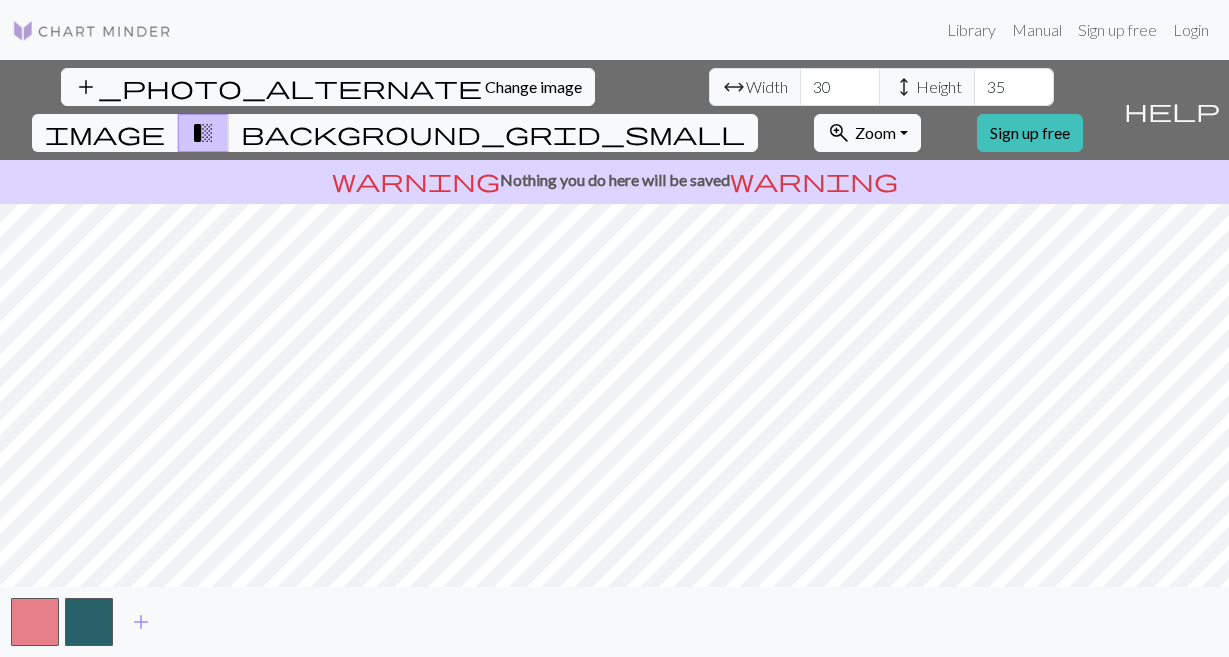click on "30" at bounding box center [840, 87] 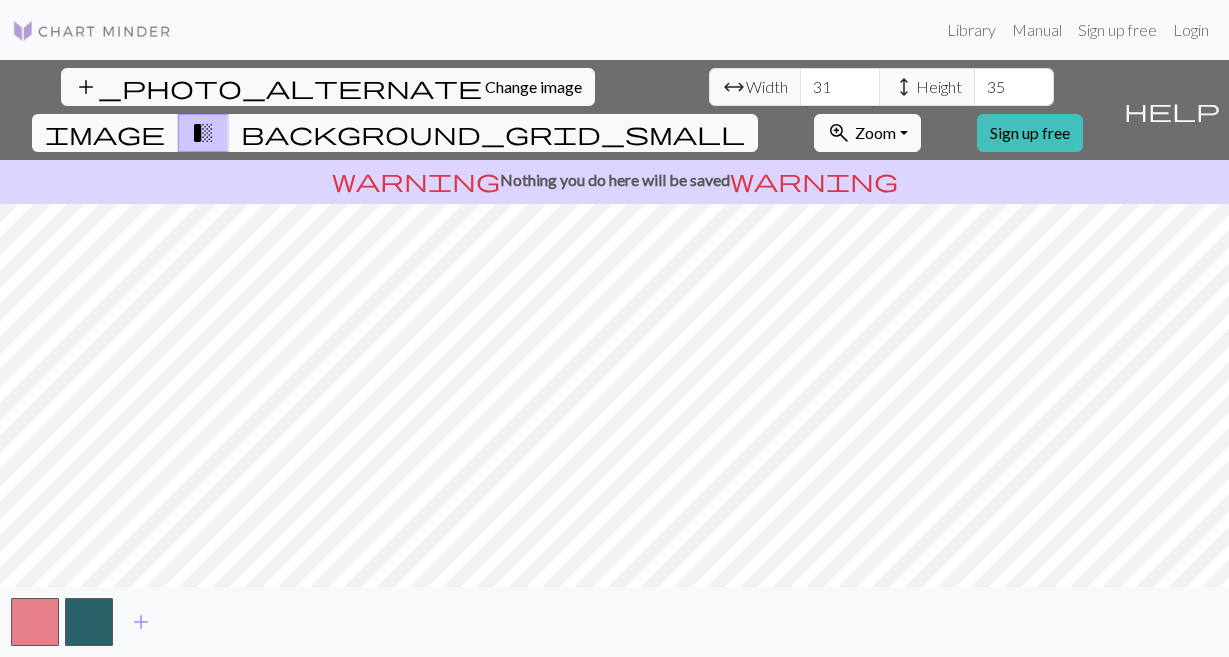 click on "31" at bounding box center (840, 87) 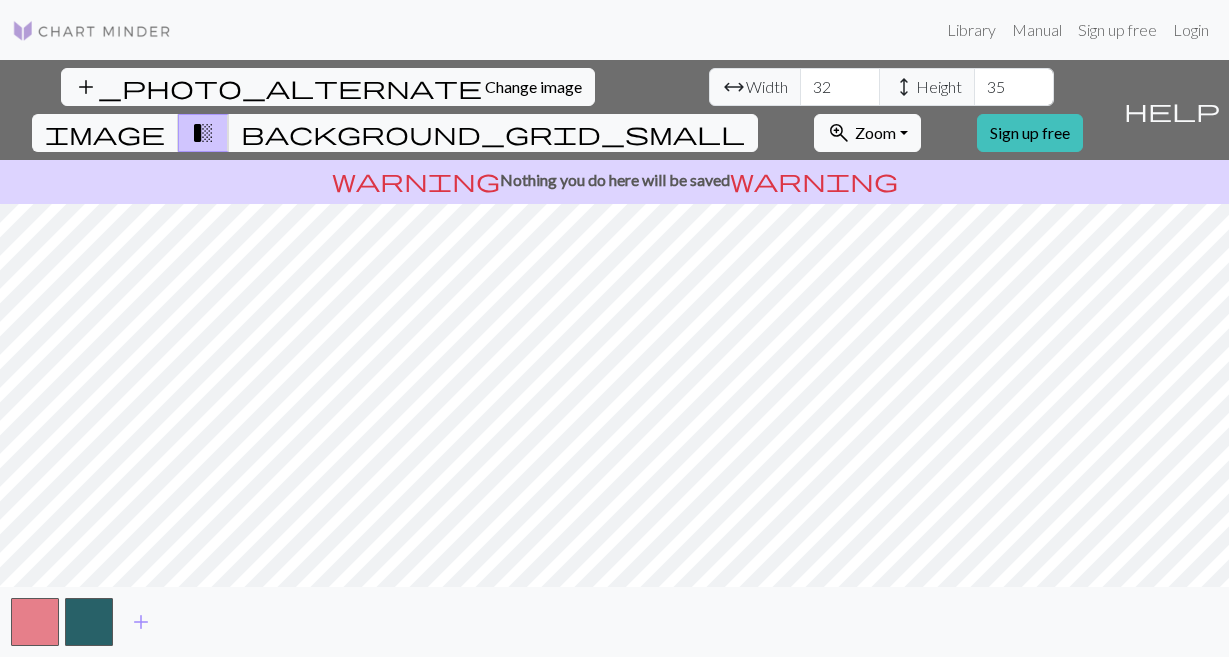 click on "32" at bounding box center [840, 87] 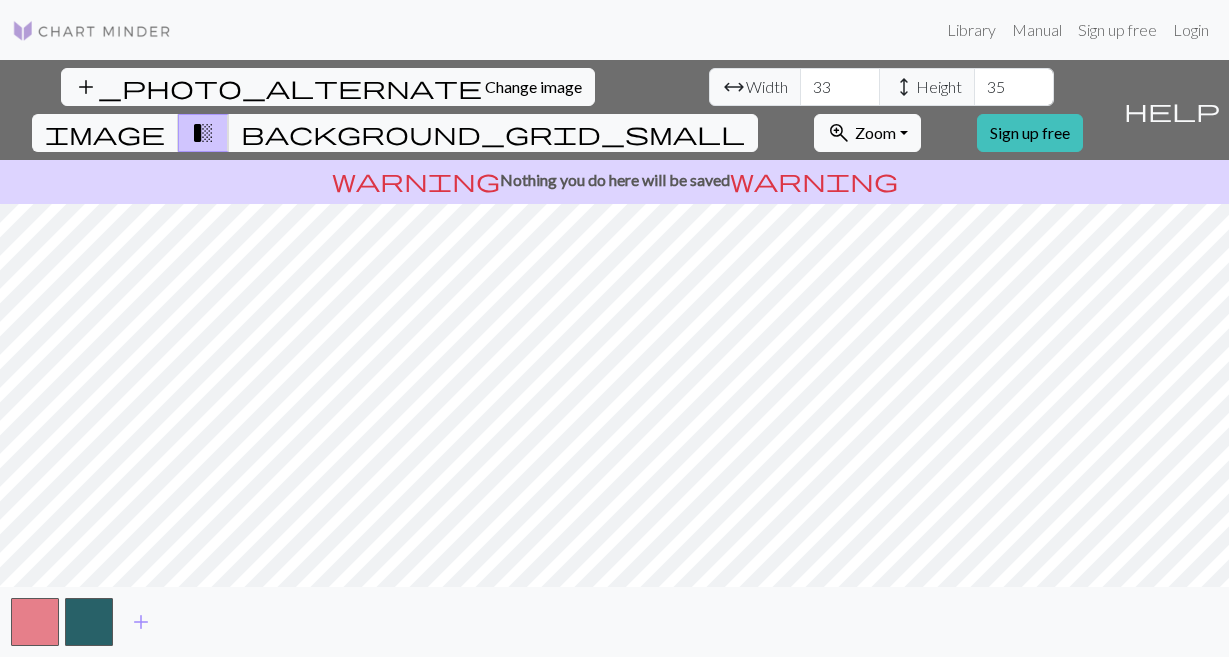 click on "33" at bounding box center (840, 87) 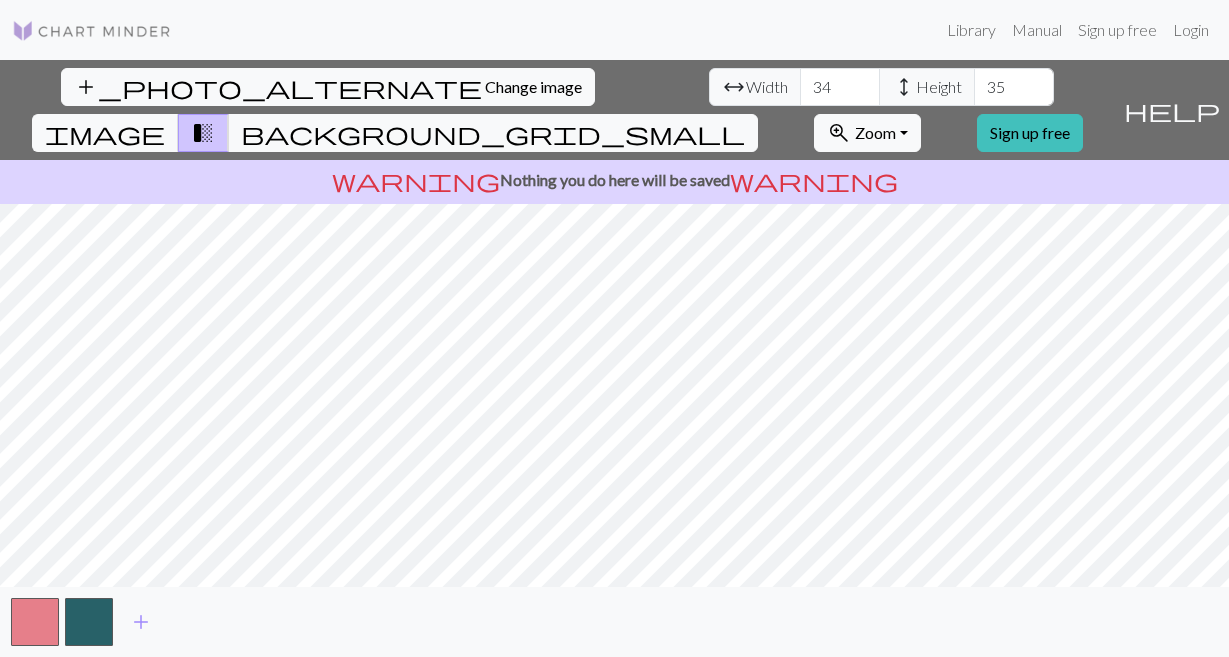 click on "34" at bounding box center (840, 87) 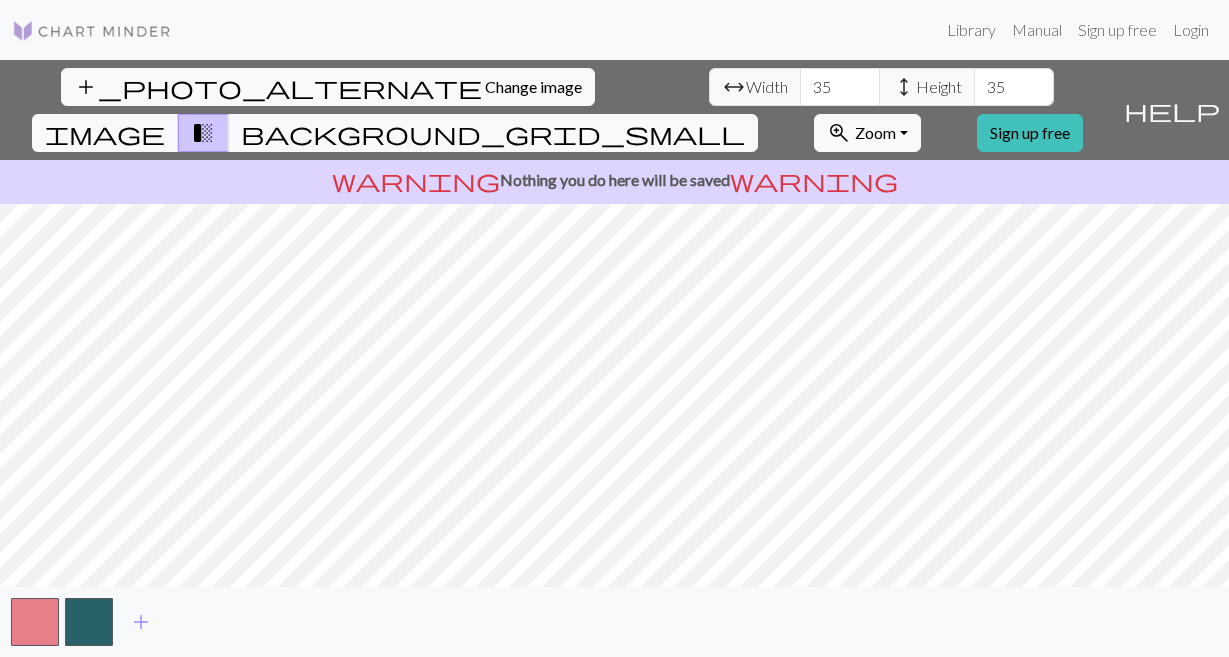 type on "35" 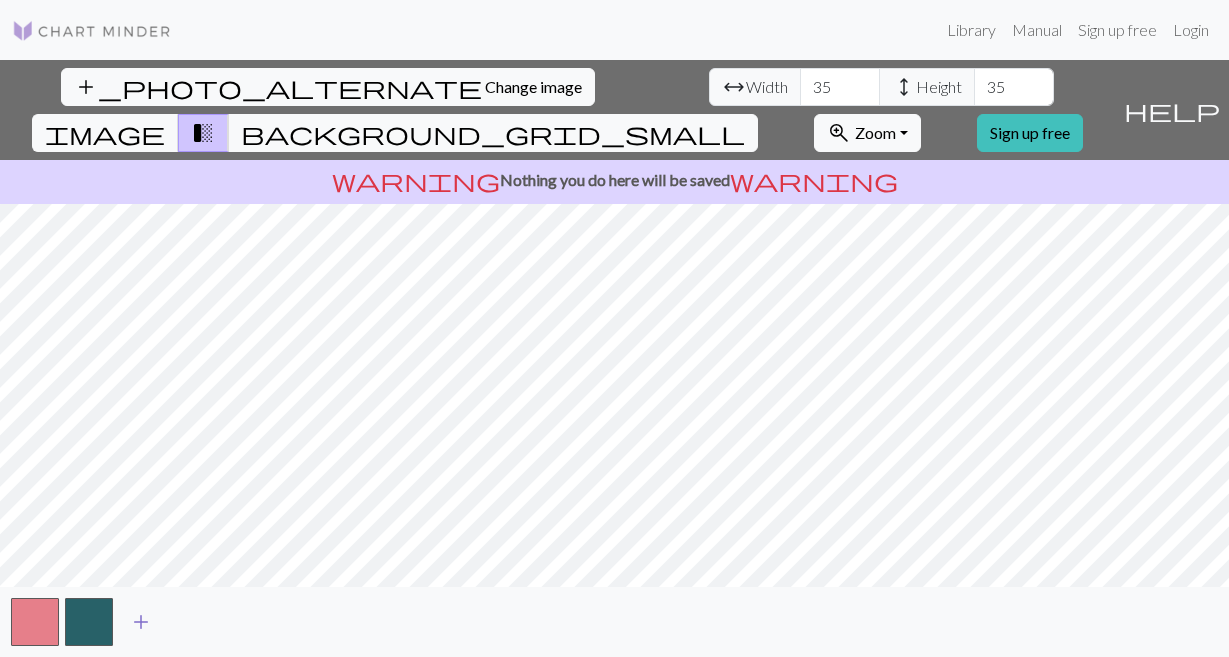 click on "add" at bounding box center (141, 622) 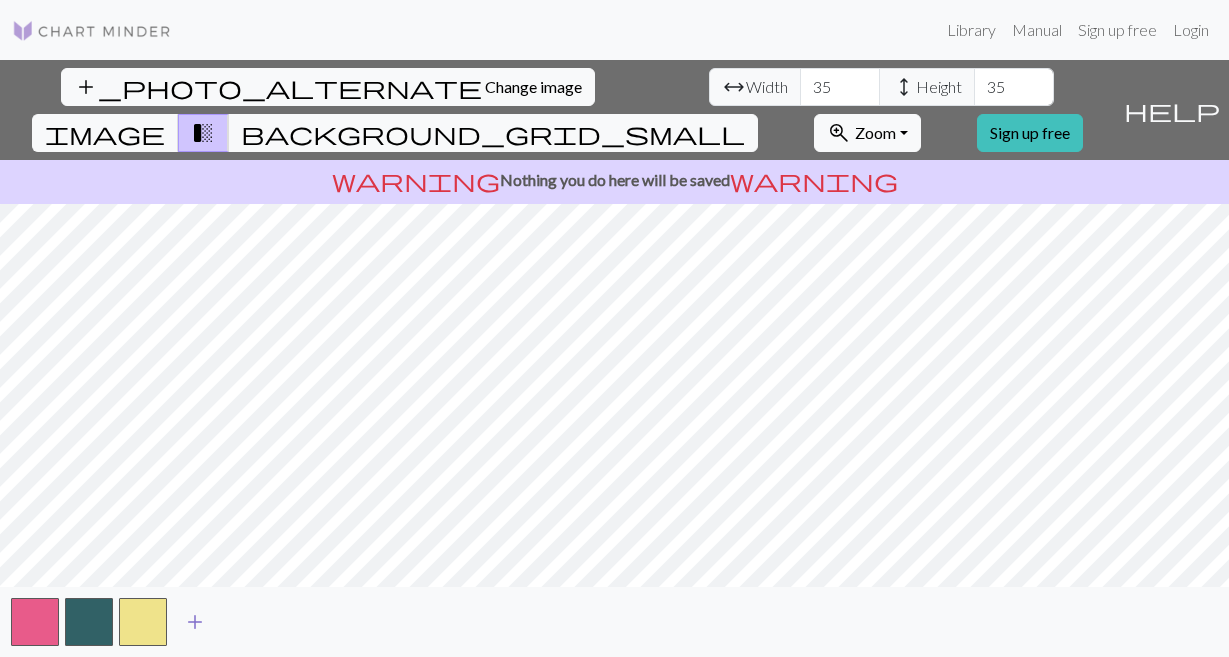 click on "add" at bounding box center (195, 622) 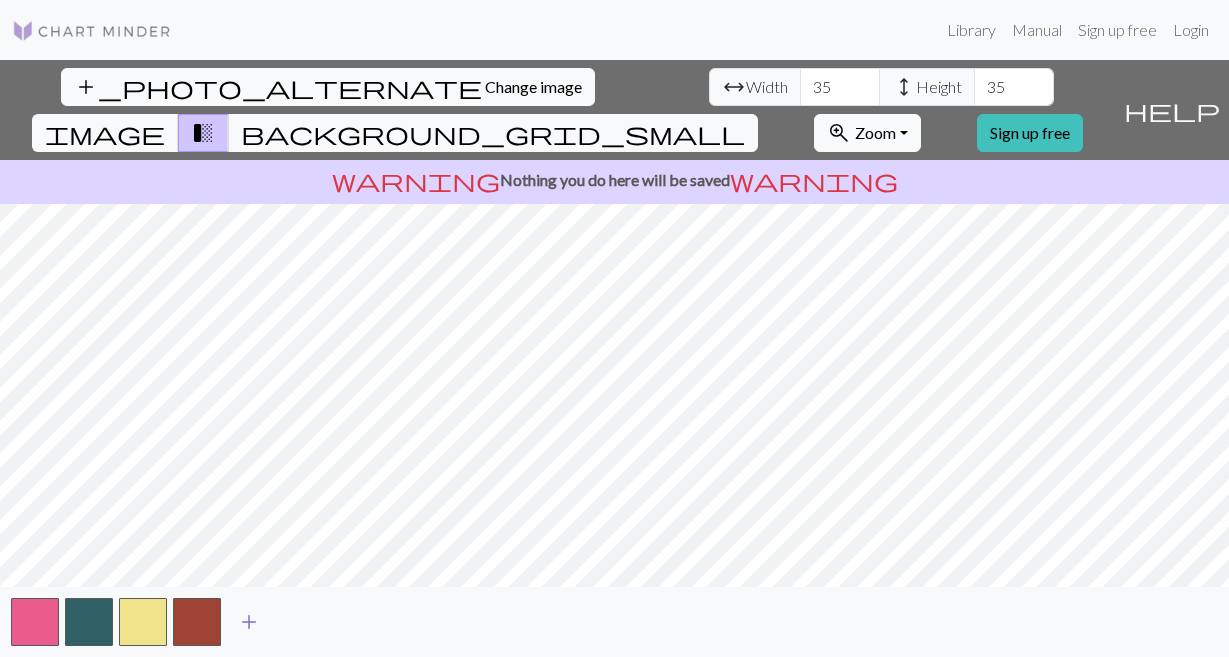 click on "add" at bounding box center [249, 622] 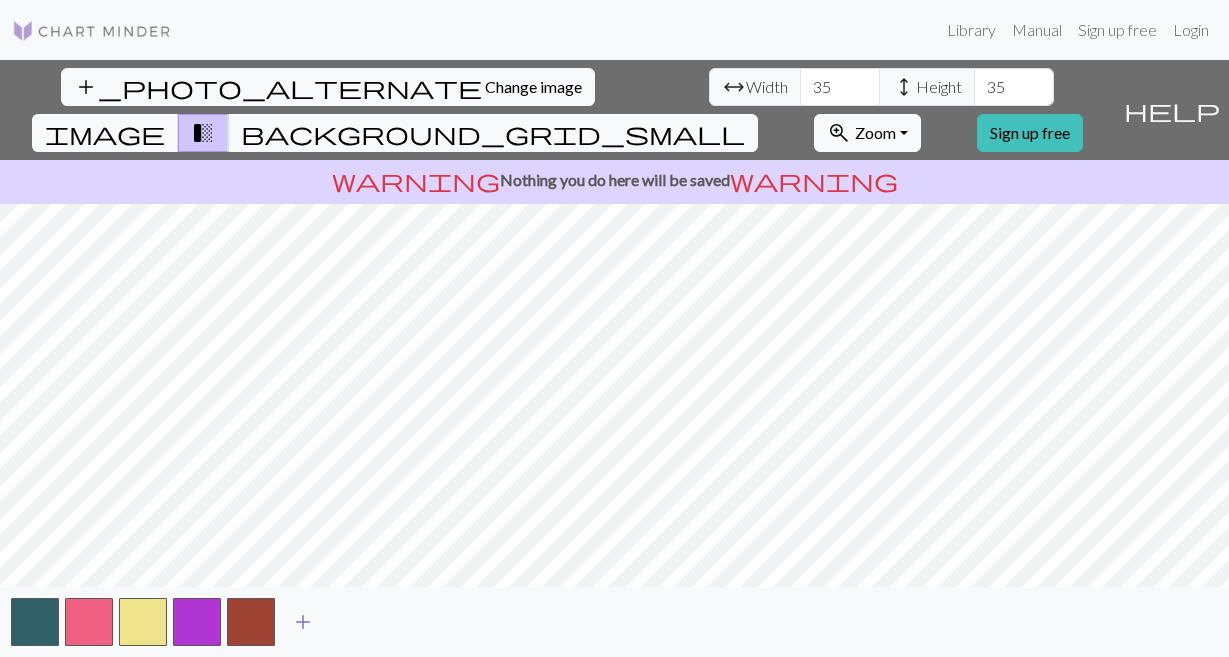 click at bounding box center (251, 622) 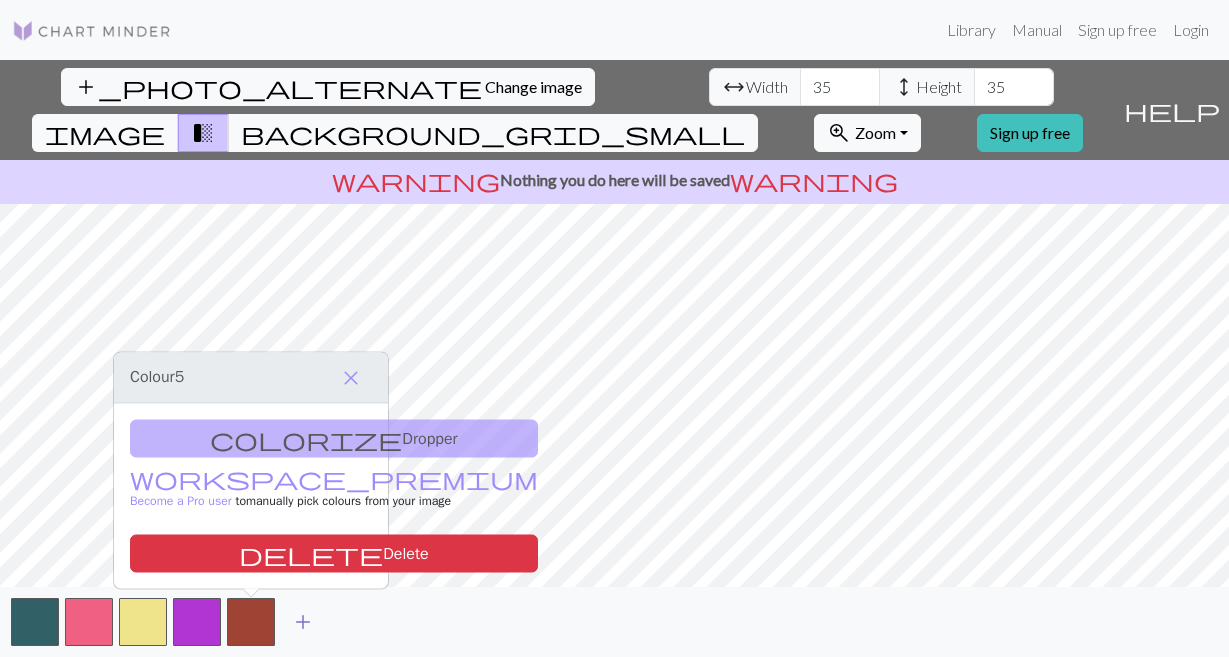 click on "add" at bounding box center [303, 622] 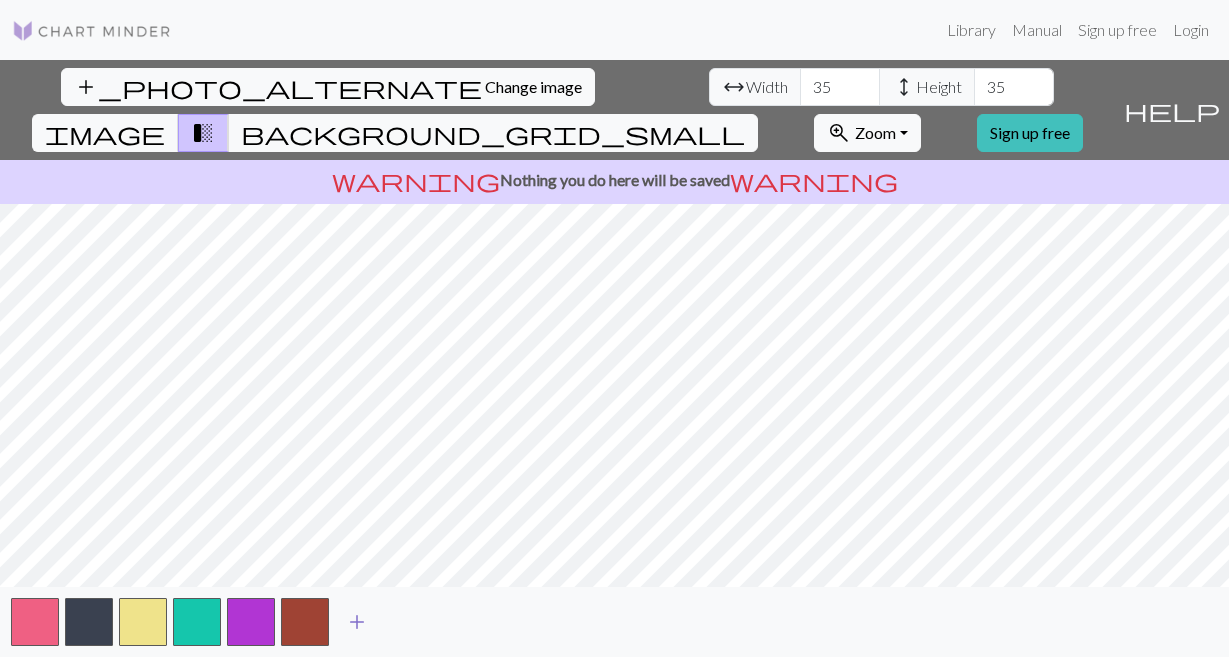 click on "add" at bounding box center [357, 622] 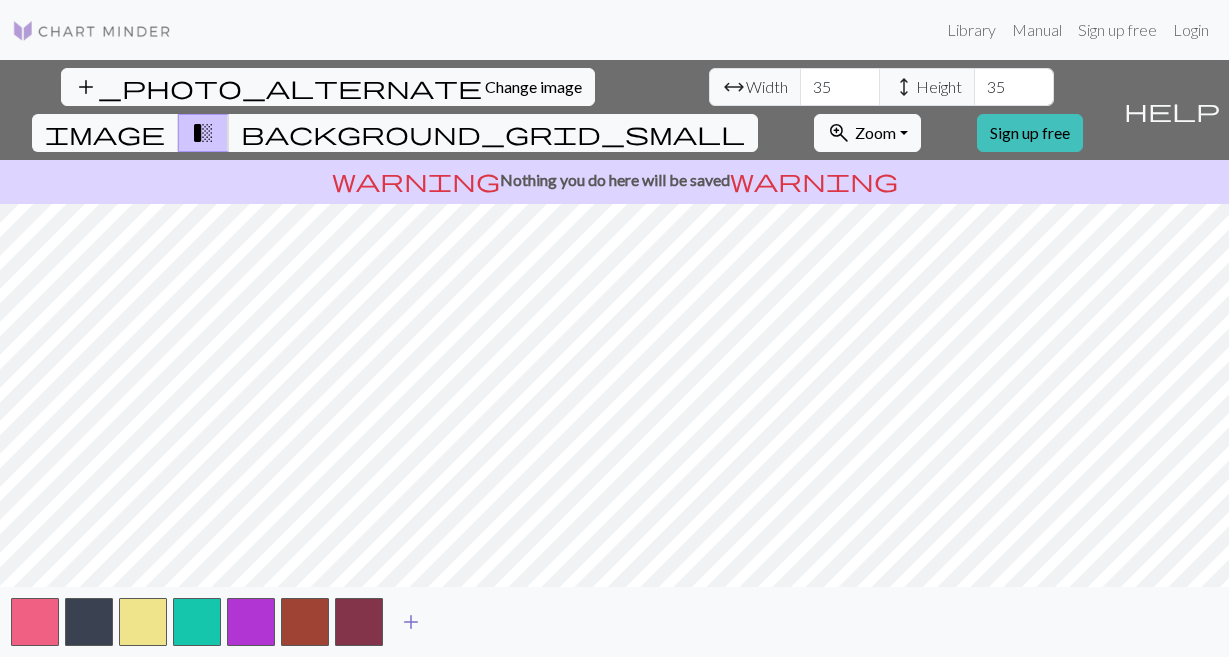 click on "add" at bounding box center (411, 622) 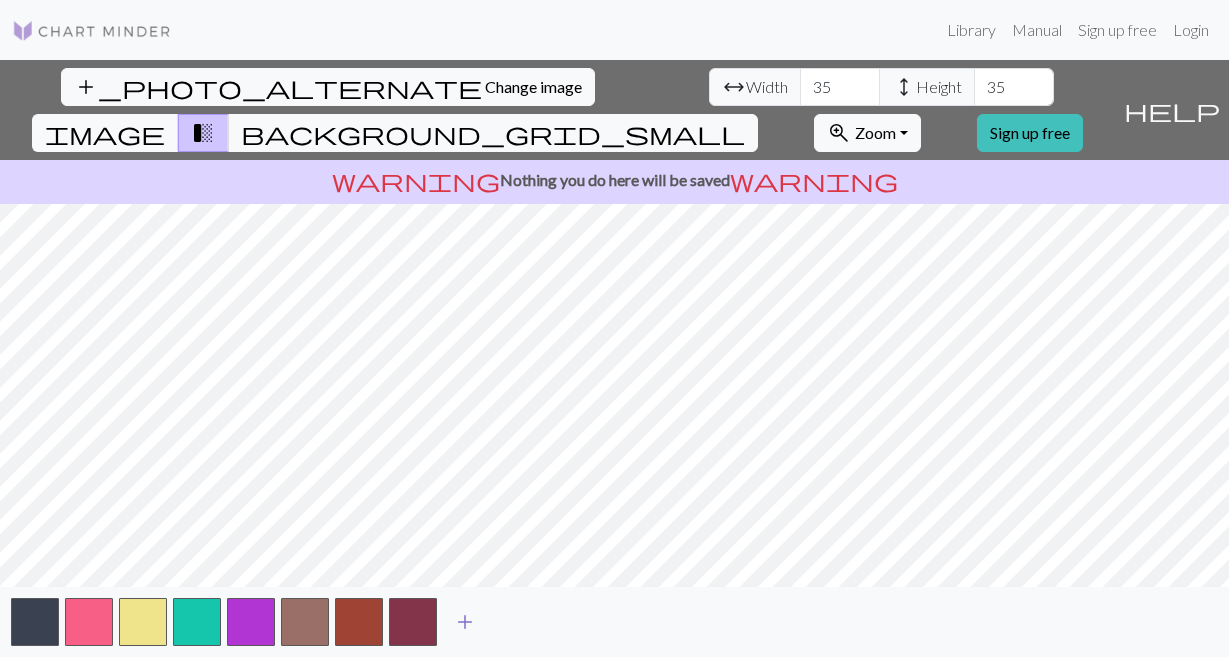 click on "add" at bounding box center (465, 622) 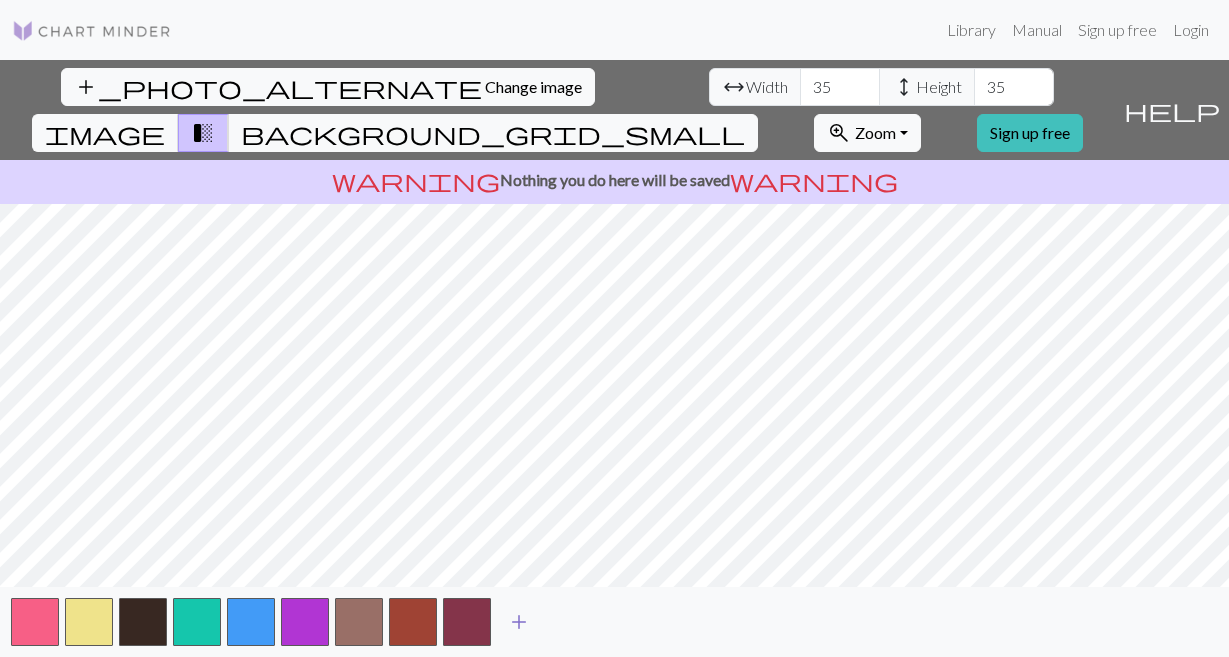 click on "add" at bounding box center [519, 622] 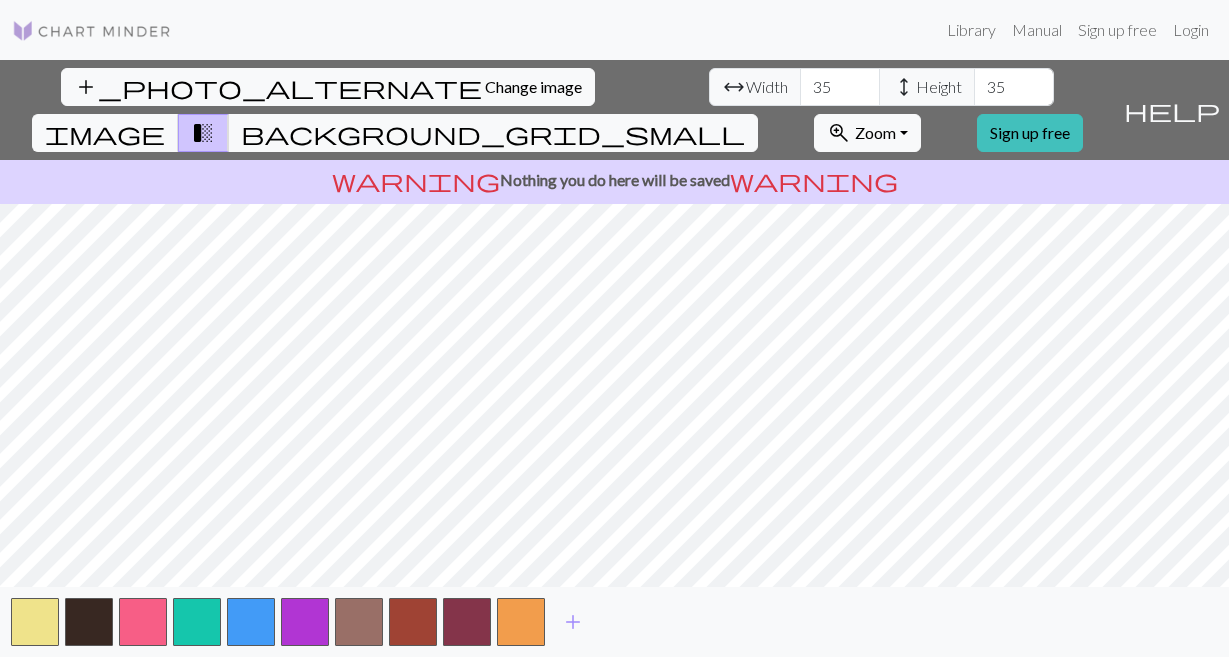 click on "add" at bounding box center [614, 622] 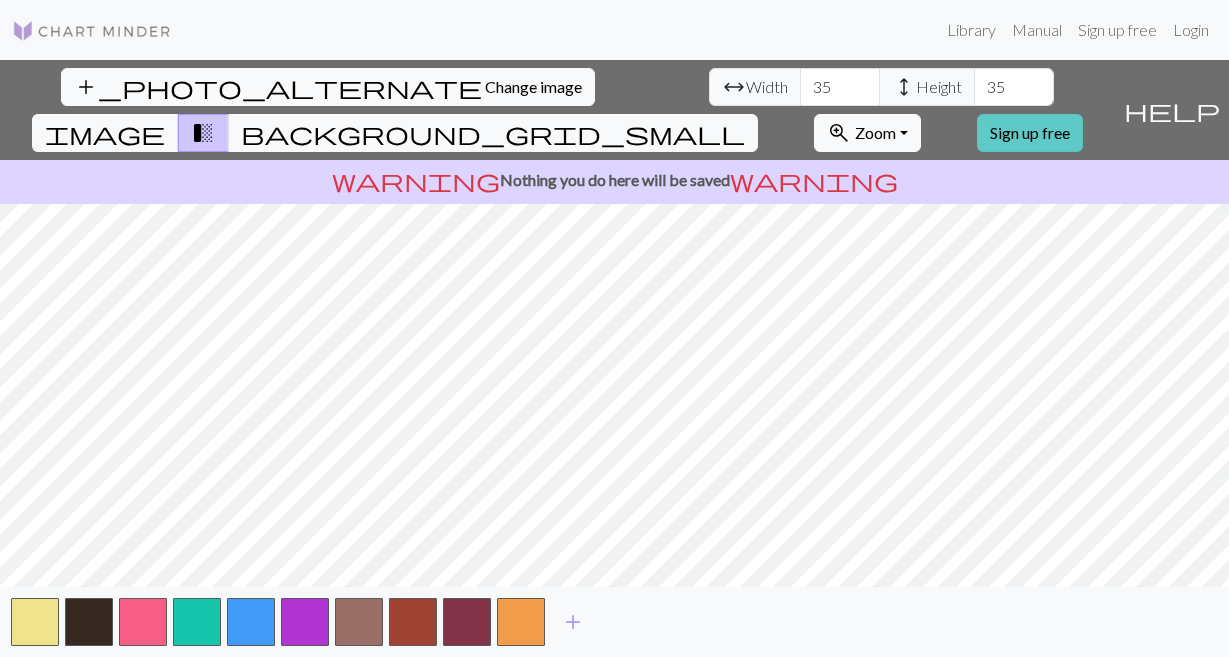 click on "Sign up free" at bounding box center [1030, 133] 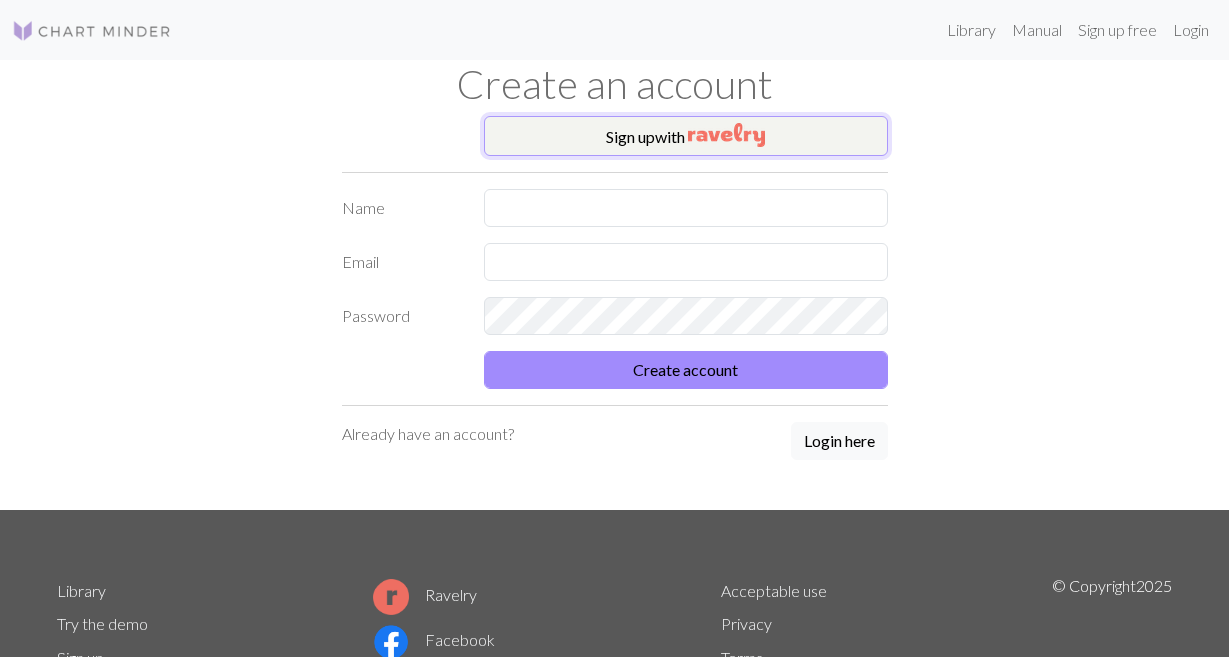 click at bounding box center (726, 135) 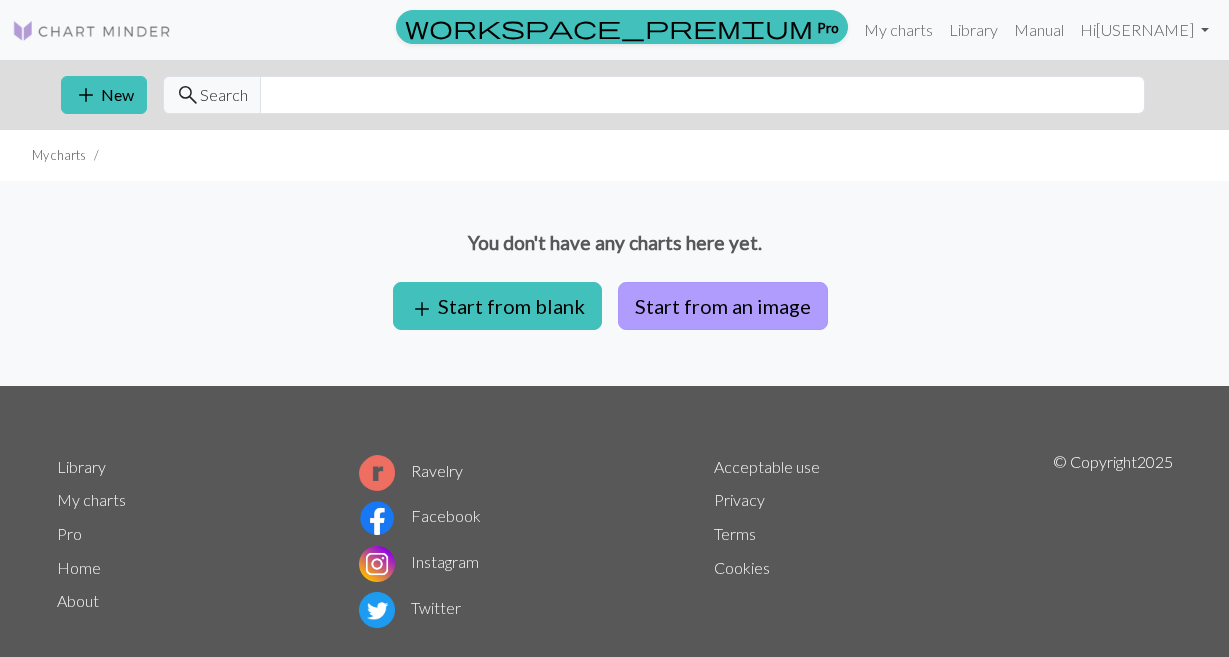 click on "Start from an image" at bounding box center (723, 306) 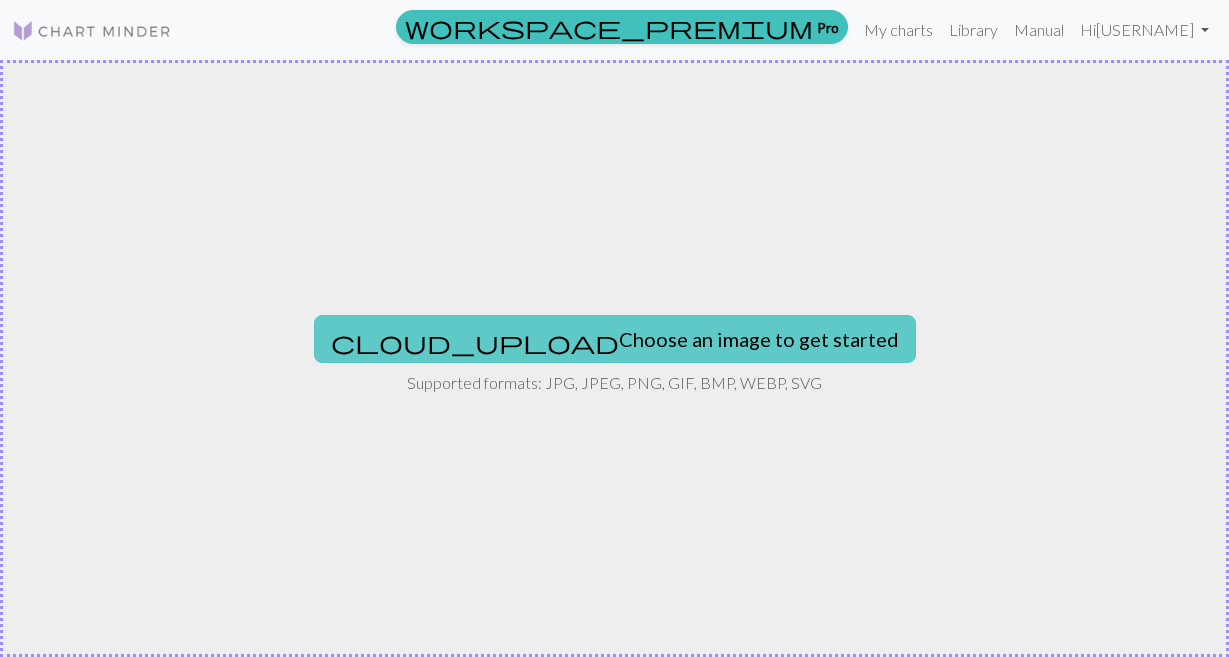 click on "cloud_upload  Choose an image to get started" at bounding box center [615, 339] 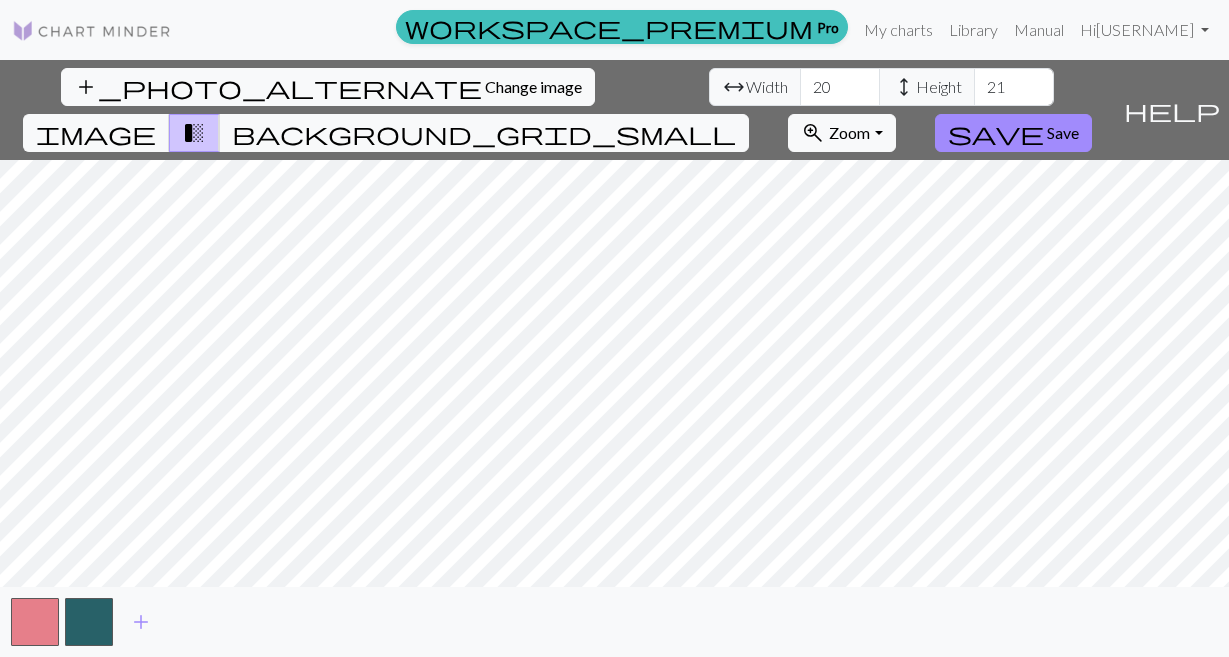 click on "21" at bounding box center [1014, 87] 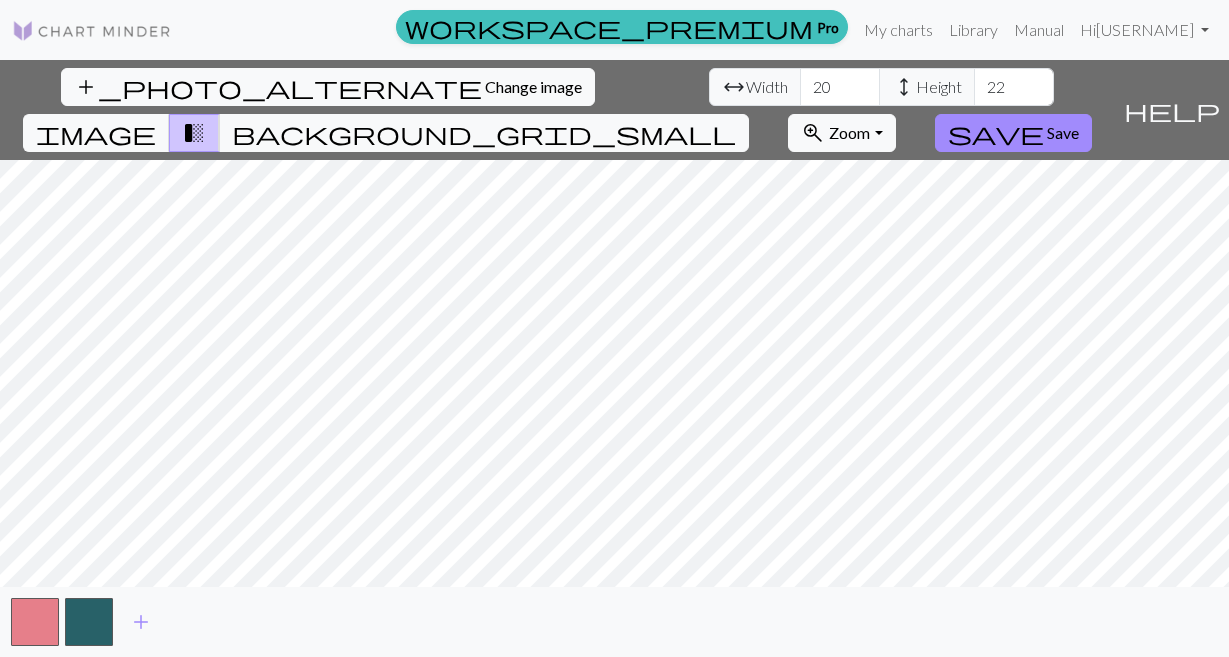 click on "22" at bounding box center [1014, 87] 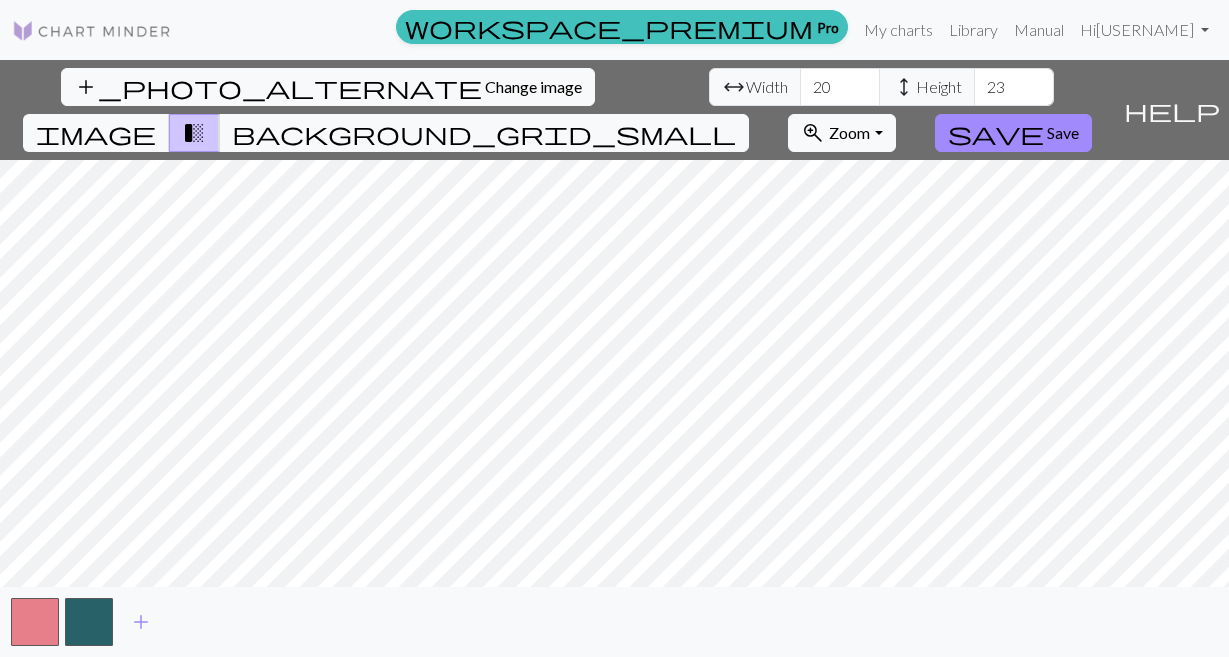 click on "23" at bounding box center [1014, 87] 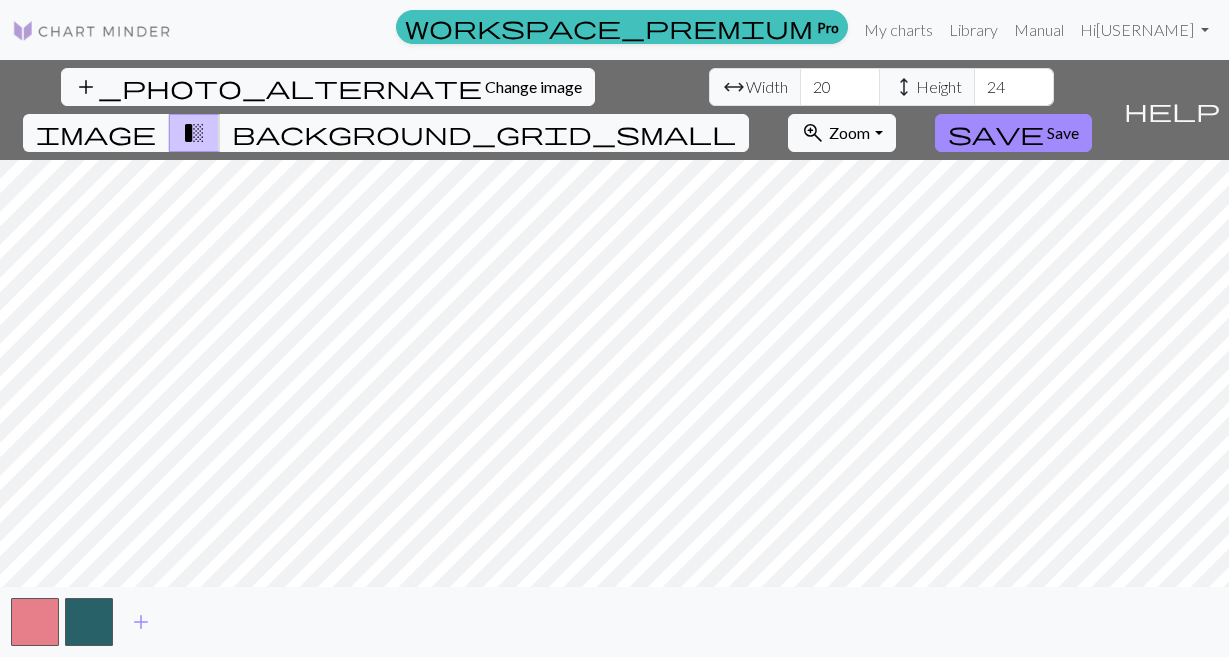 click on "24" at bounding box center [1014, 87] 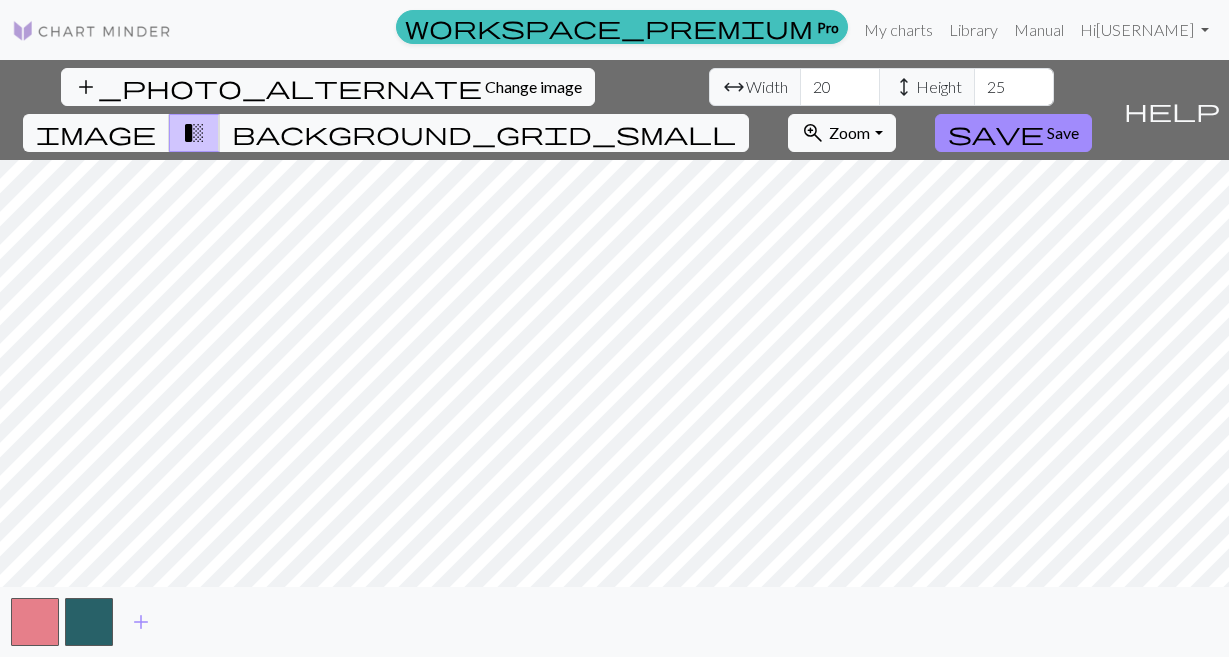 click on "25" at bounding box center [1014, 87] 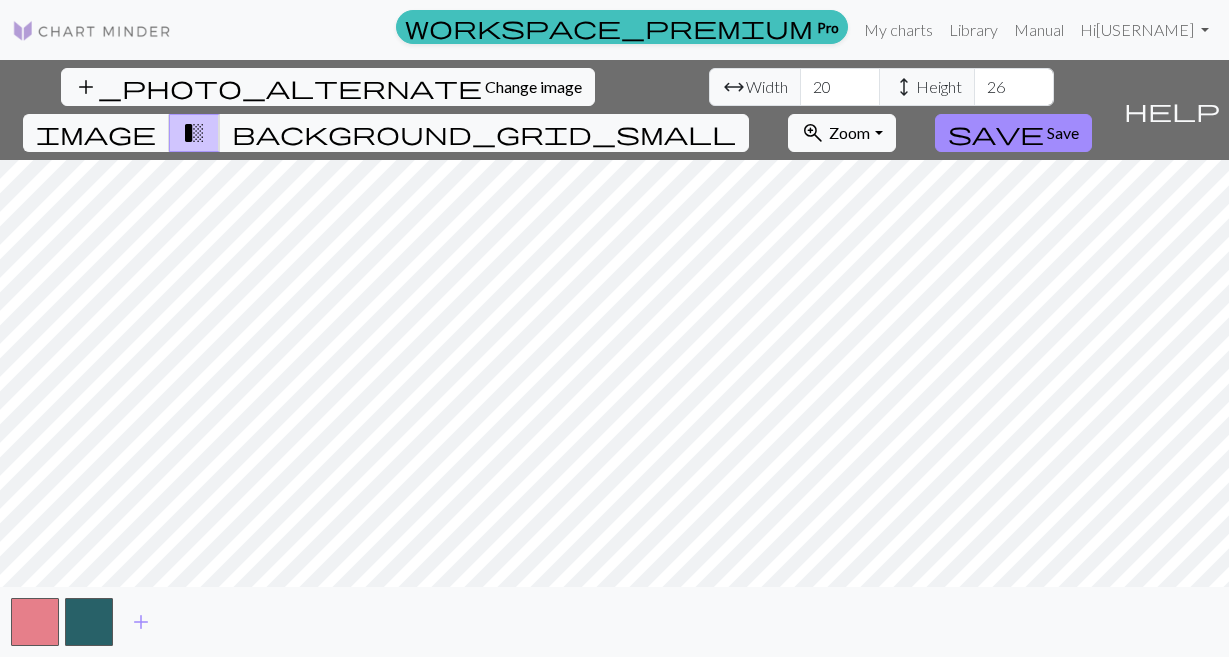 click on "26" at bounding box center [1014, 87] 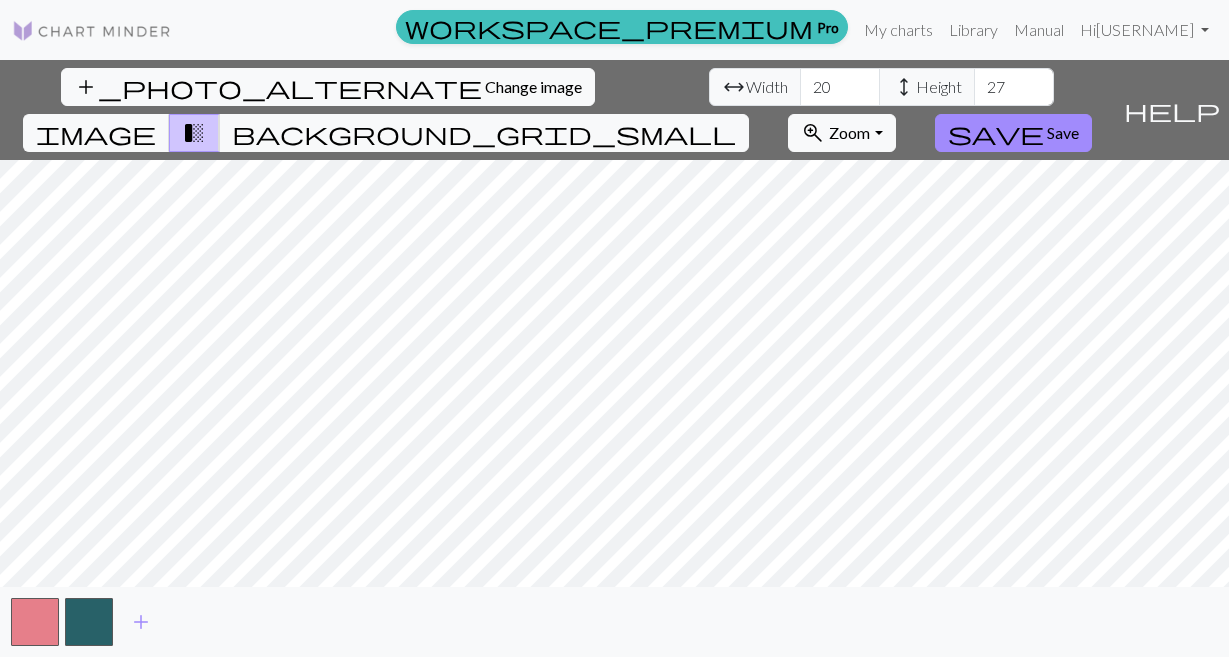 click on "27" at bounding box center [1014, 87] 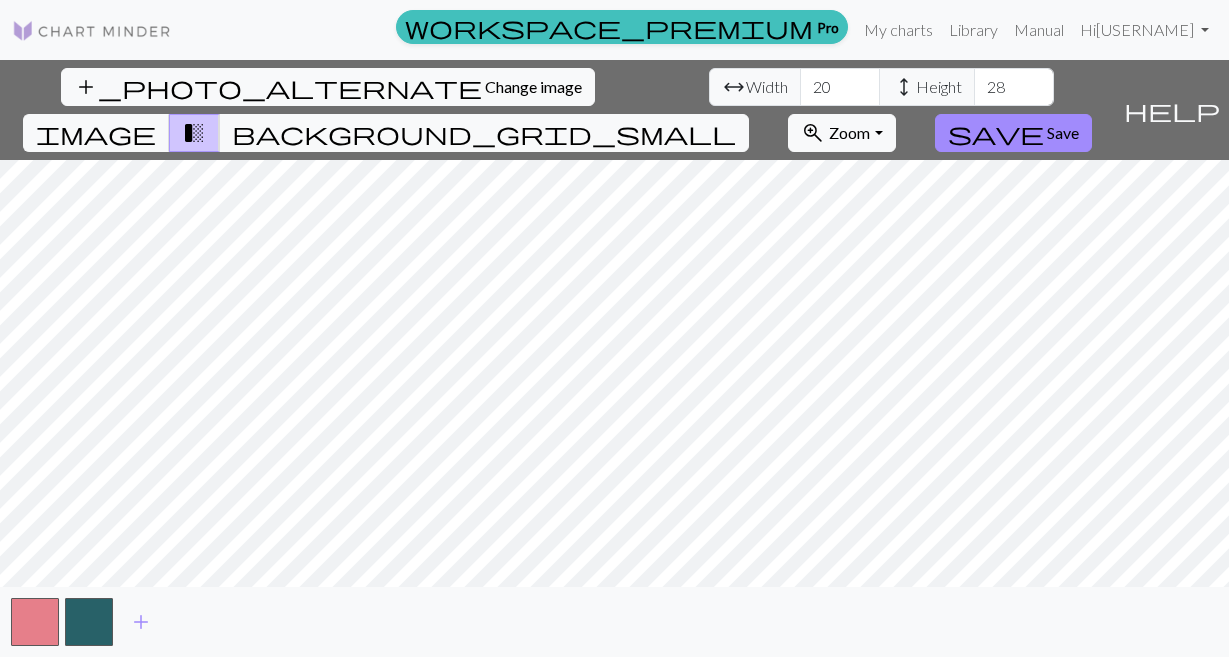 click on "28" at bounding box center [1014, 87] 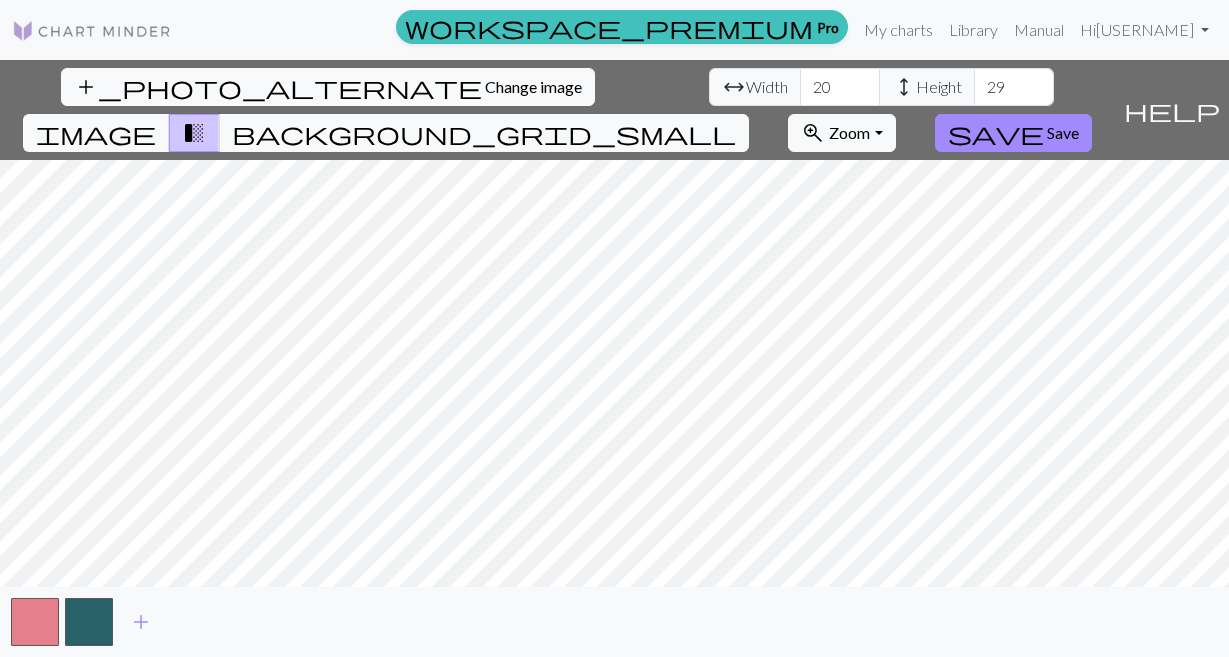 click on "29" at bounding box center [1014, 87] 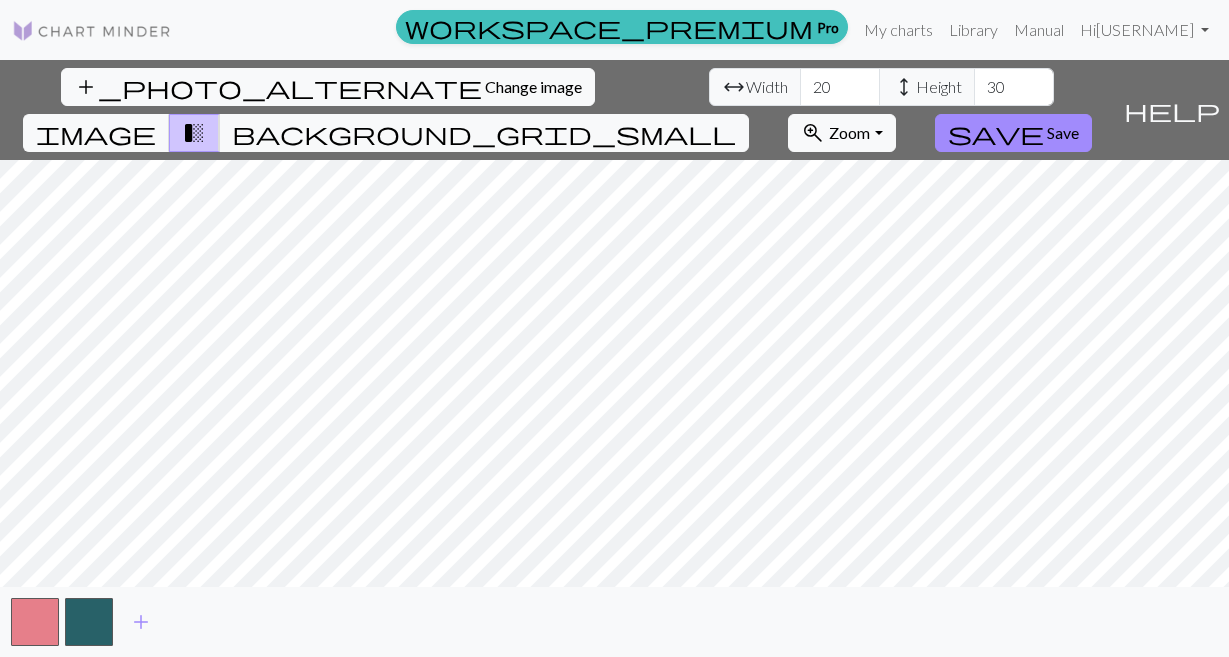 click on "30" at bounding box center [1014, 87] 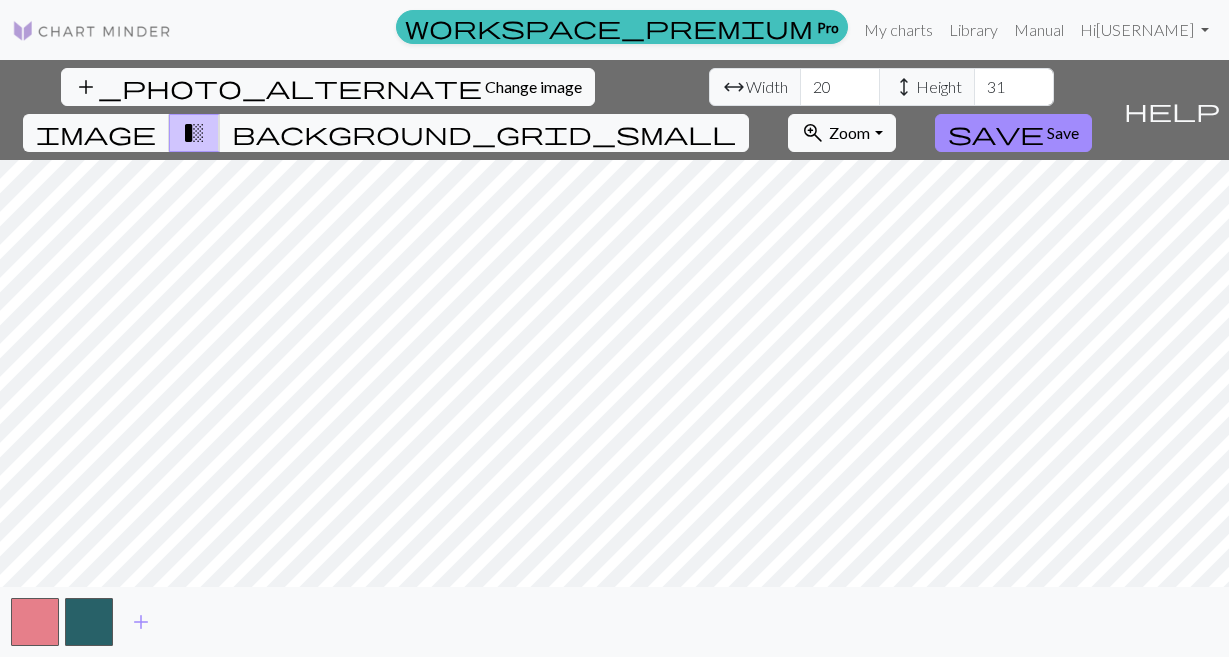 click on "31" at bounding box center [1014, 87] 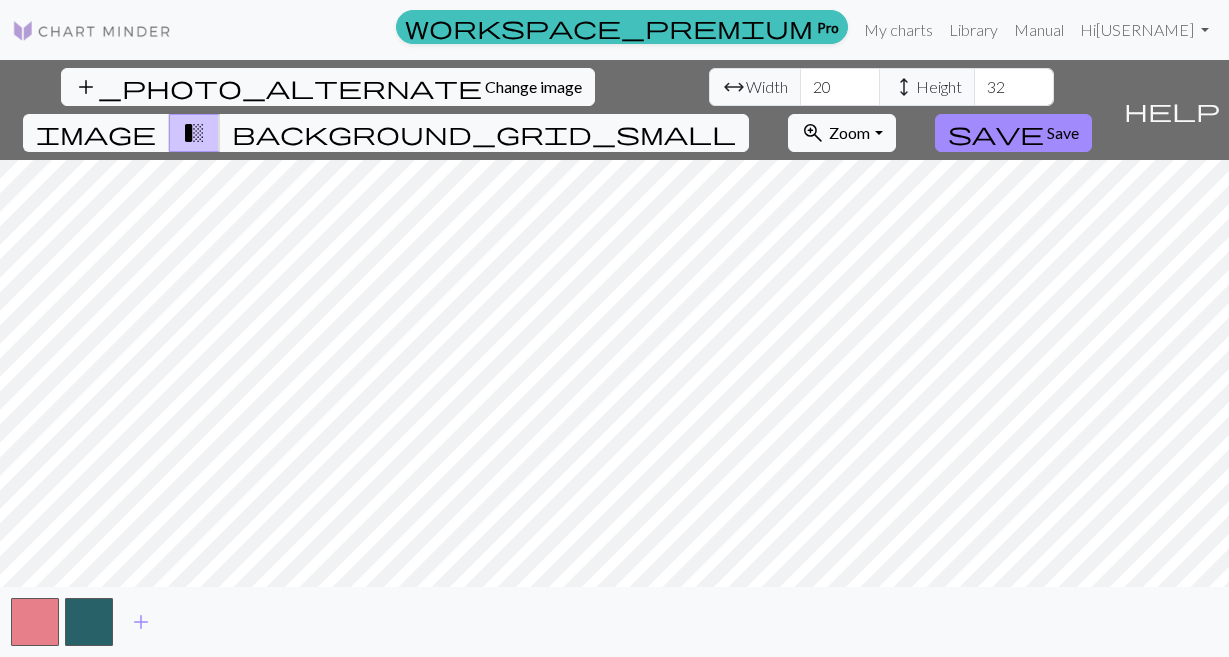 click on "32" at bounding box center (1014, 87) 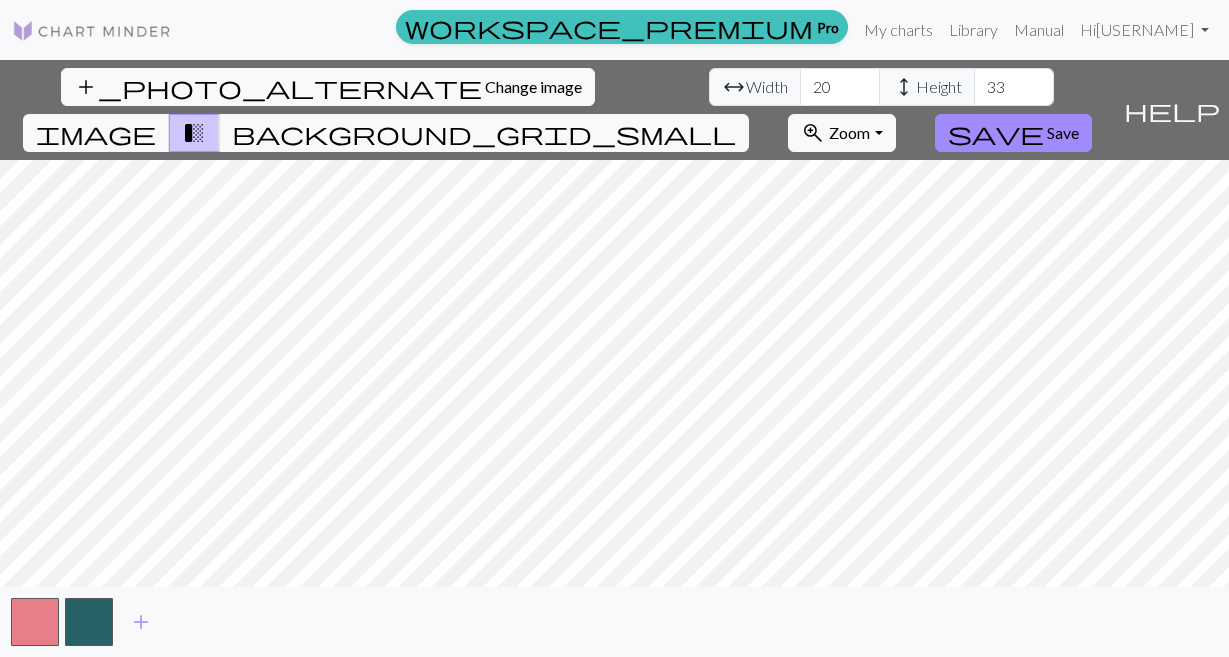 click on "33" at bounding box center [1014, 87] 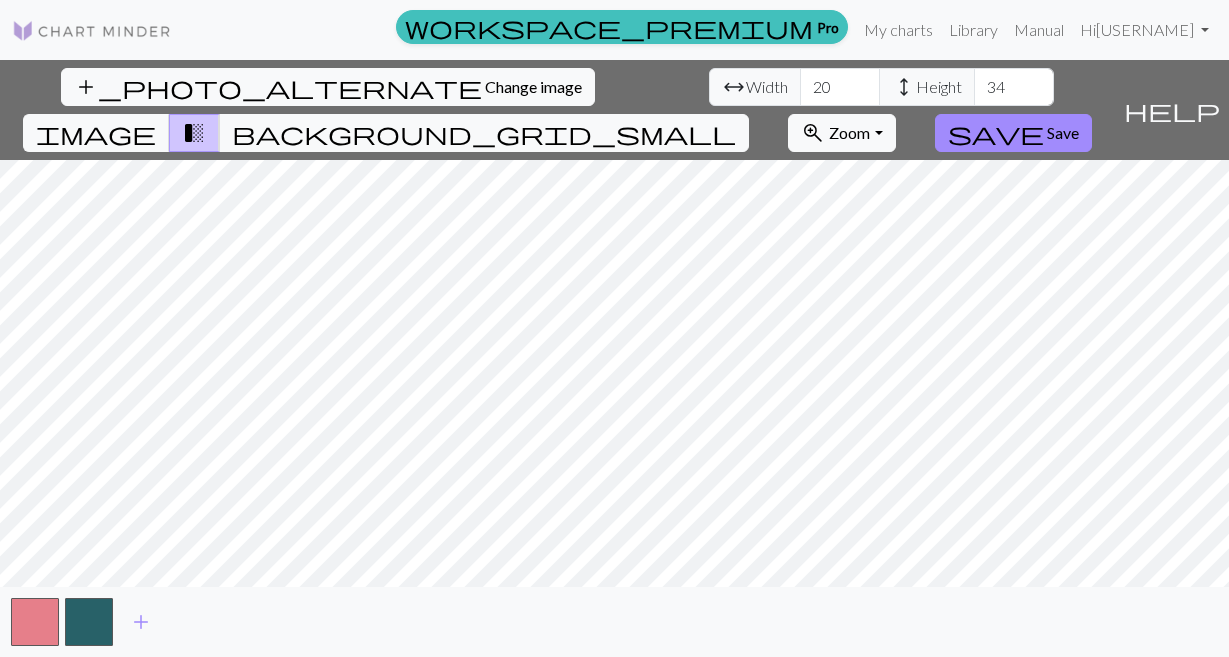 click on "34" at bounding box center [1014, 87] 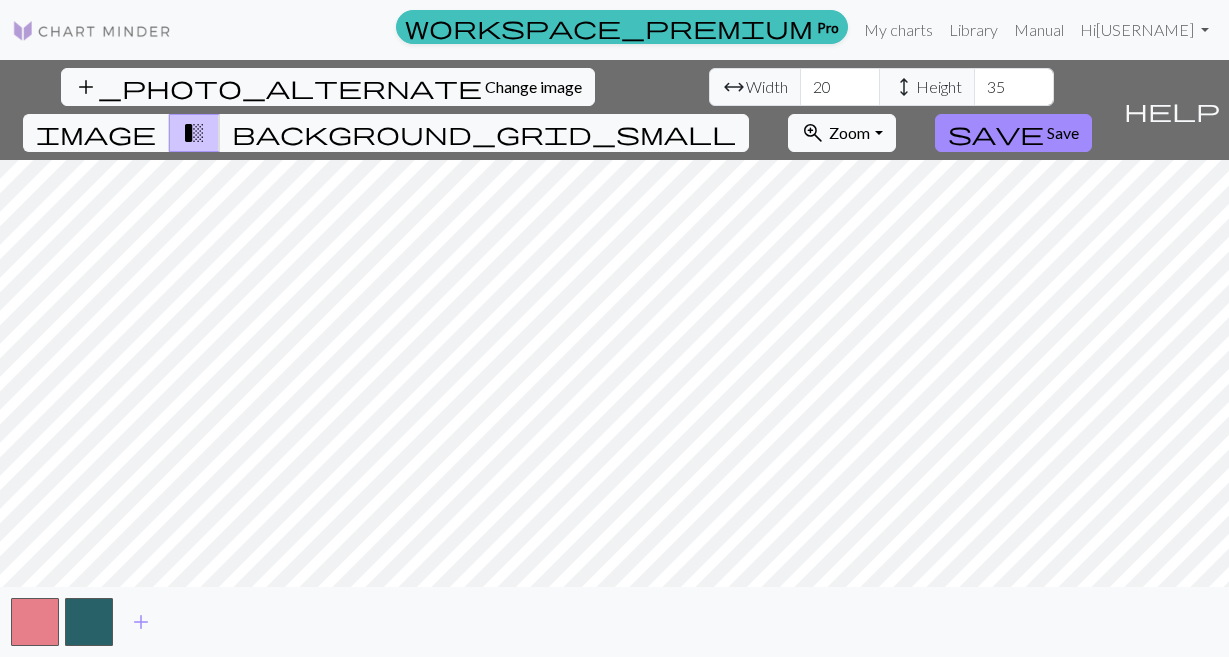 click on "35" at bounding box center (1014, 87) 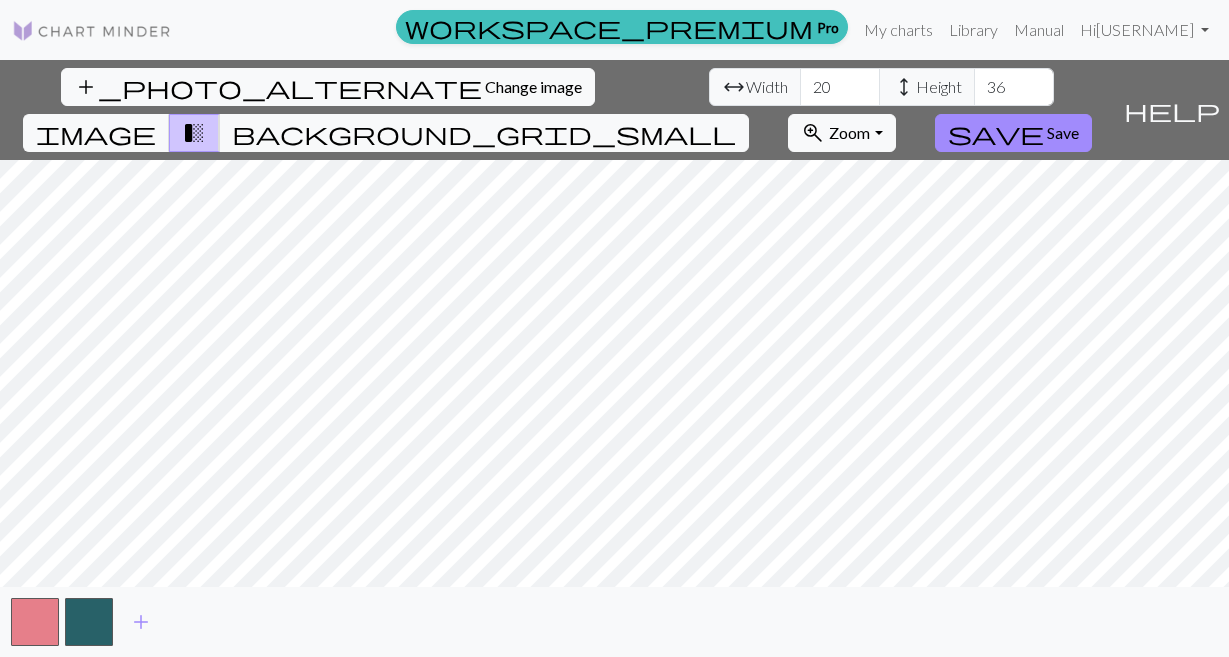 click on "36" at bounding box center (1014, 87) 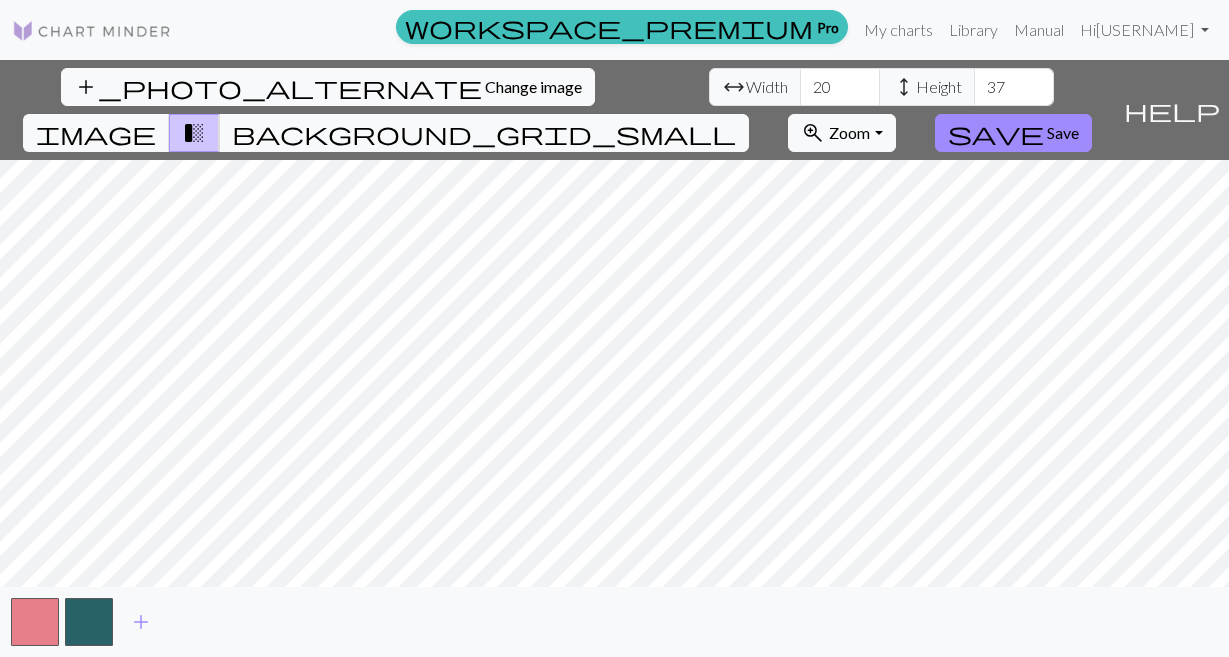 click on "37" at bounding box center [1014, 87] 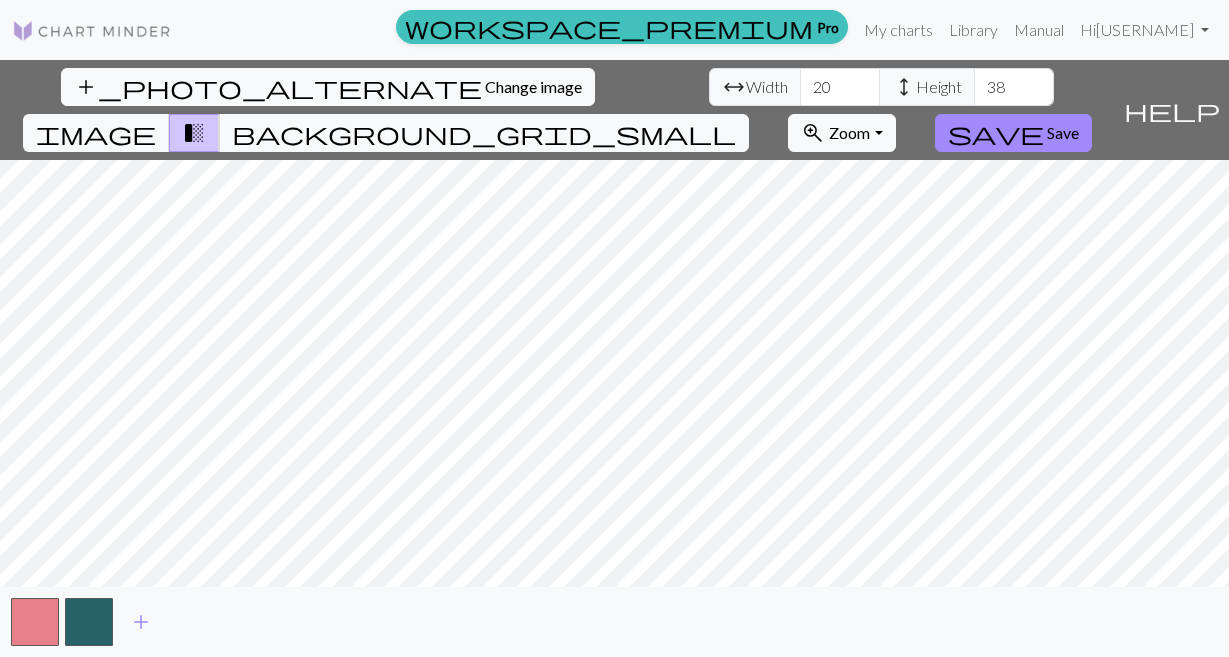 click on "38" at bounding box center [1014, 87] 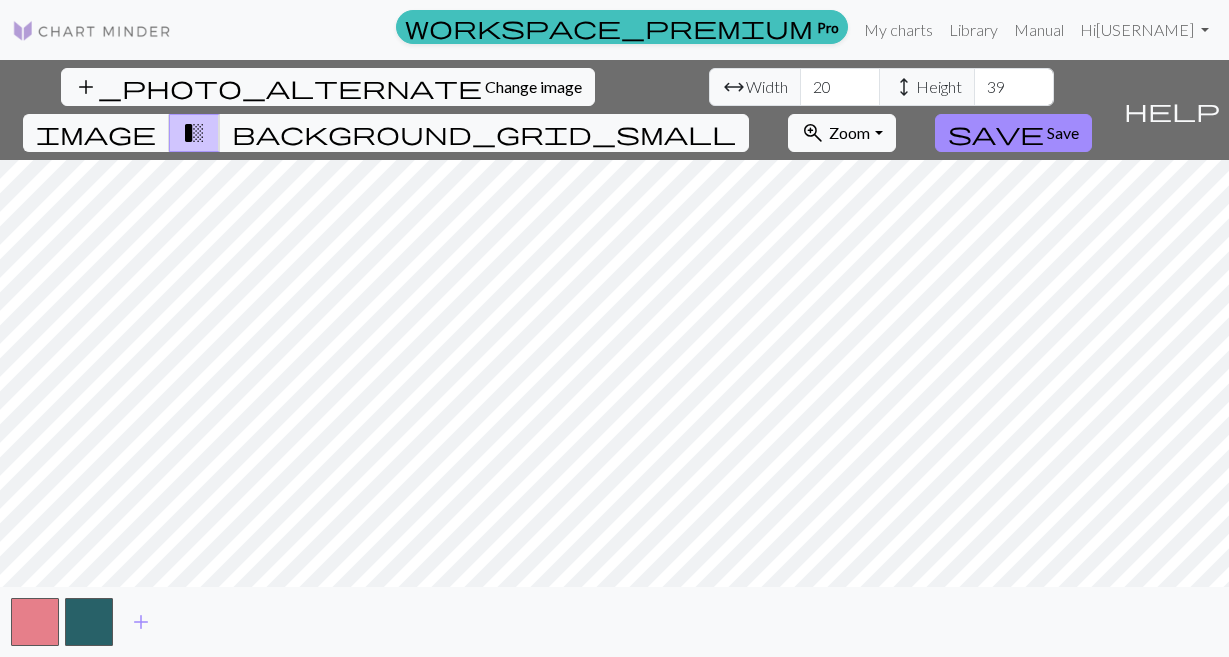 click on "39" at bounding box center (1014, 87) 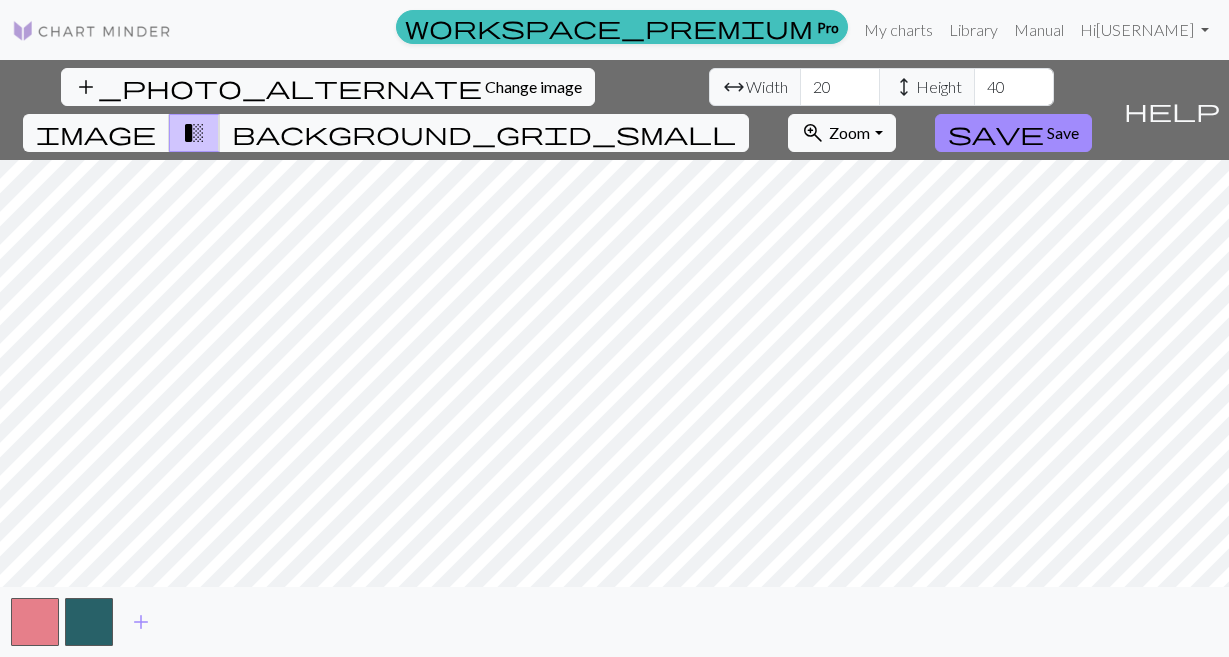 type on "40" 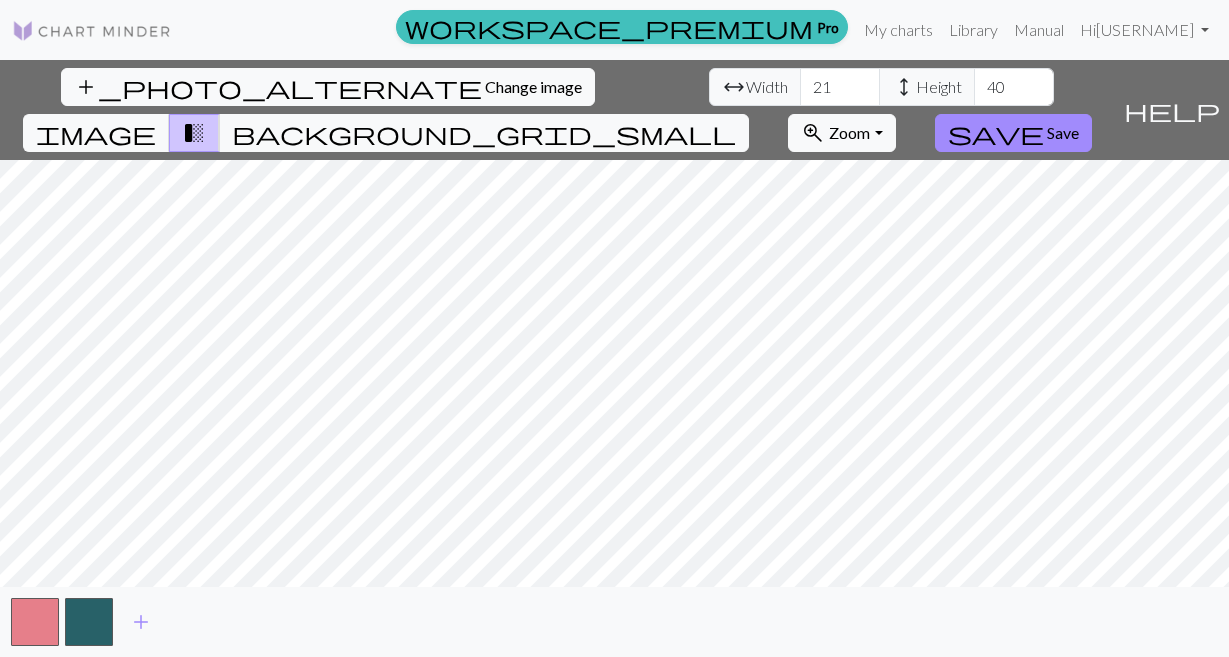 click on "21" at bounding box center (840, 87) 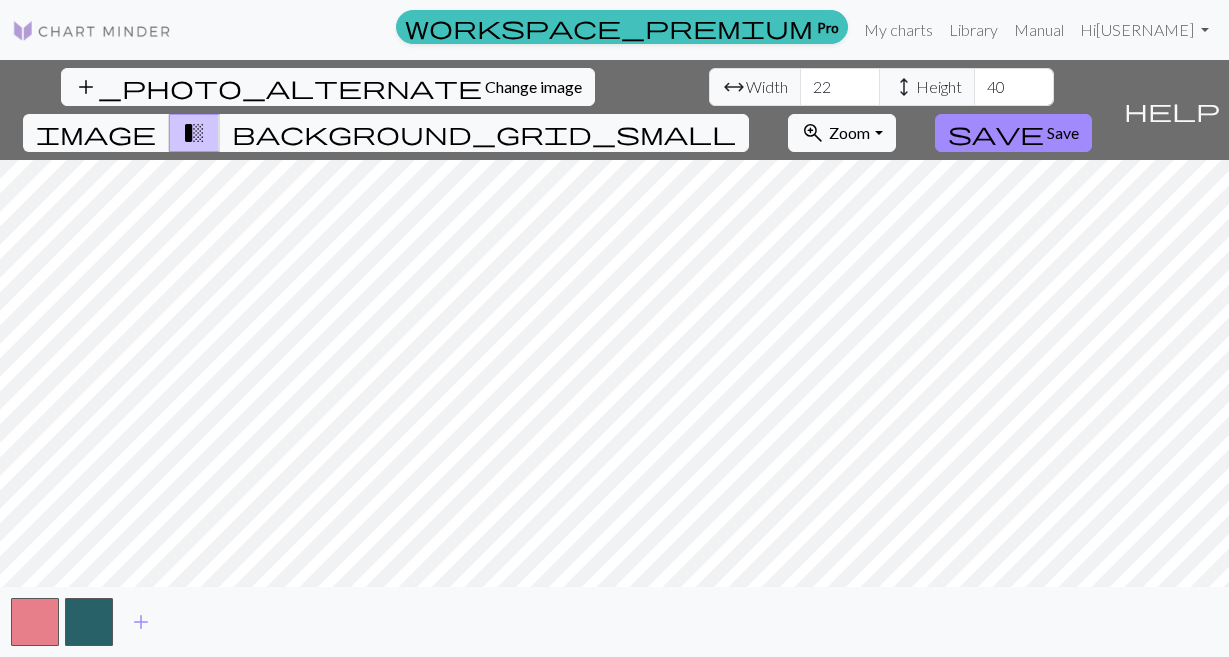 click on "22" at bounding box center (840, 87) 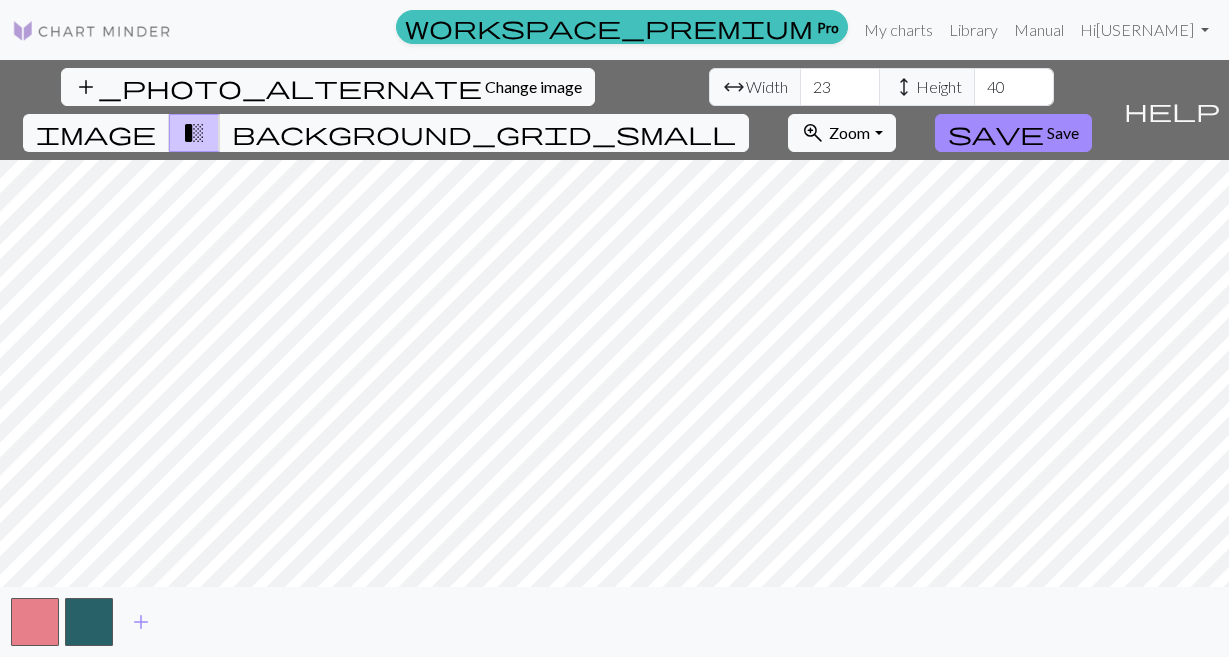 click on "23" at bounding box center [840, 87] 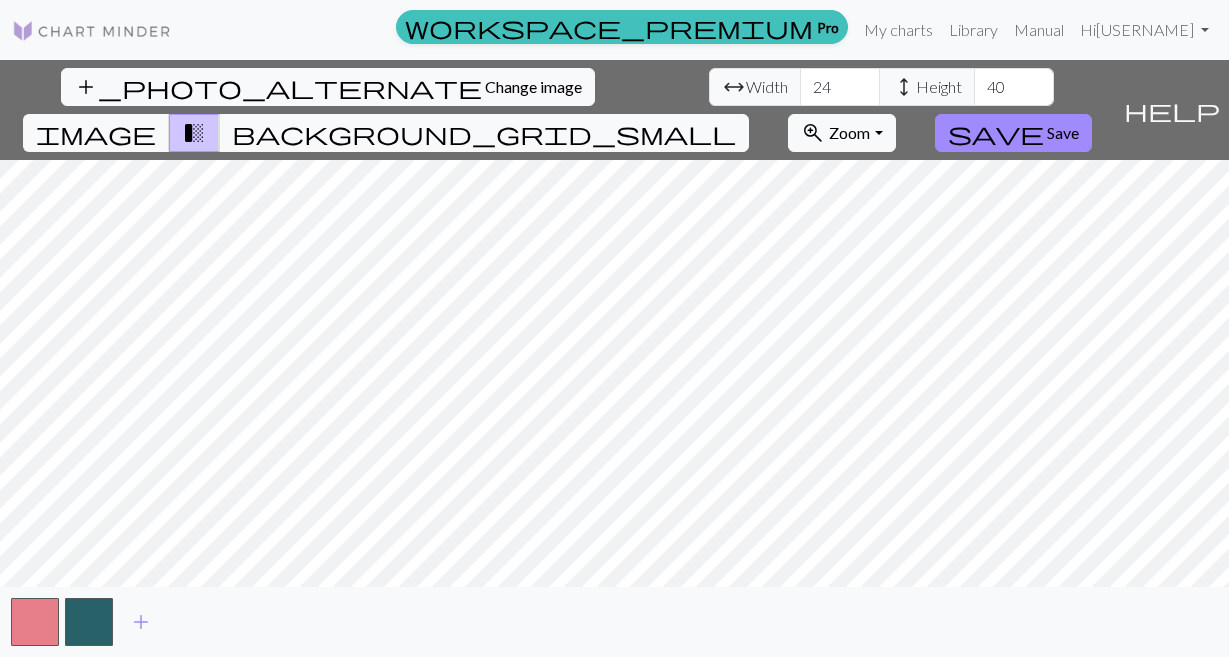click on "24" at bounding box center [840, 87] 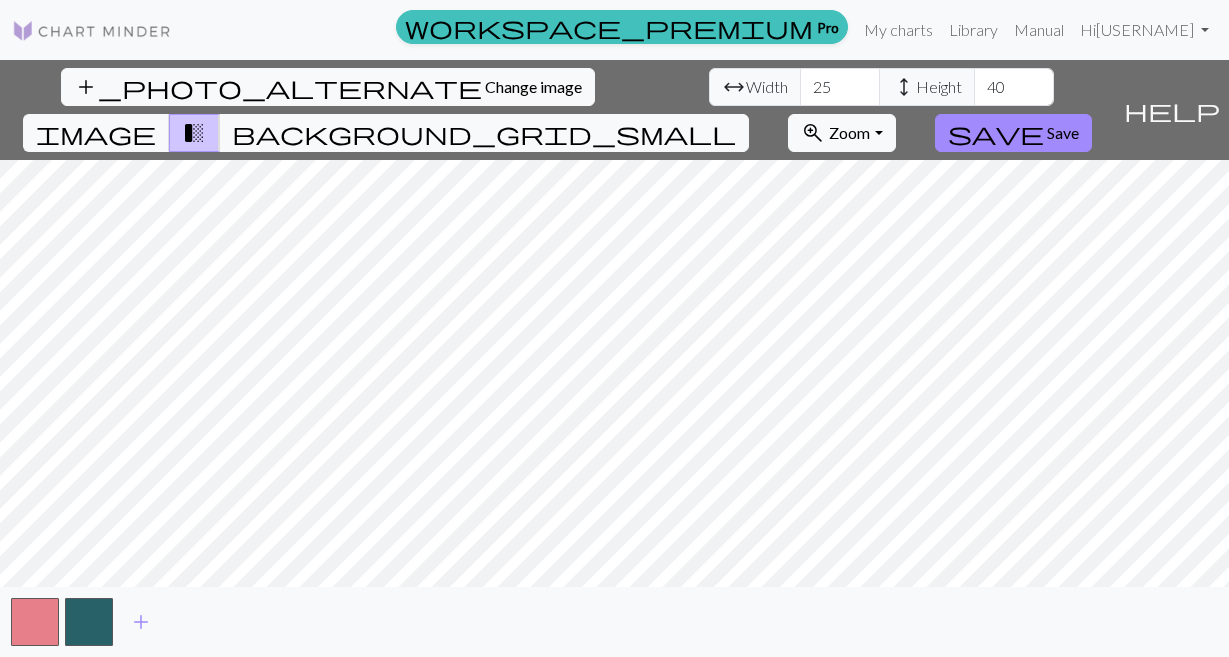 click on "25" at bounding box center (840, 87) 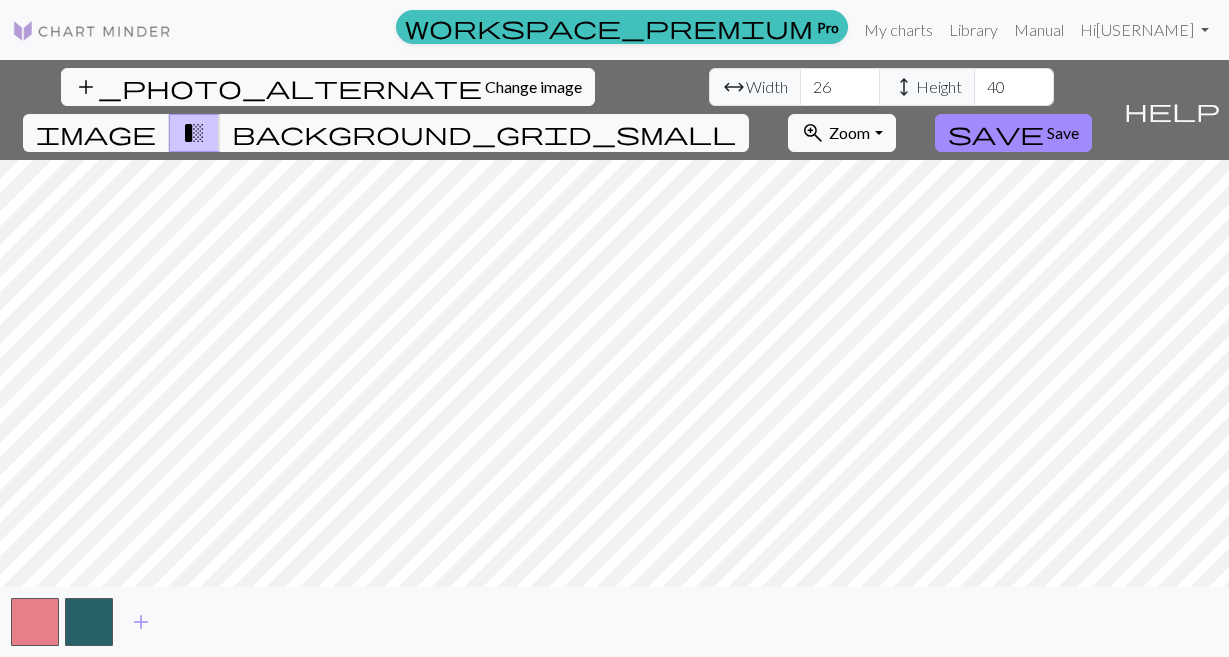 click on "26" at bounding box center (840, 87) 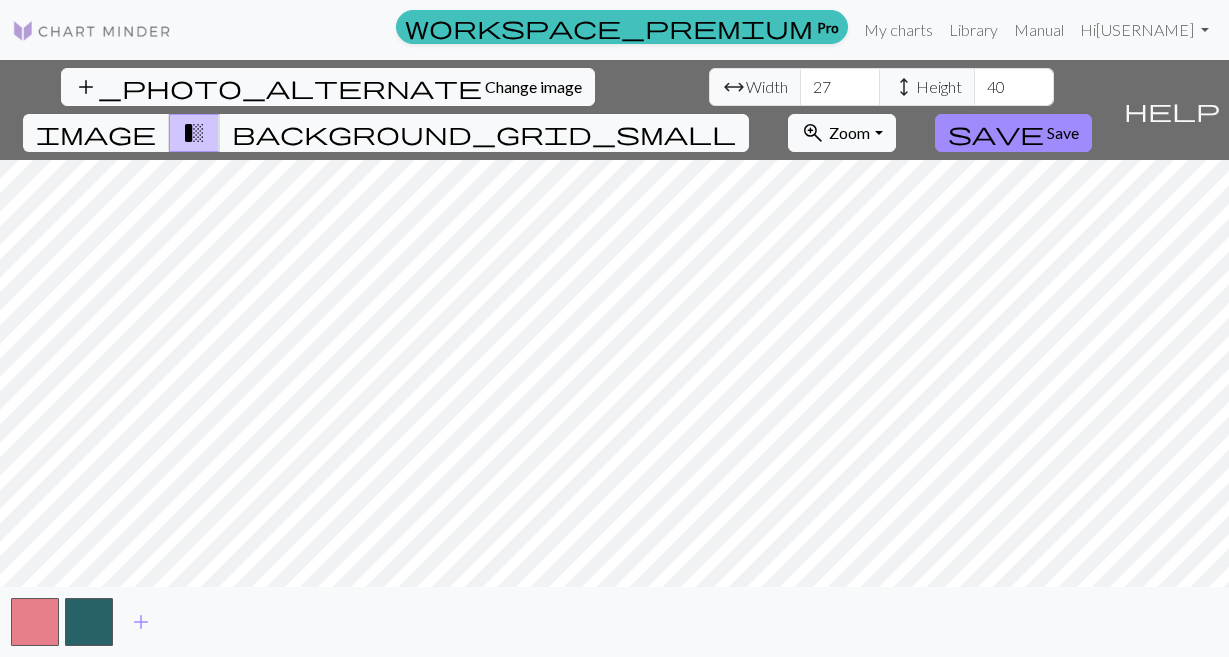 click on "27" at bounding box center (840, 87) 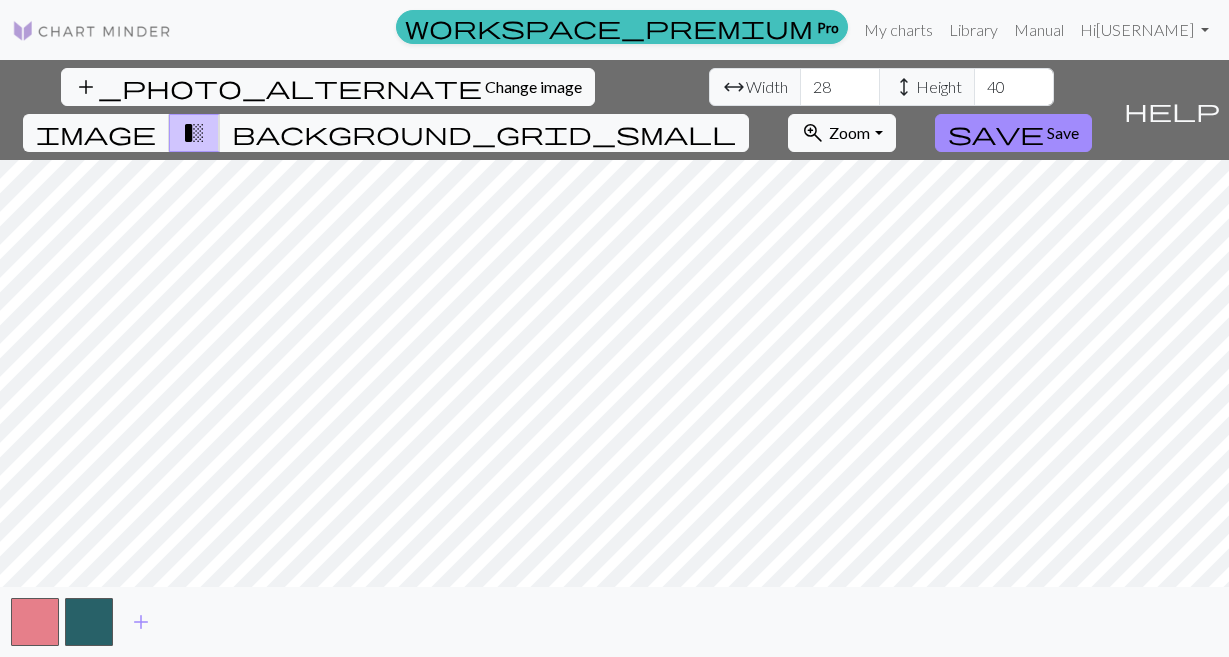 click on "28" at bounding box center [840, 87] 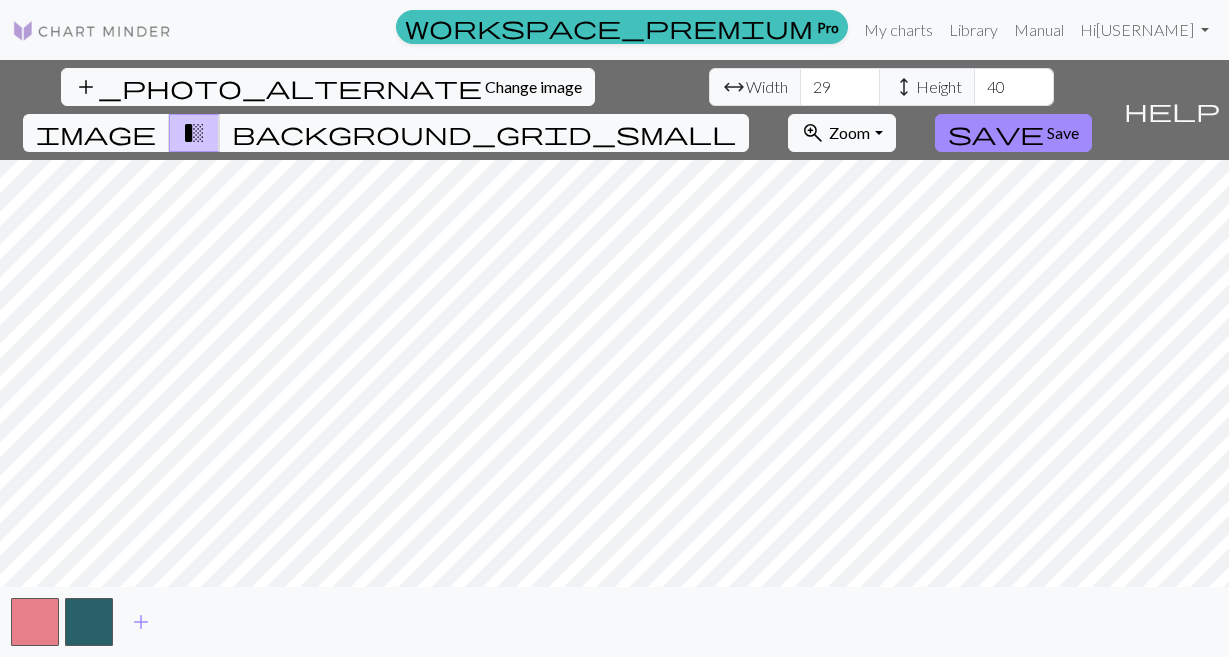 click on "29" at bounding box center [840, 87] 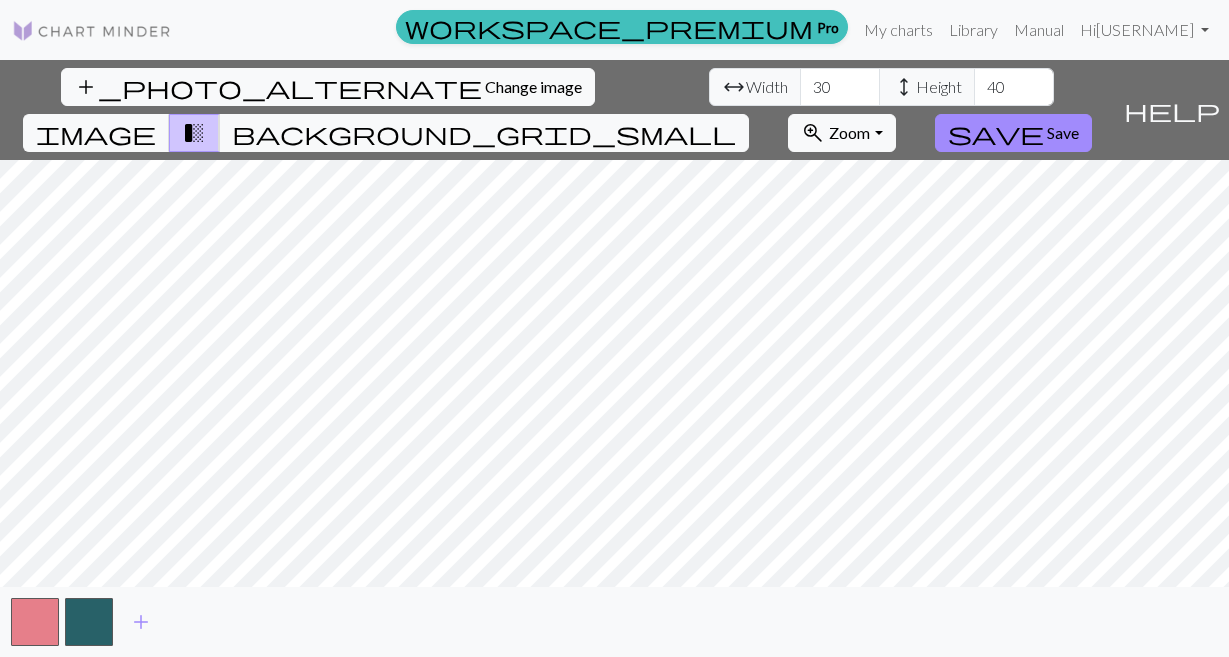 click on "30" at bounding box center (840, 87) 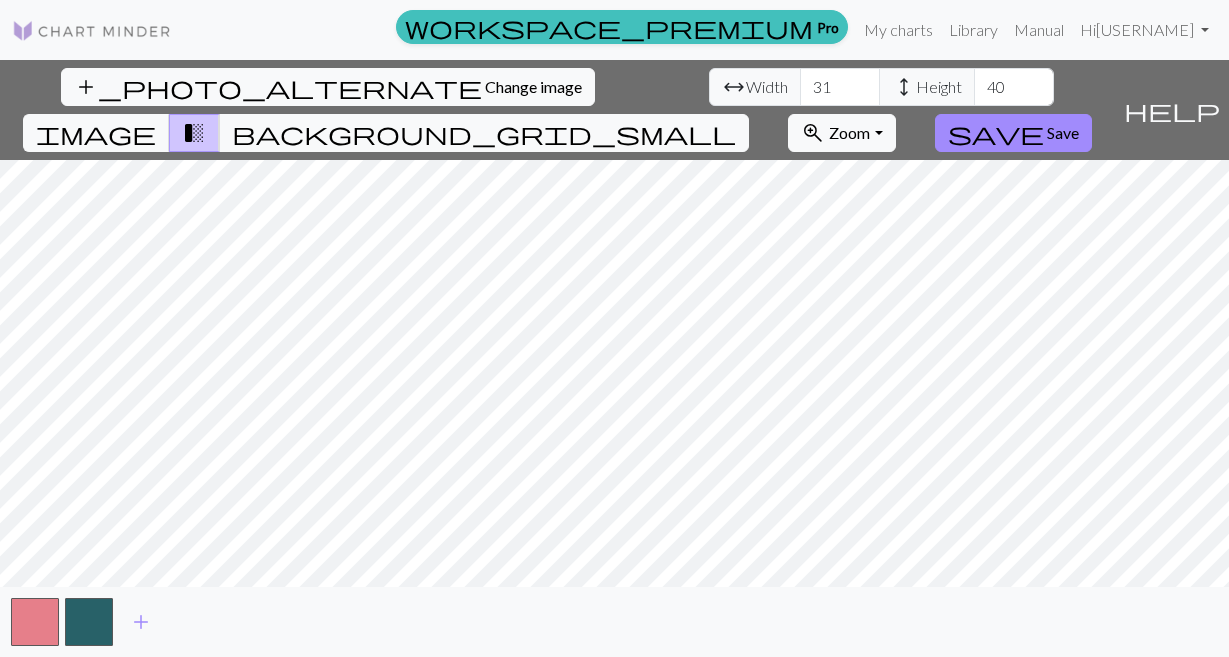 click on "31" at bounding box center [840, 87] 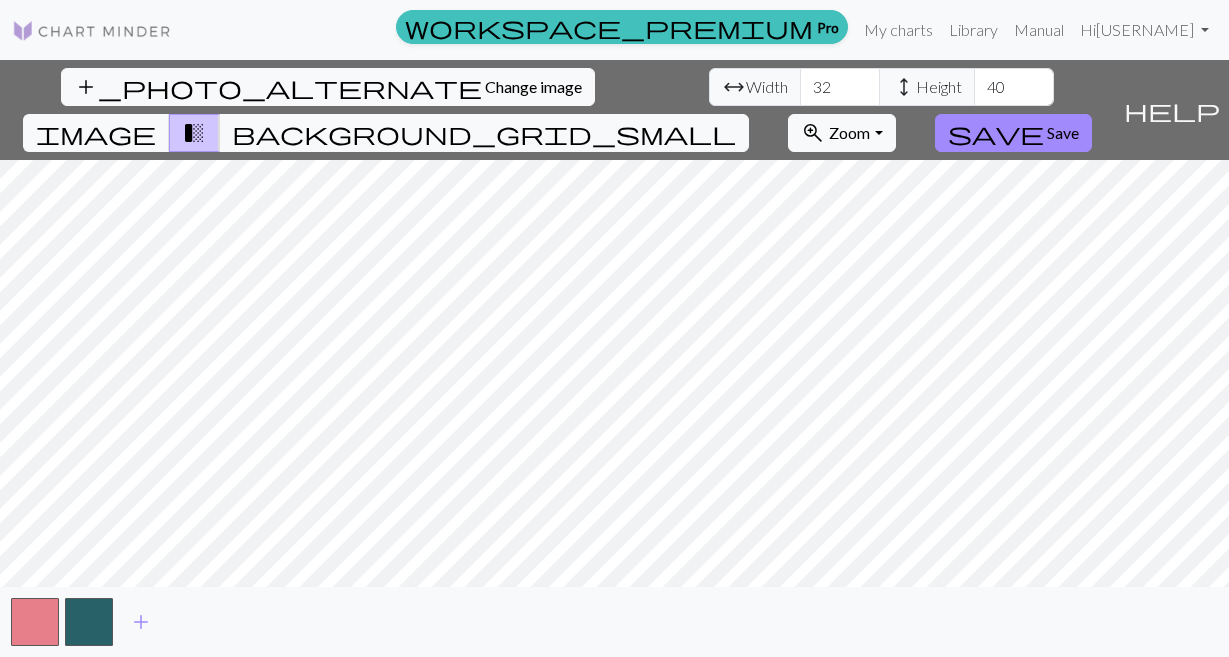 click on "32" at bounding box center [840, 87] 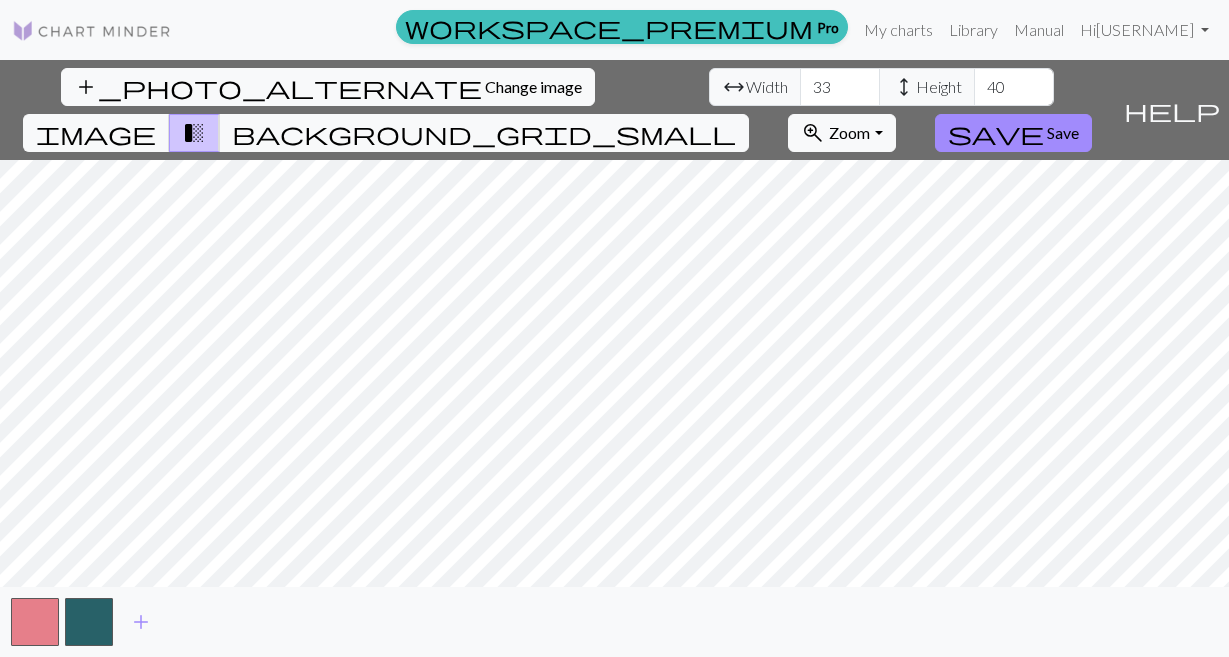 click on "33" at bounding box center [840, 87] 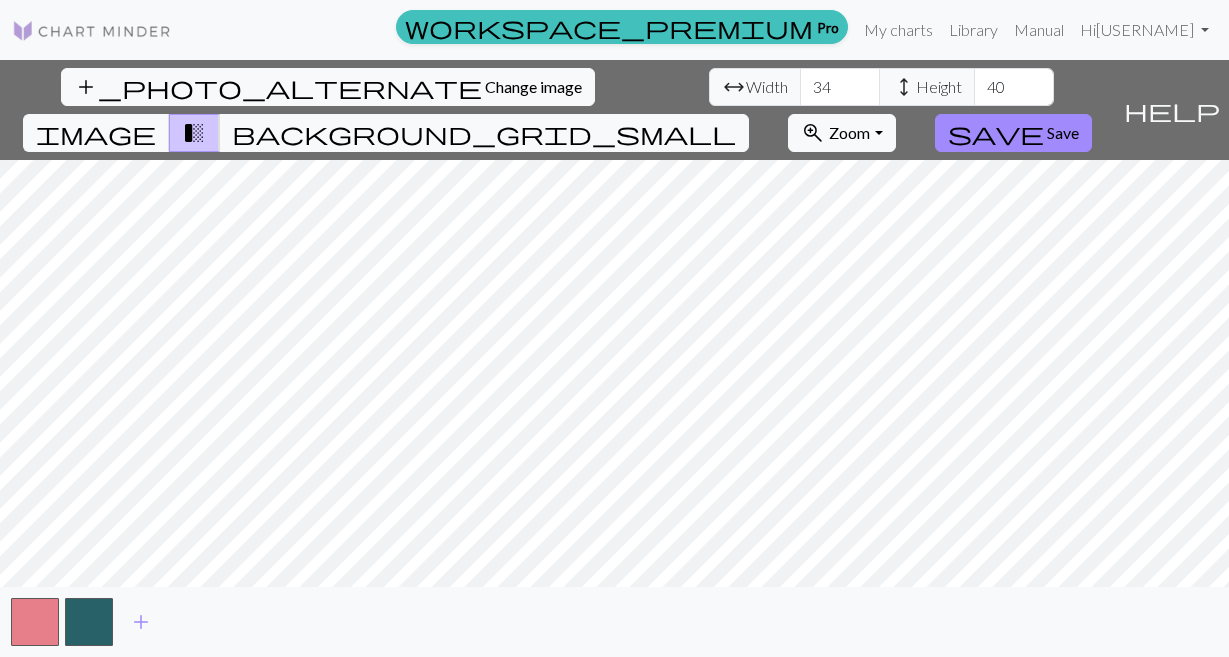 click on "34" at bounding box center (840, 87) 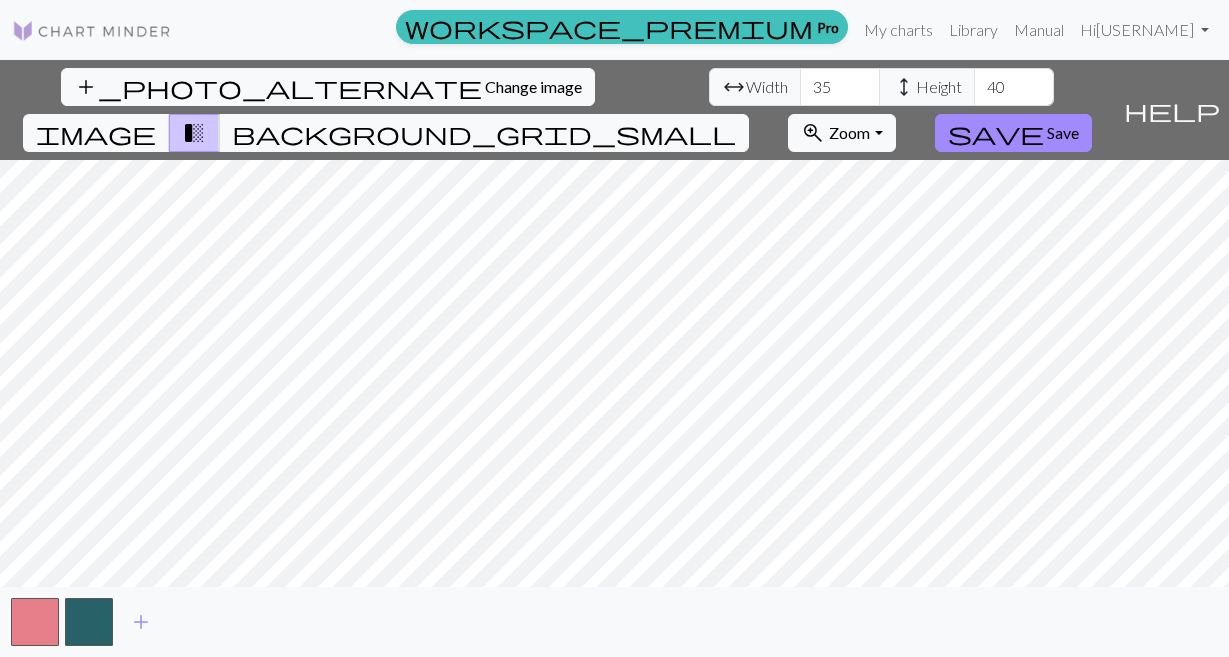 click on "35" at bounding box center (840, 87) 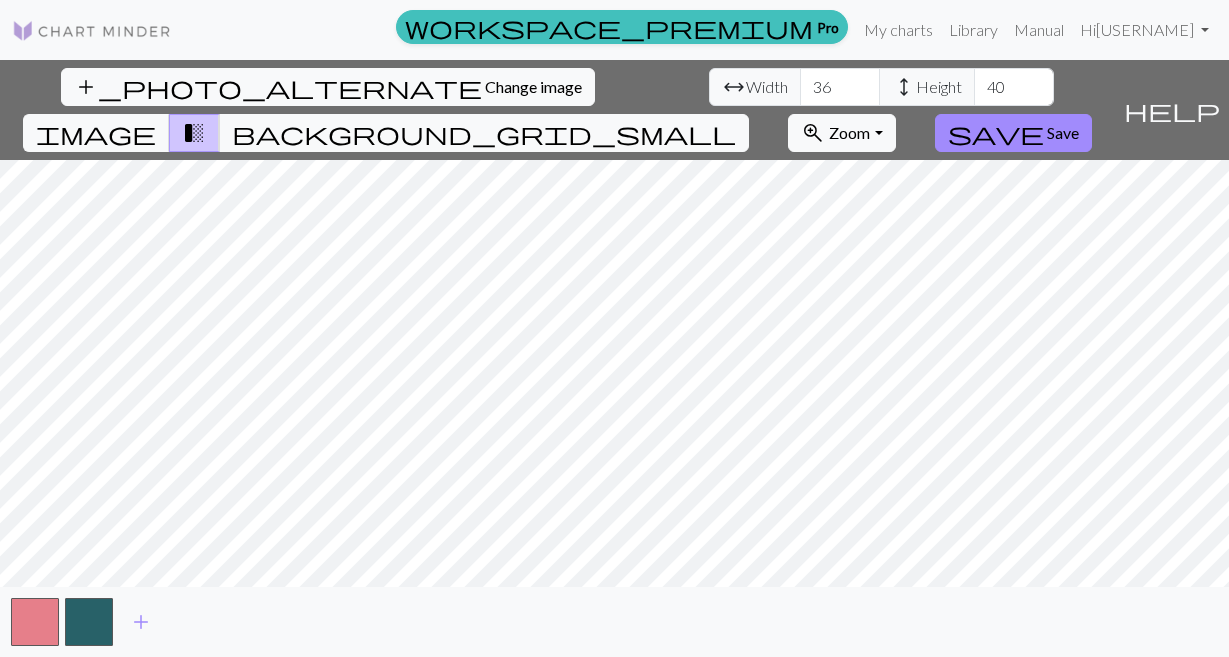 click on "36" at bounding box center [840, 87] 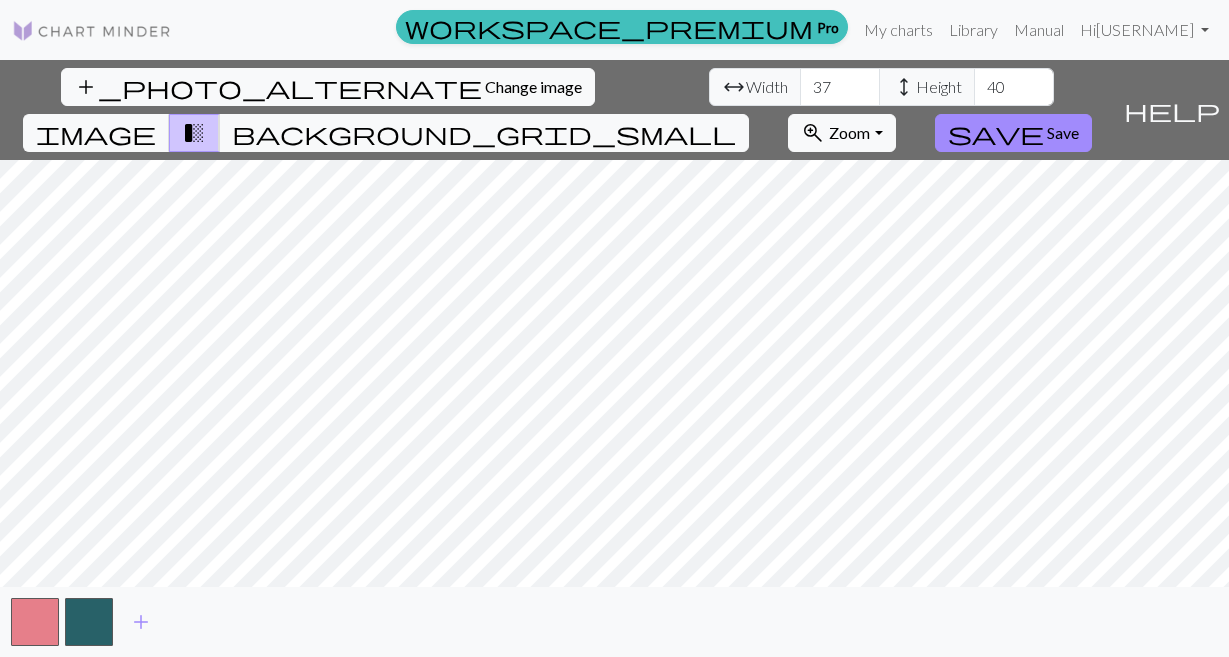 click on "37" at bounding box center [840, 87] 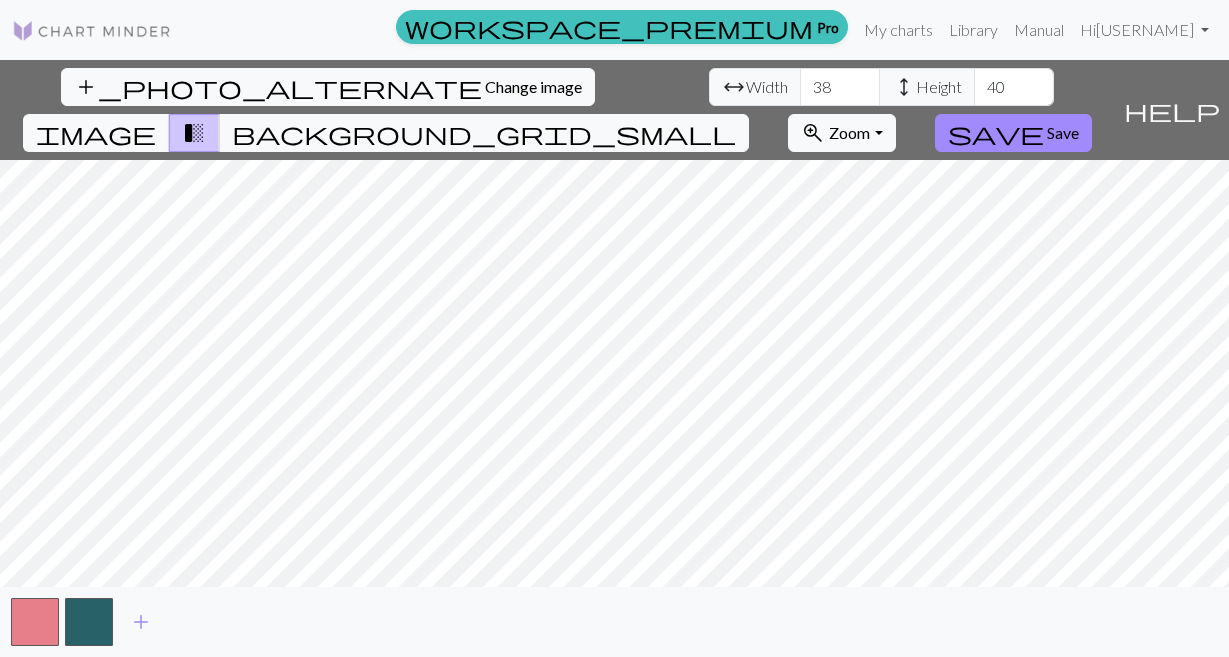 click on "38" at bounding box center [840, 87] 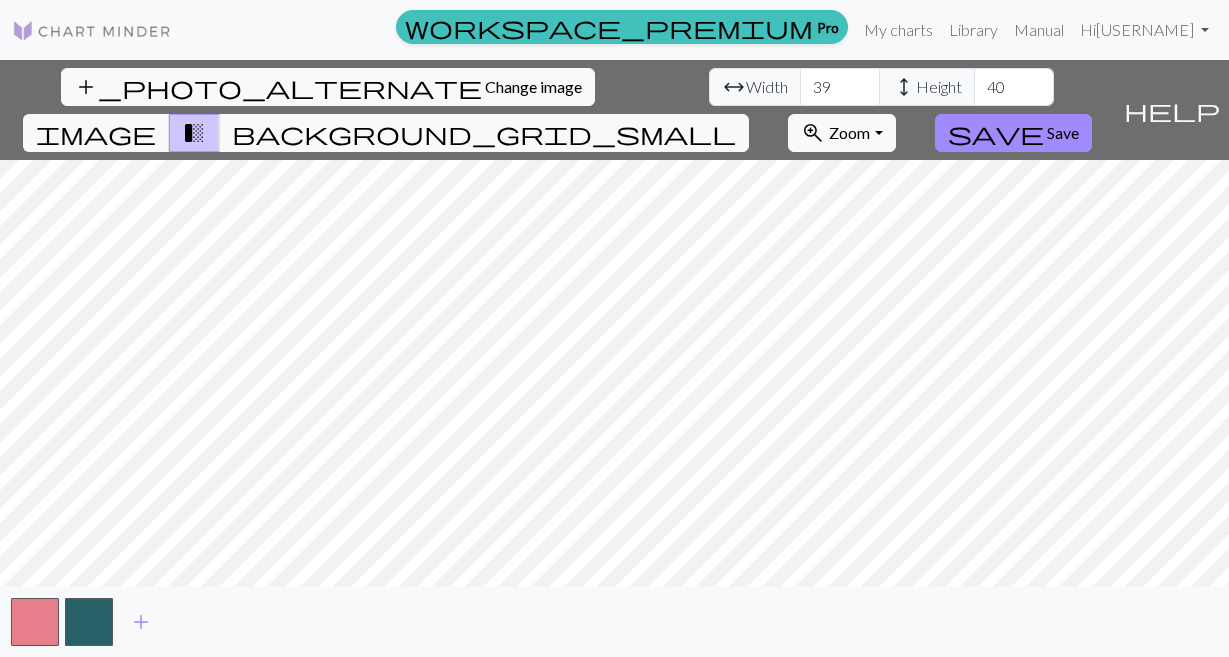 click on "39" at bounding box center [840, 87] 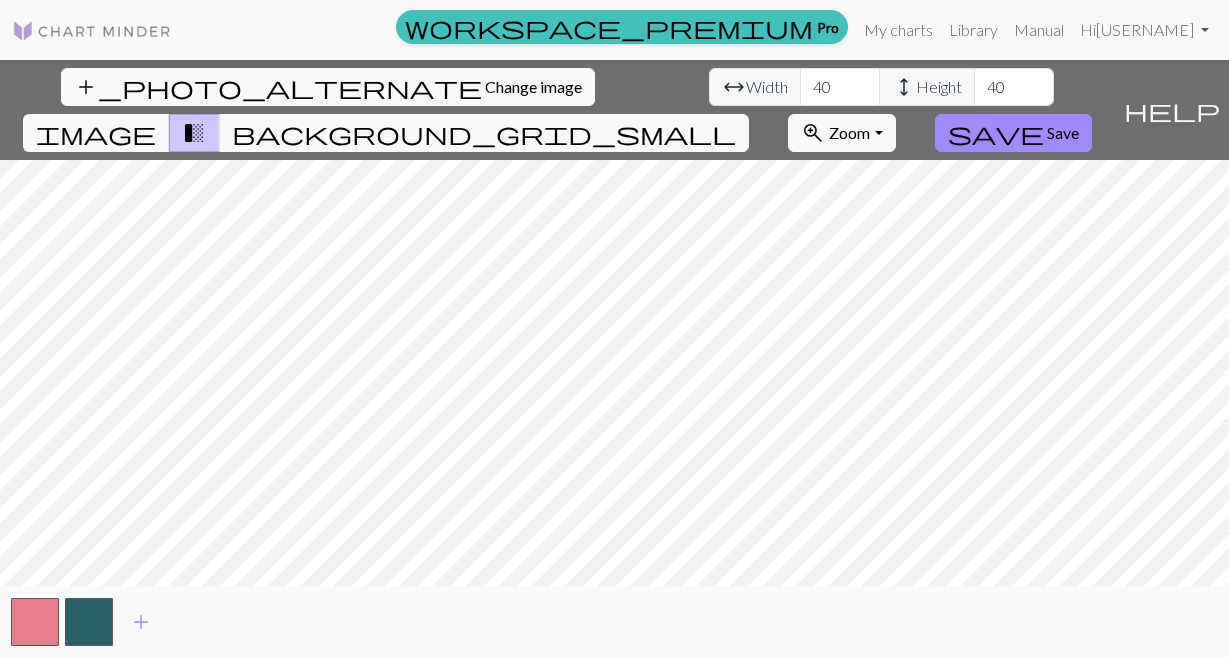 type on "40" 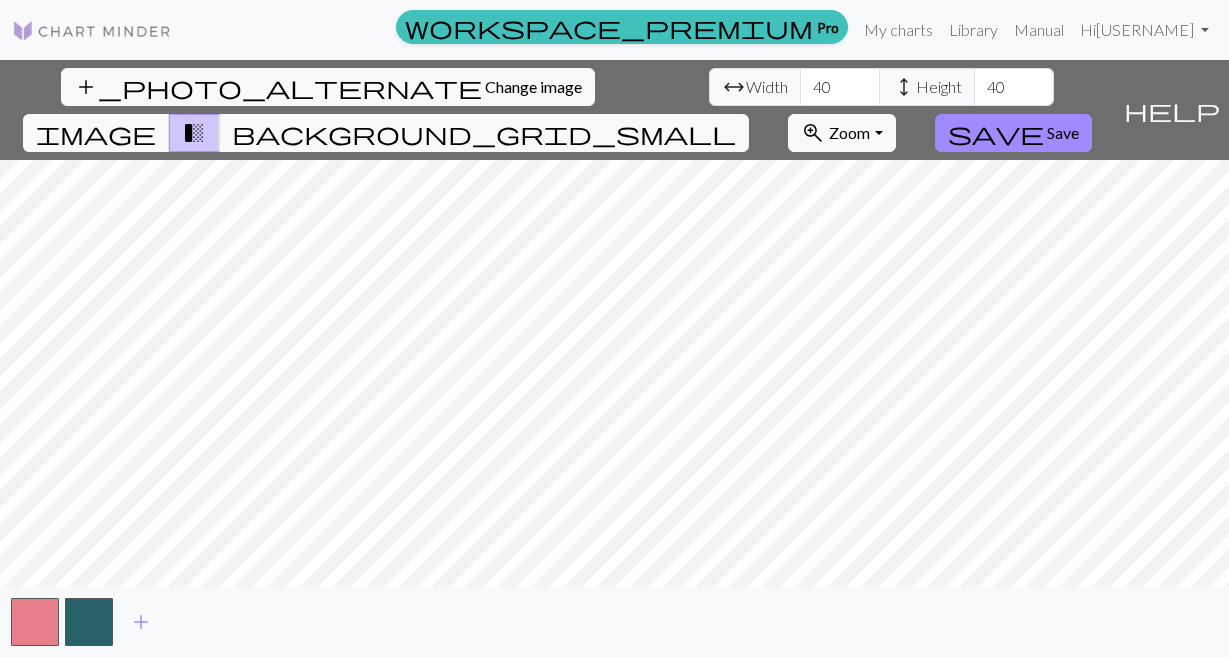 click on "add_photo_alternate   Change image arrow_range   Width 40 height   Height 40 image transition_fade background_grid_small zoom_in Zoom Zoom Fit all Fit width Fit height 50% 100% 150% 200% save   Save help Show me around add" at bounding box center (614, 358) 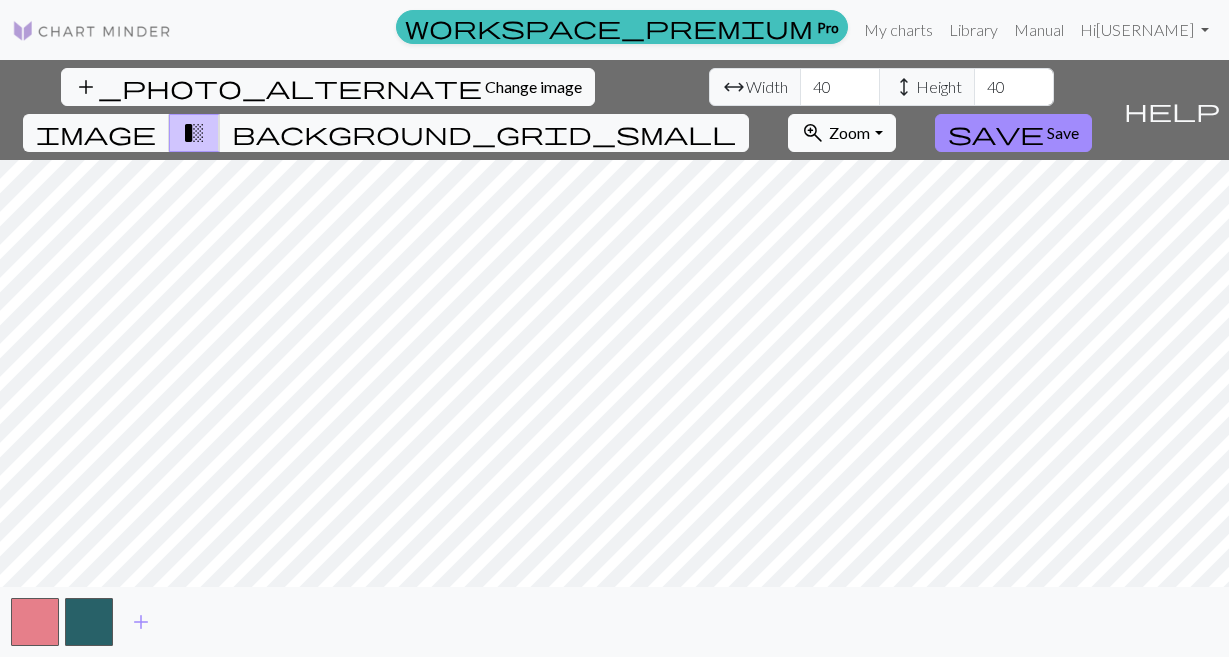 click on "zoom_in Zoom Zoom" at bounding box center (841, 133) 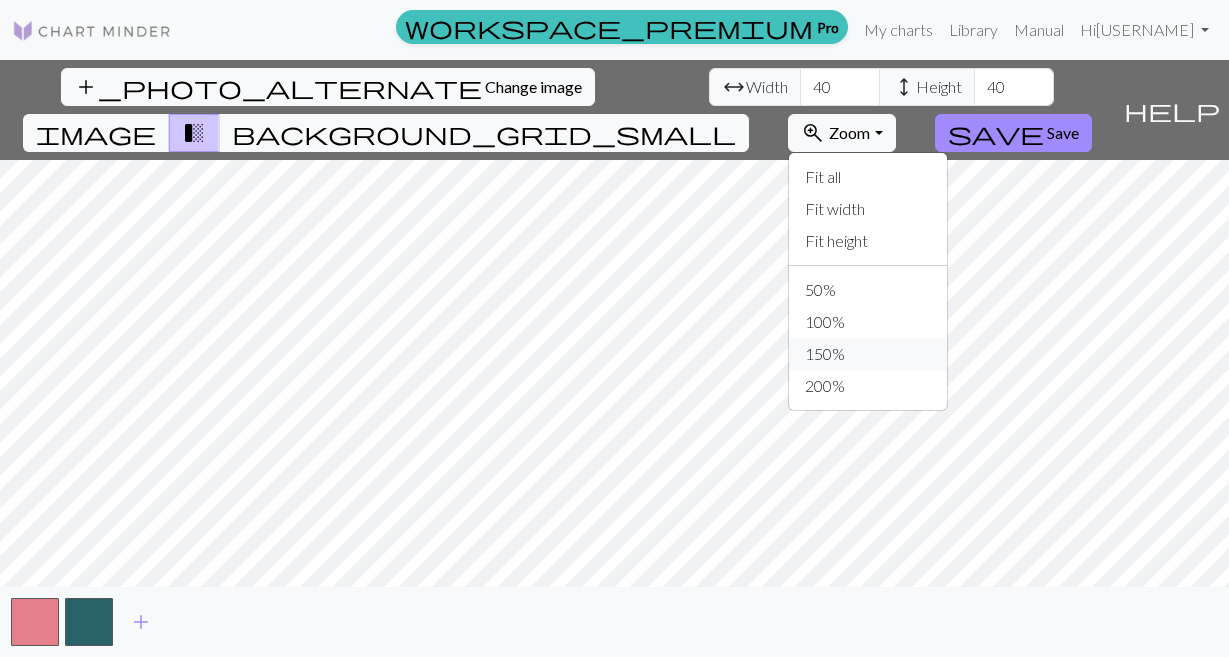 click on "150%" at bounding box center [868, 354] 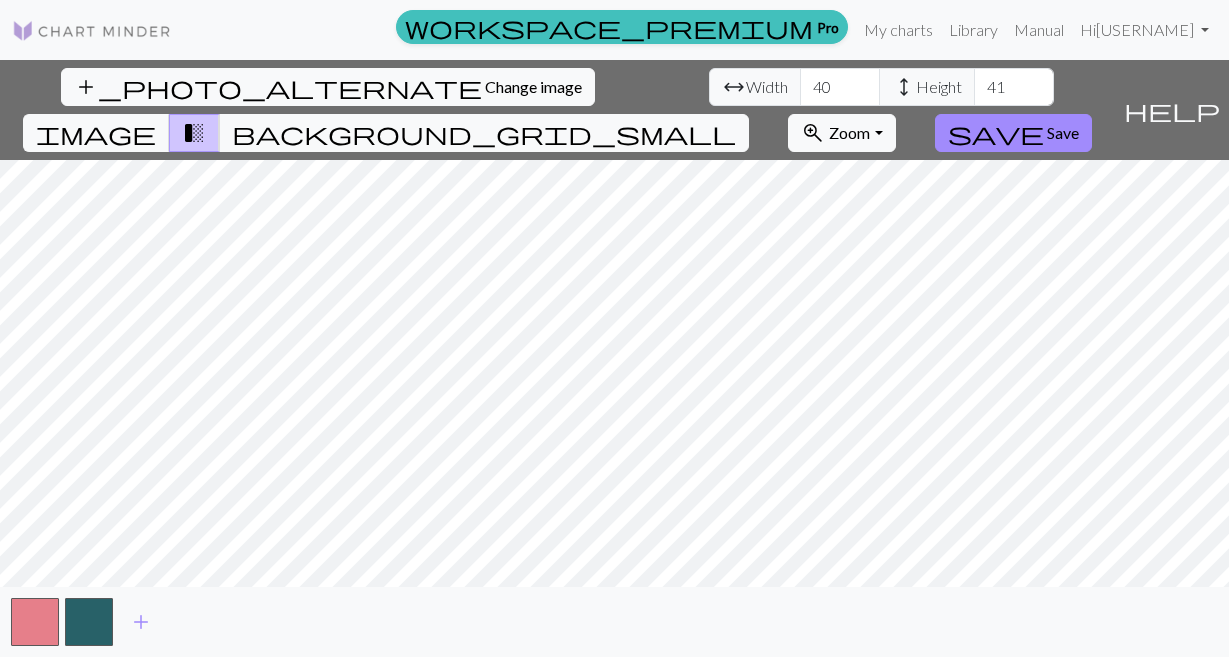 click on "41" at bounding box center (1014, 87) 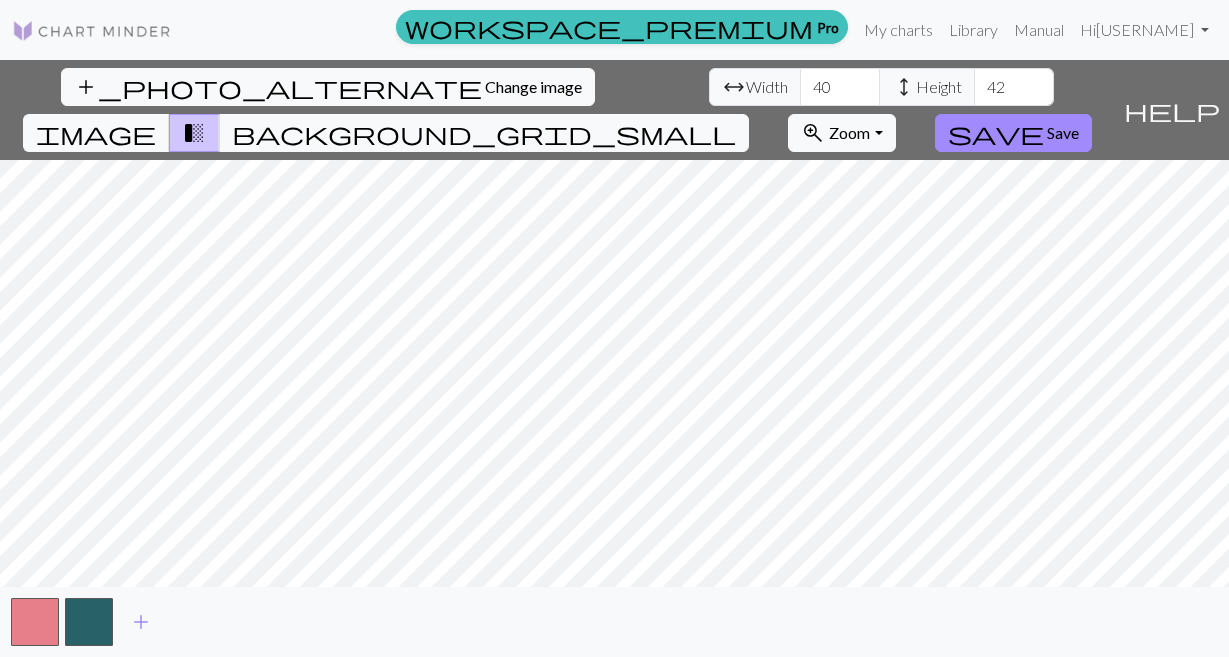 click on "42" at bounding box center [1014, 87] 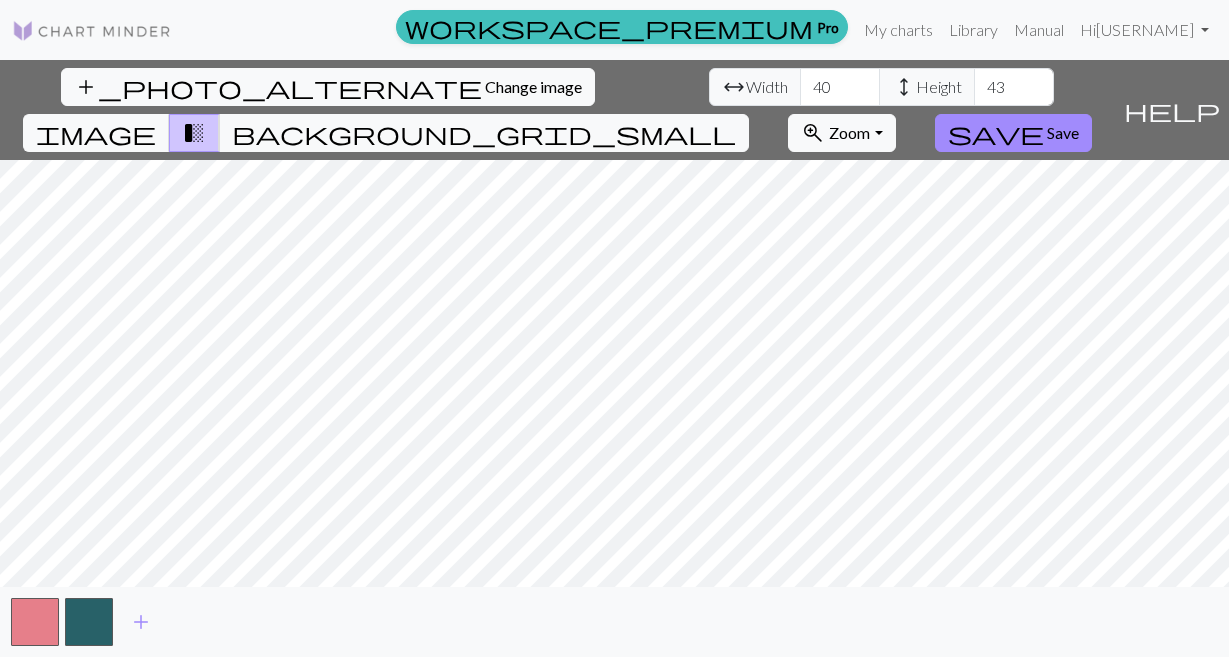 click on "43" at bounding box center (1014, 87) 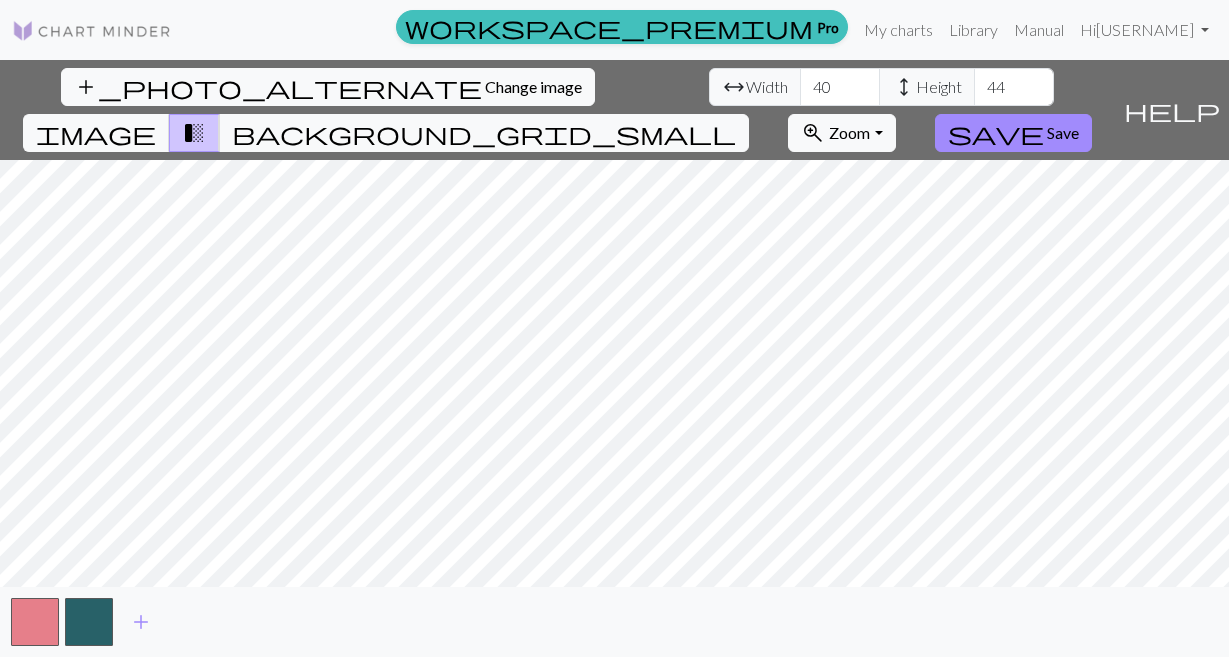 click on "44" at bounding box center [1014, 87] 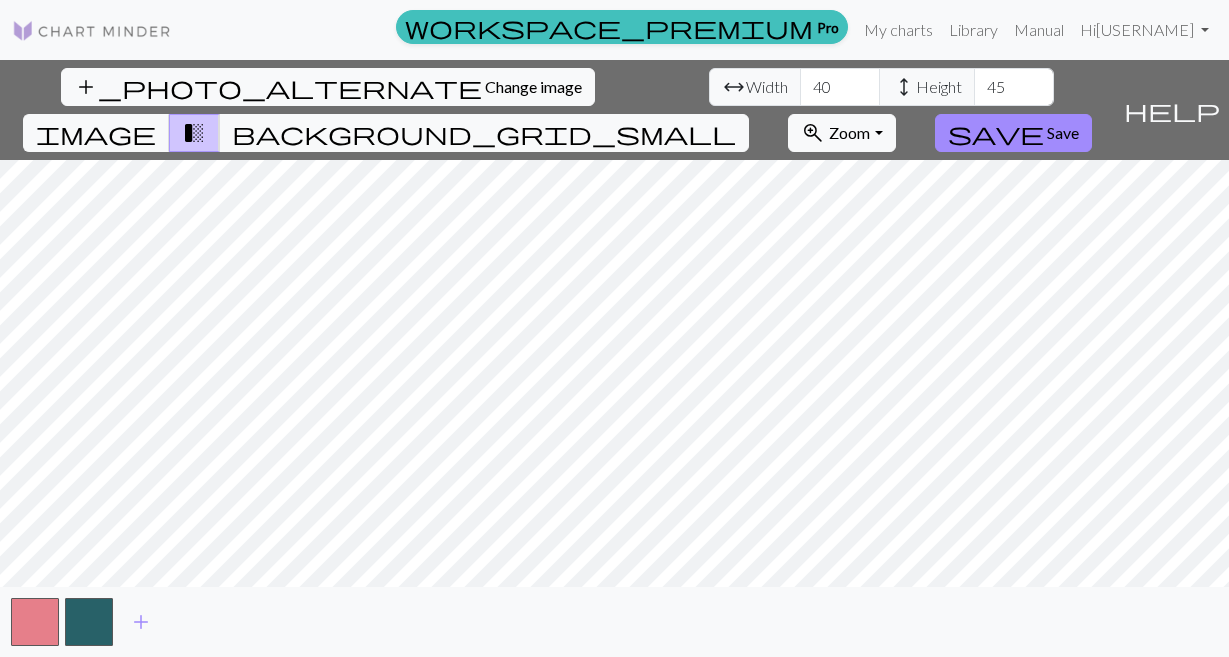click on "45" at bounding box center [1014, 87] 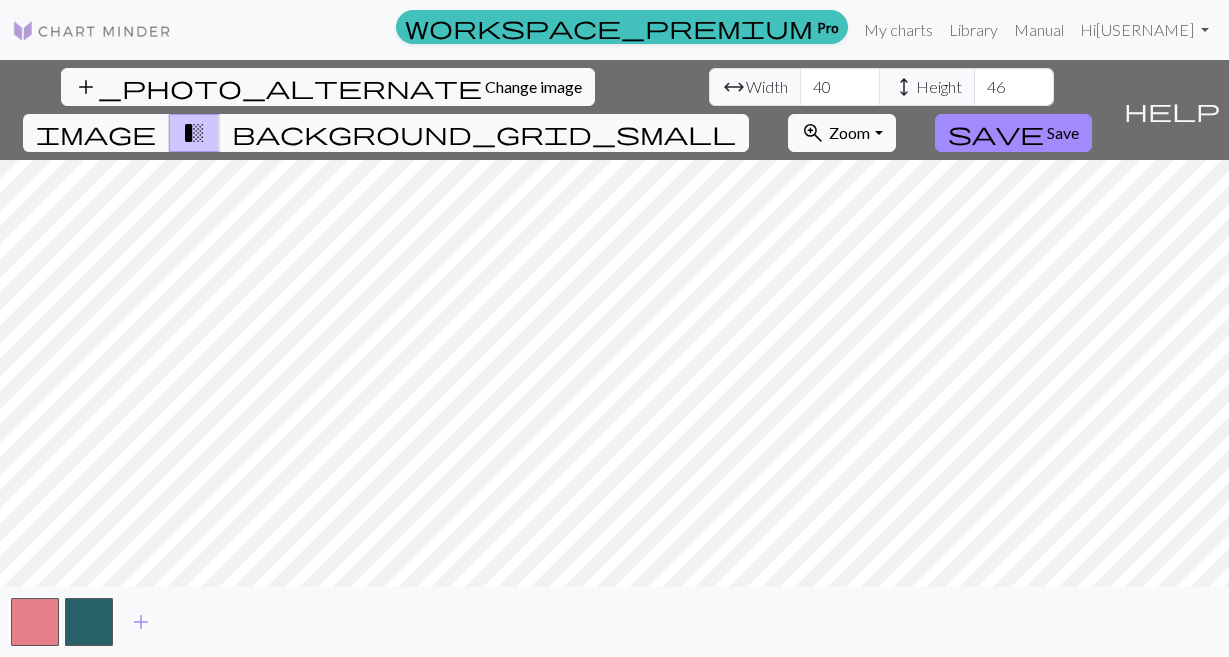 click on "46" at bounding box center (1014, 87) 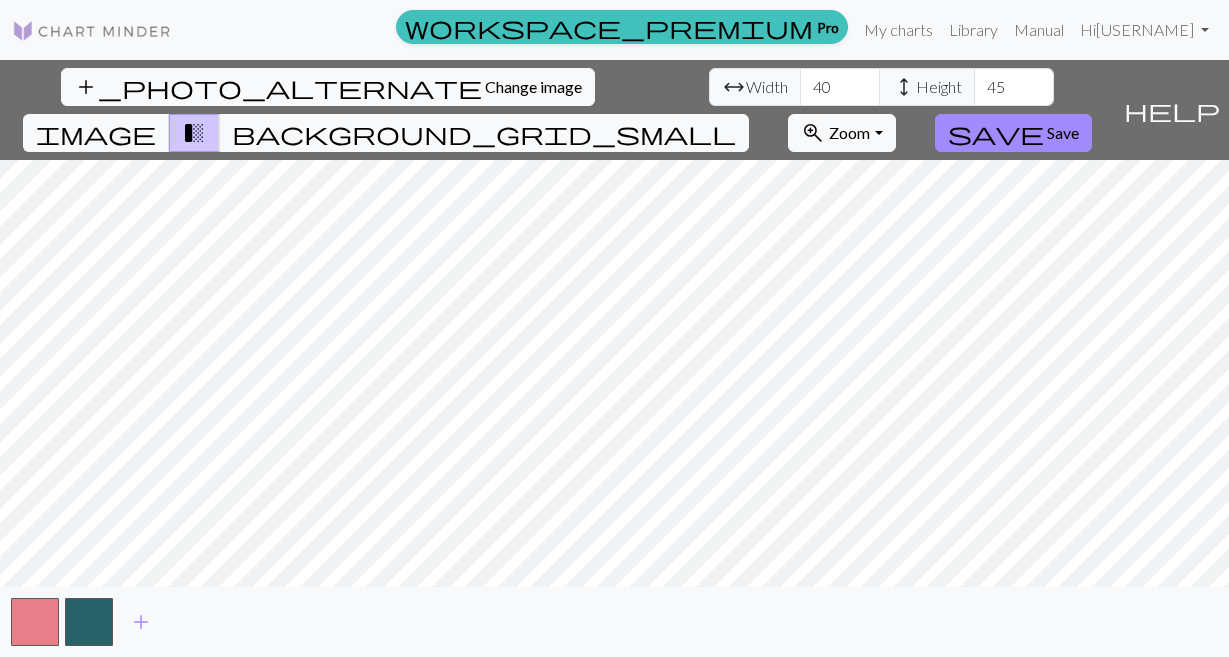 type on "45" 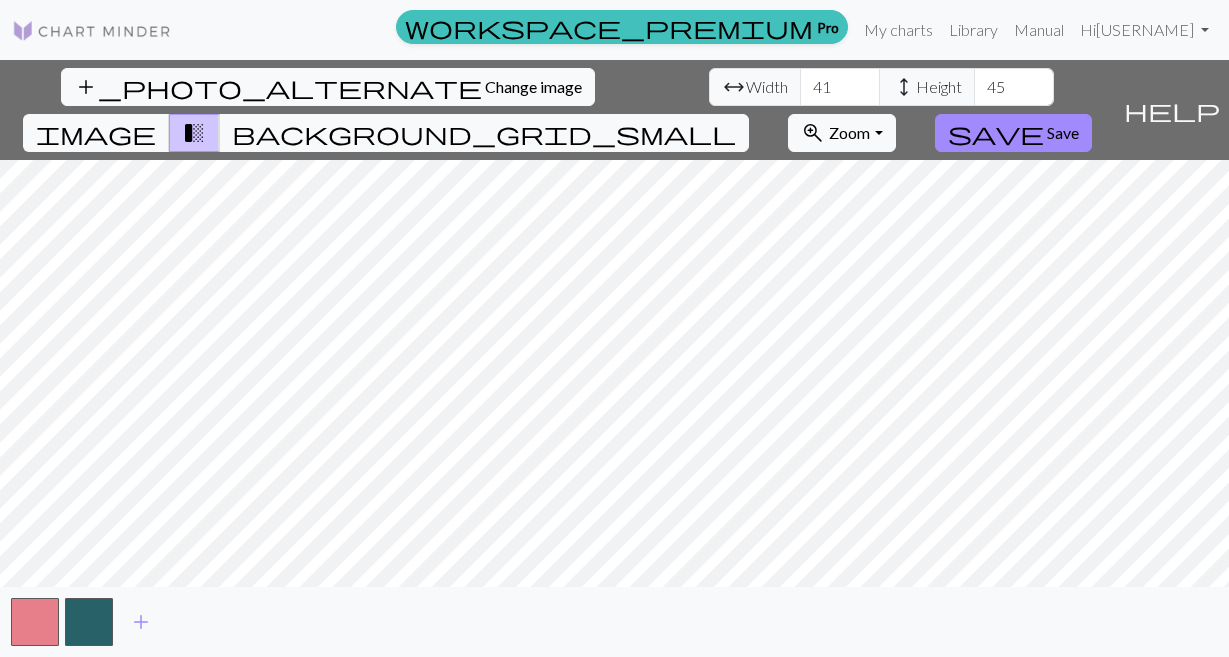 click on "41" at bounding box center [840, 87] 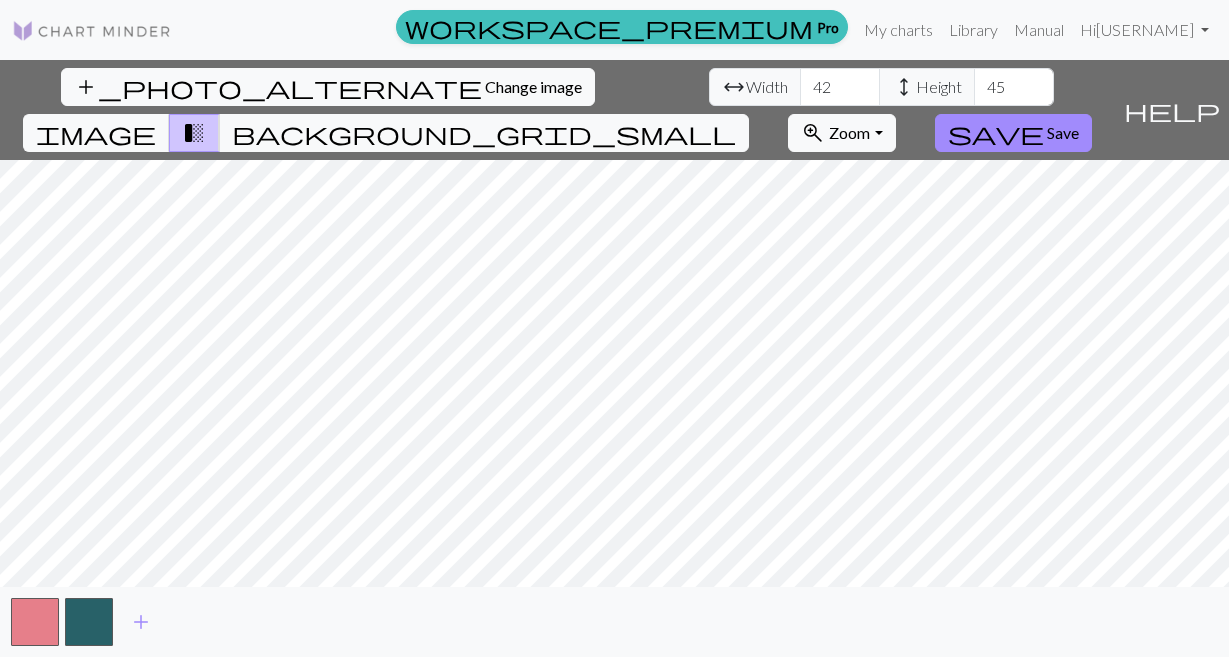 click on "42" at bounding box center [840, 87] 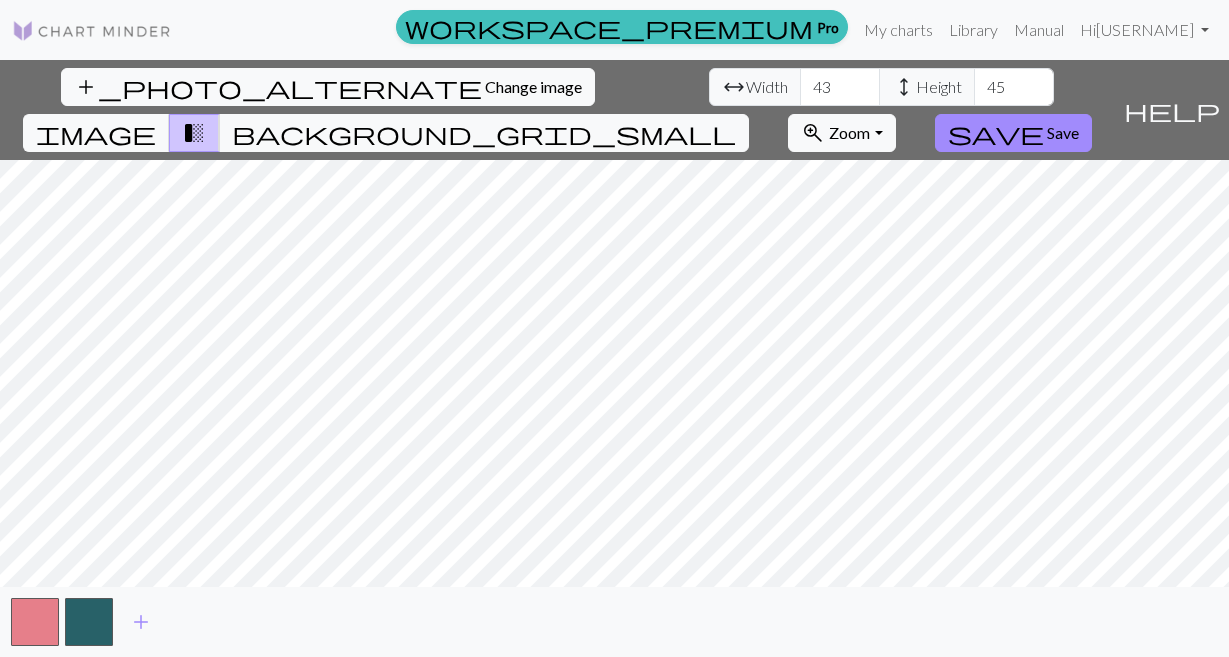 click on "43" at bounding box center (840, 87) 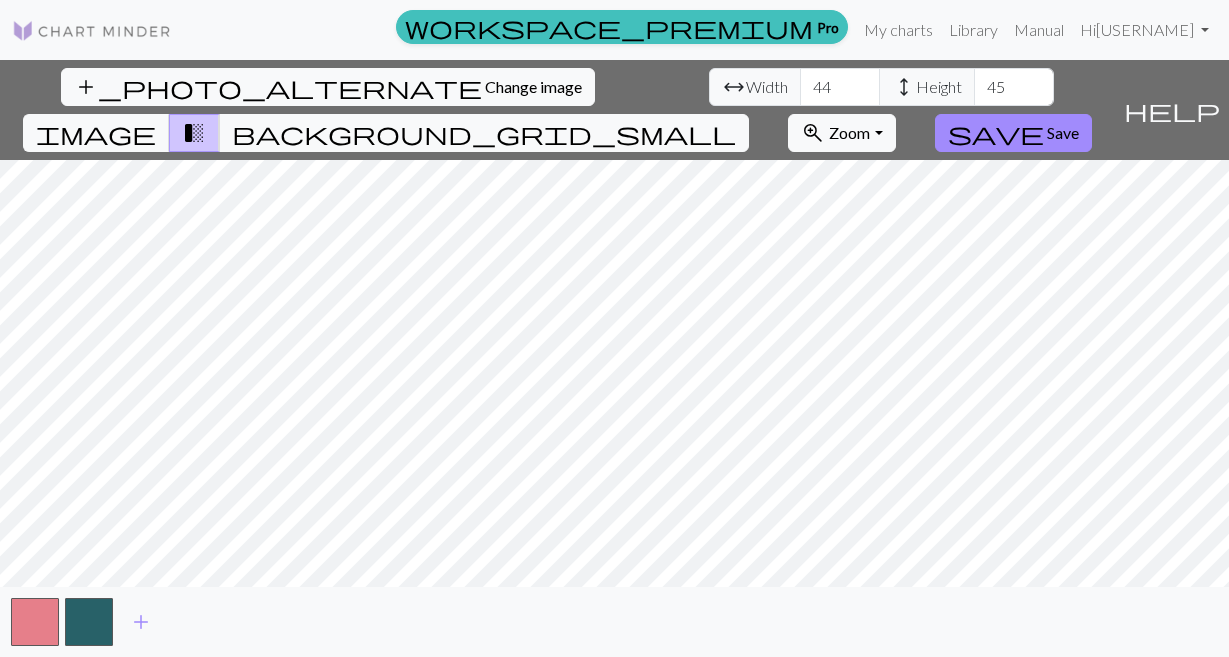 click on "44" at bounding box center (840, 87) 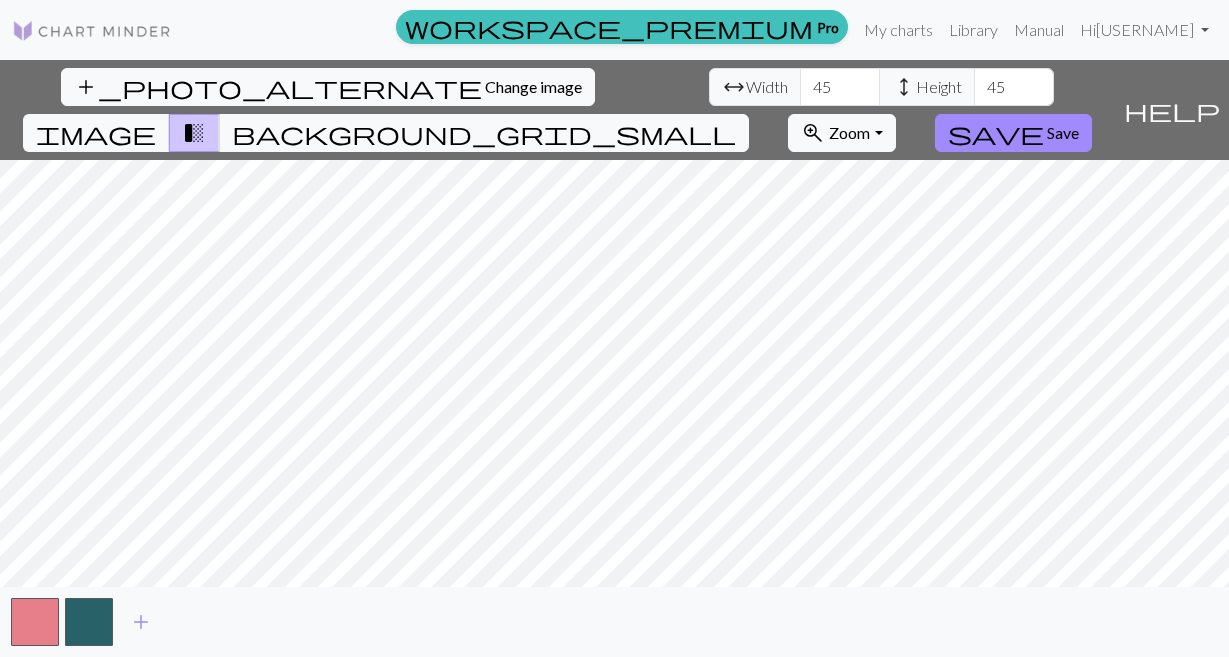 type on "45" 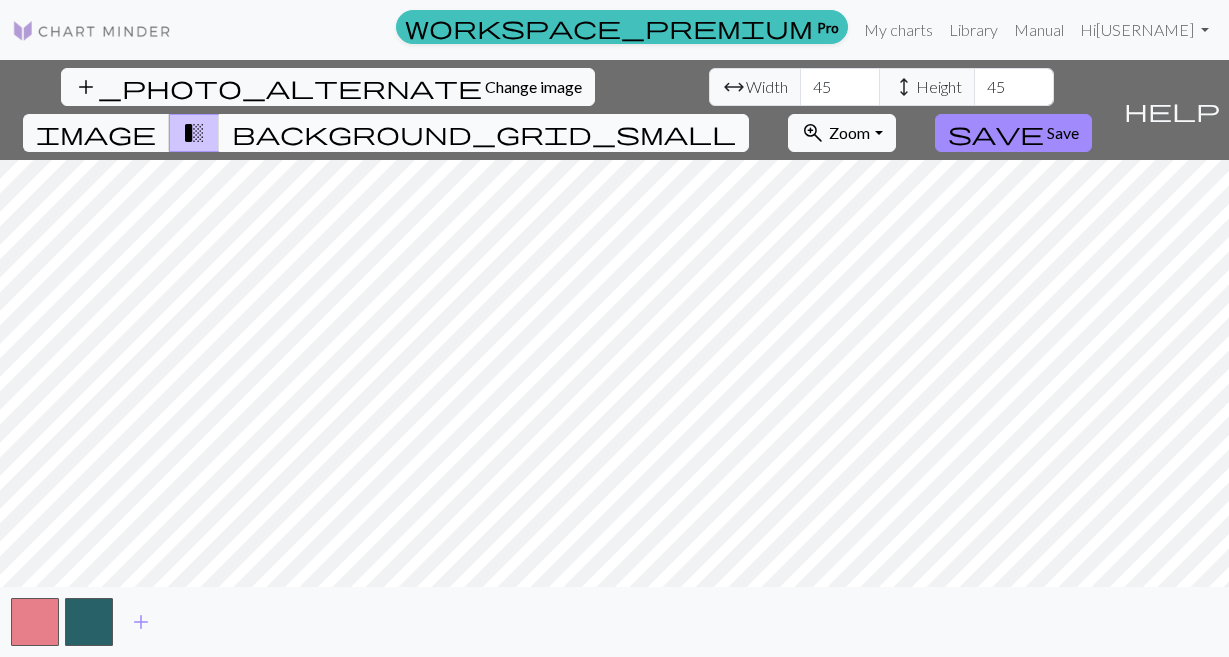 click on "background_grid_small" at bounding box center [484, 133] 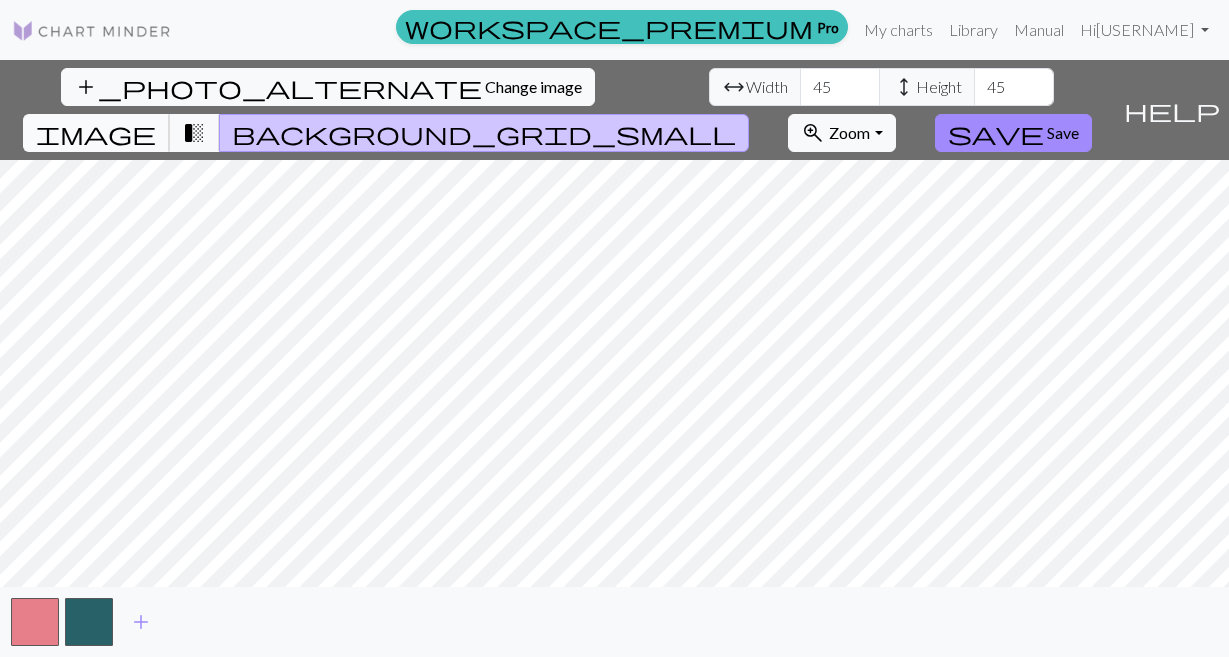 click on "image" at bounding box center [96, 133] 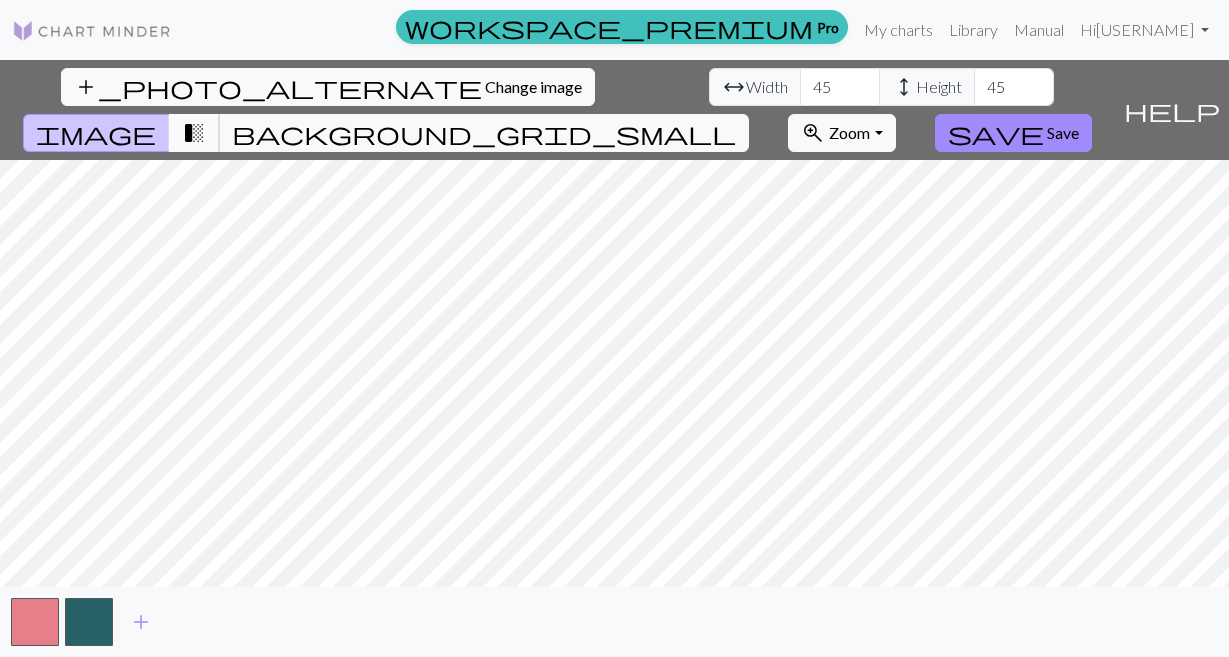 click on "transition_fade" at bounding box center [194, 133] 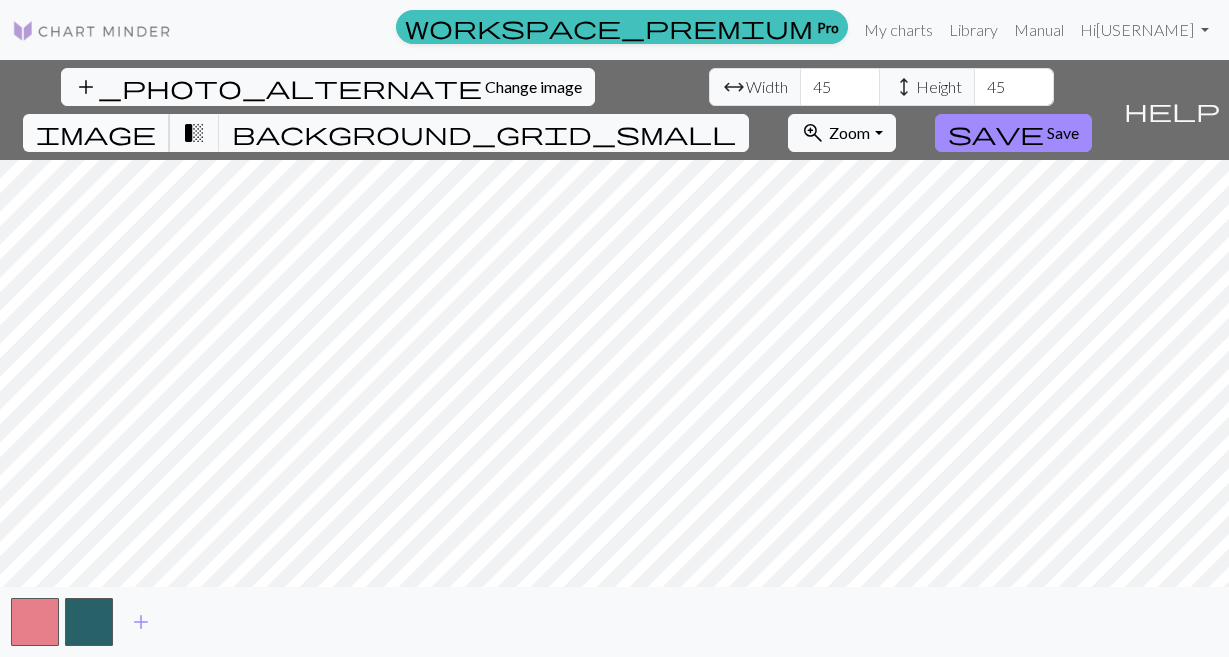 click on "image" at bounding box center [96, 133] 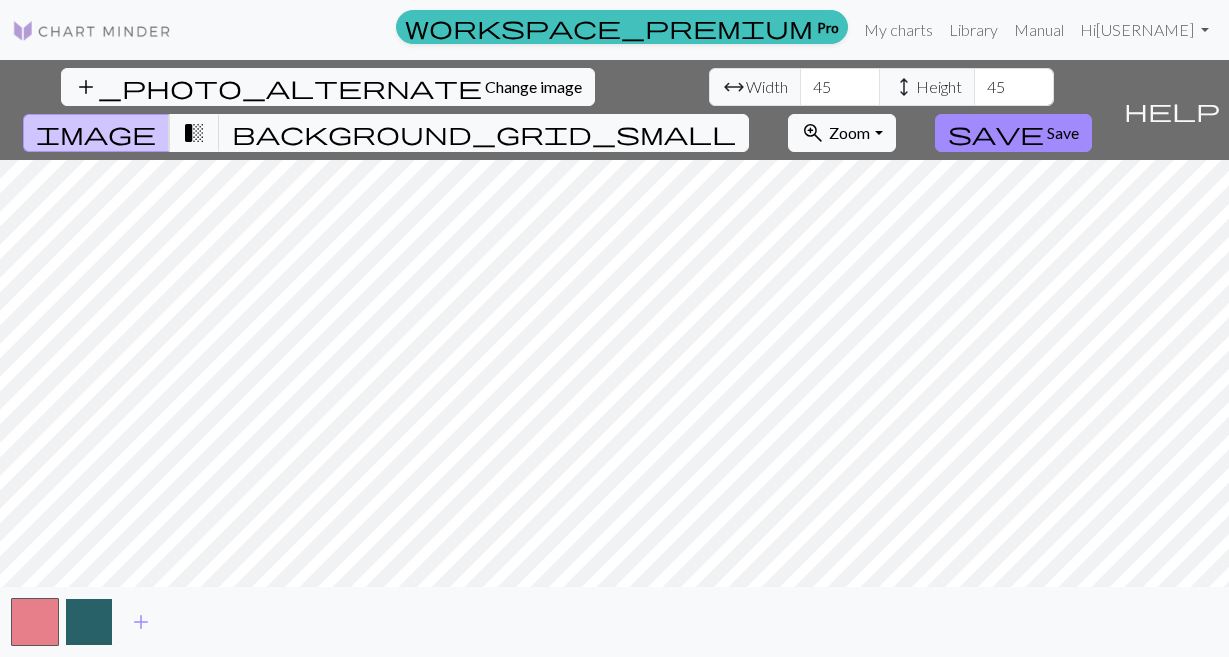 click at bounding box center [89, 622] 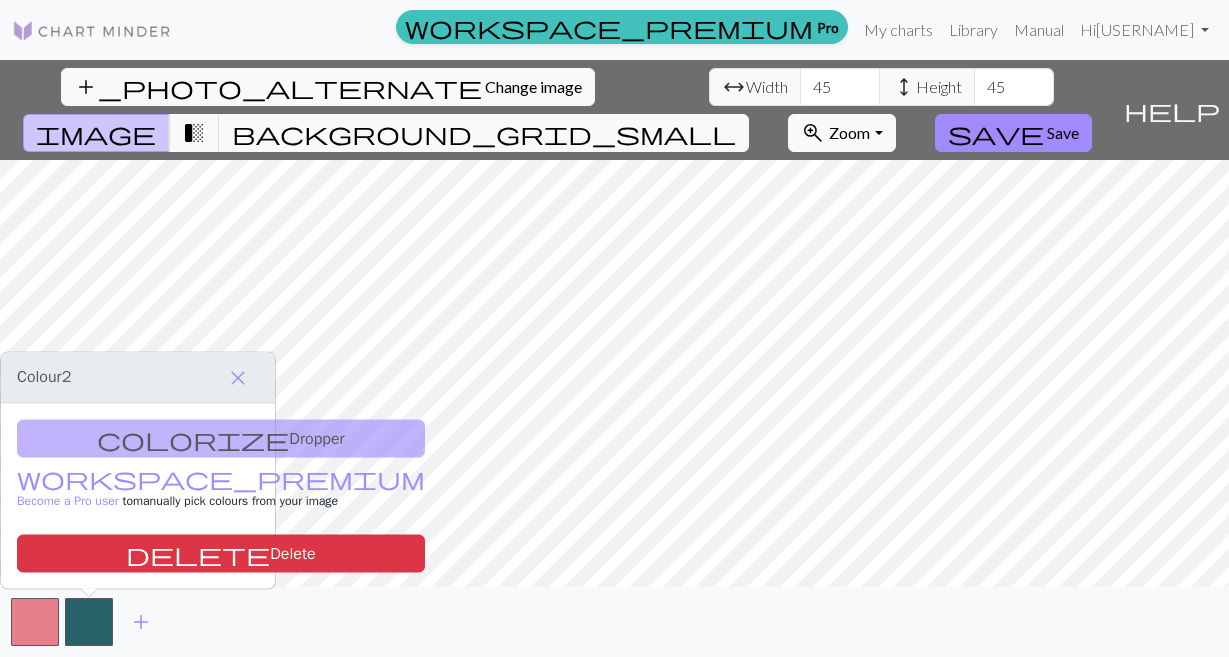 click on "colorize Dropper workspace_premium Become a Pro user   to  manually pick colours from your image delete Delete" at bounding box center [138, 496] 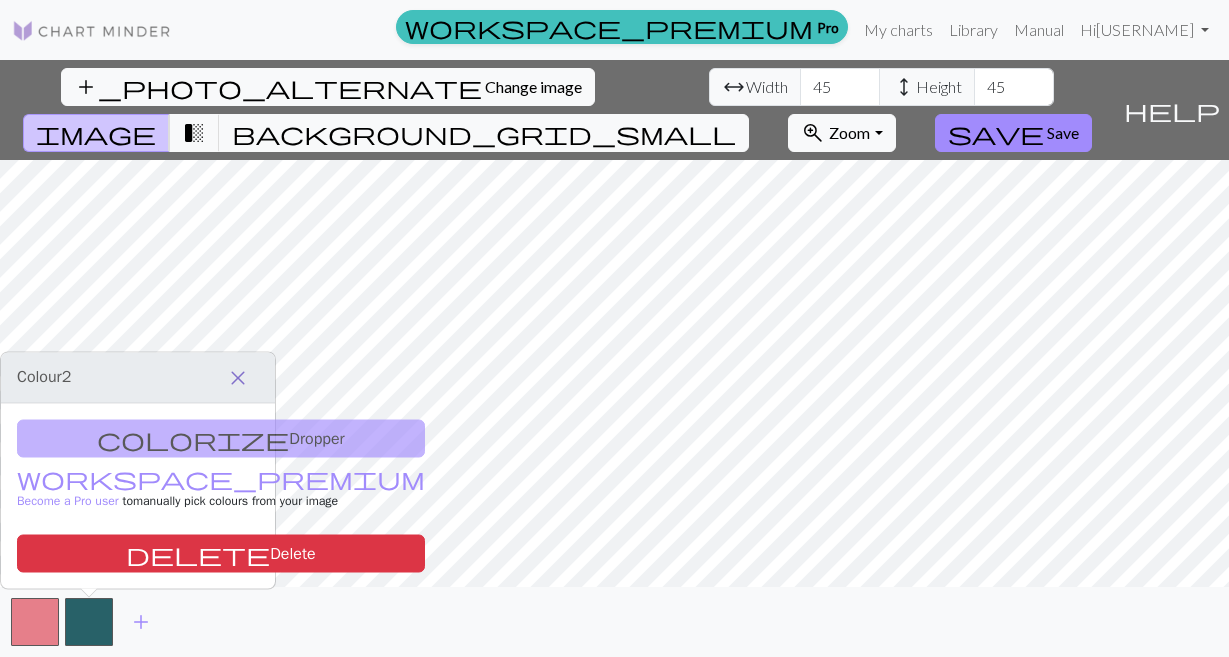 click on "close" at bounding box center (238, 378) 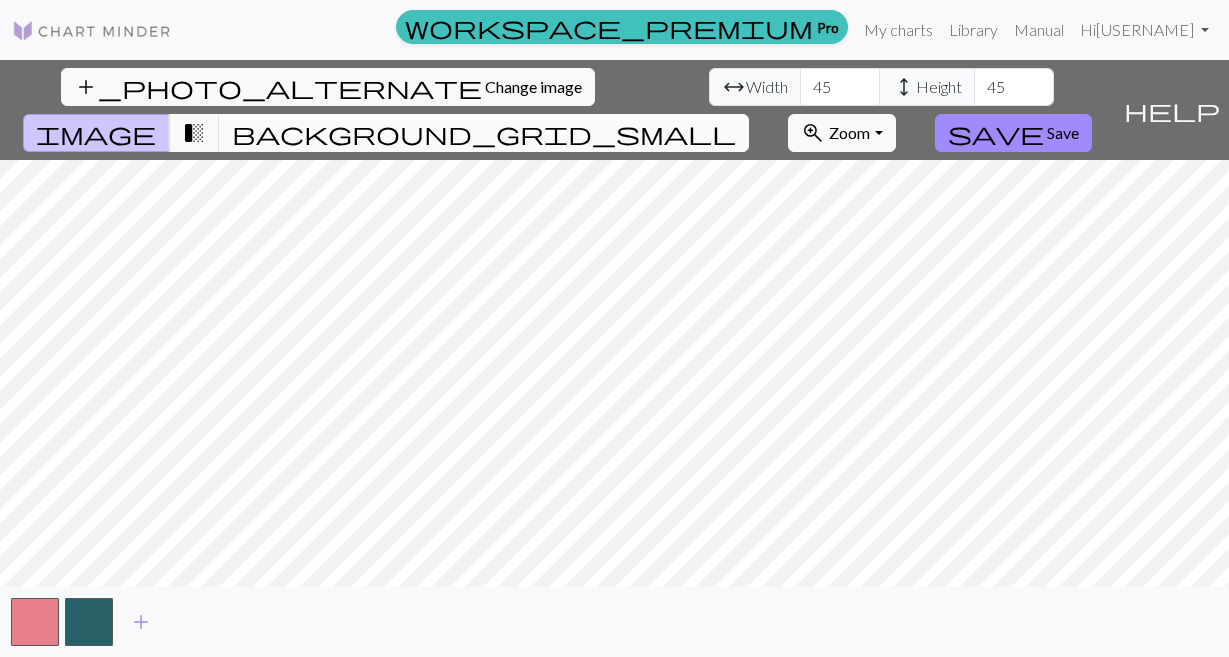 click on "background_grid_small" at bounding box center (484, 133) 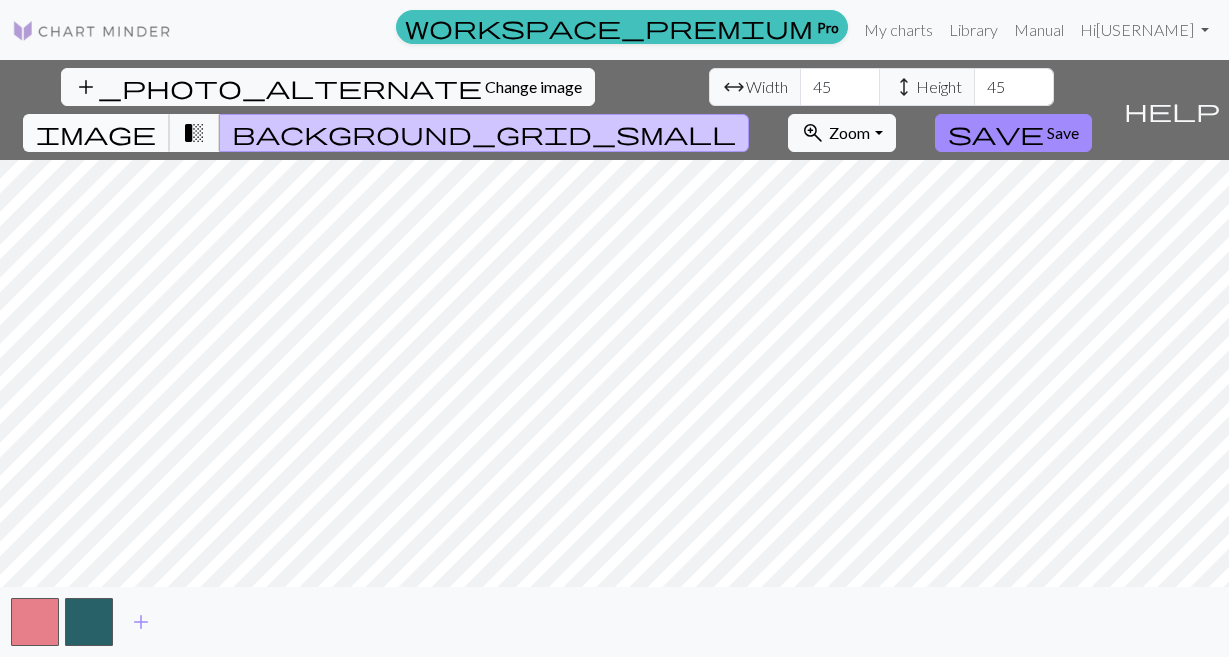click on "image" at bounding box center (96, 133) 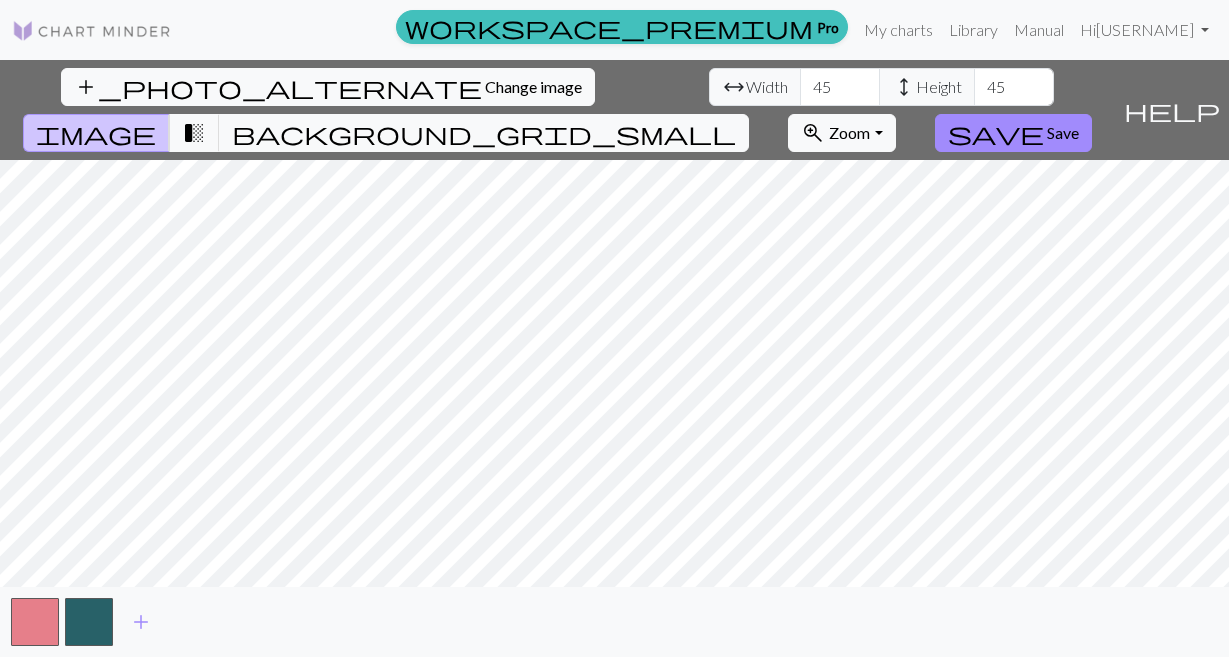 click on "help" at bounding box center (1172, 110) 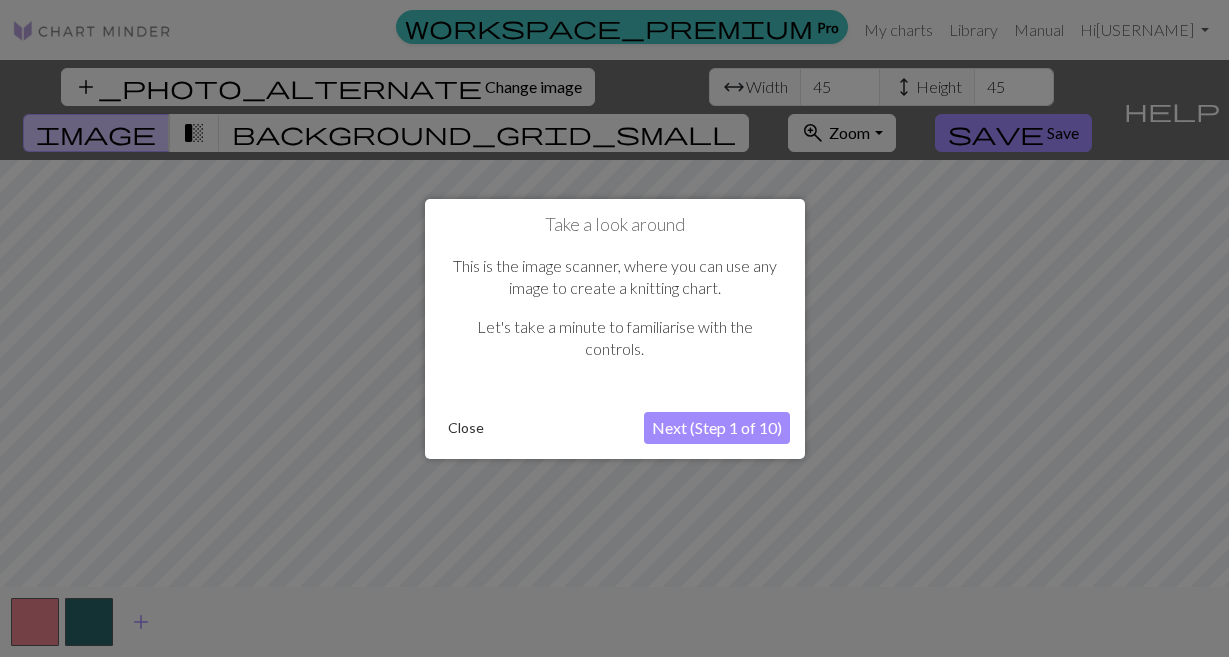 click on "Next (Step 1 of 10)" at bounding box center (717, 428) 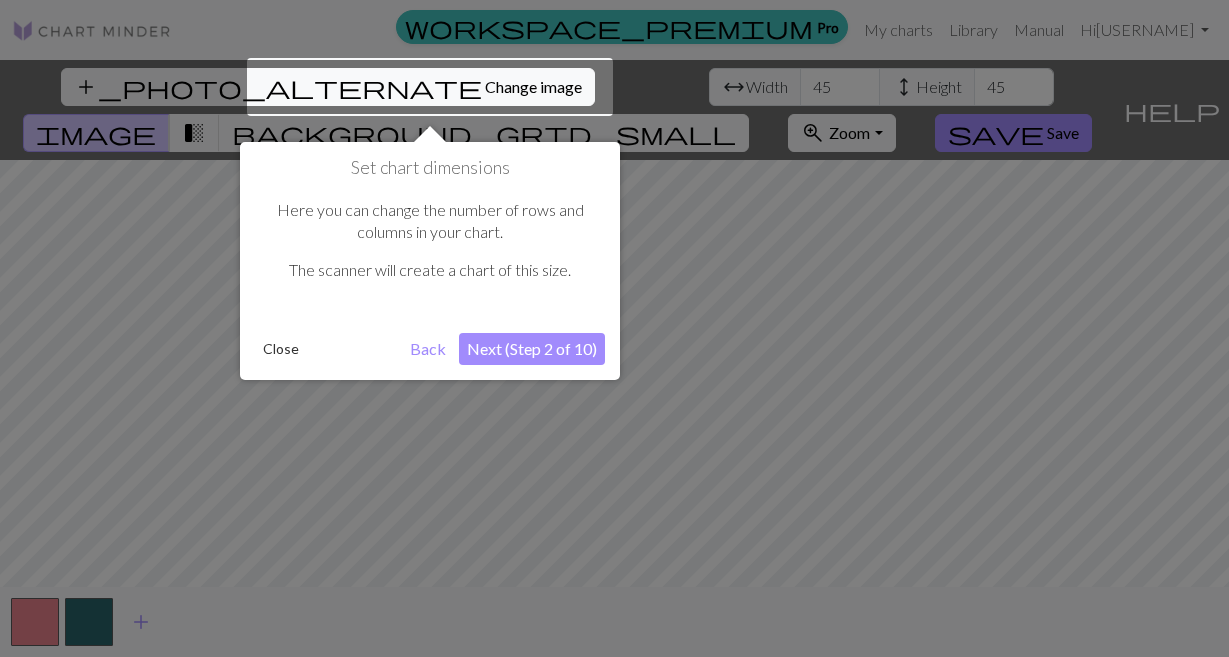 scroll, scrollTop: 0, scrollLeft: 0, axis: both 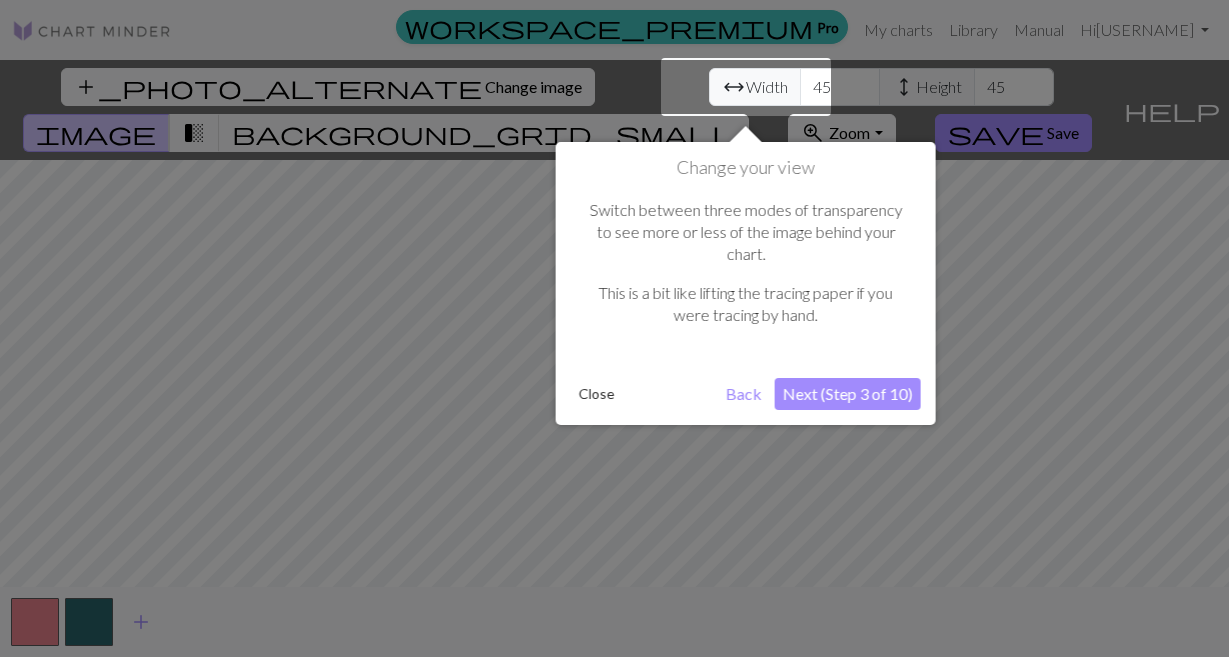 click on "Next (Step 3 of 10)" at bounding box center [848, 394] 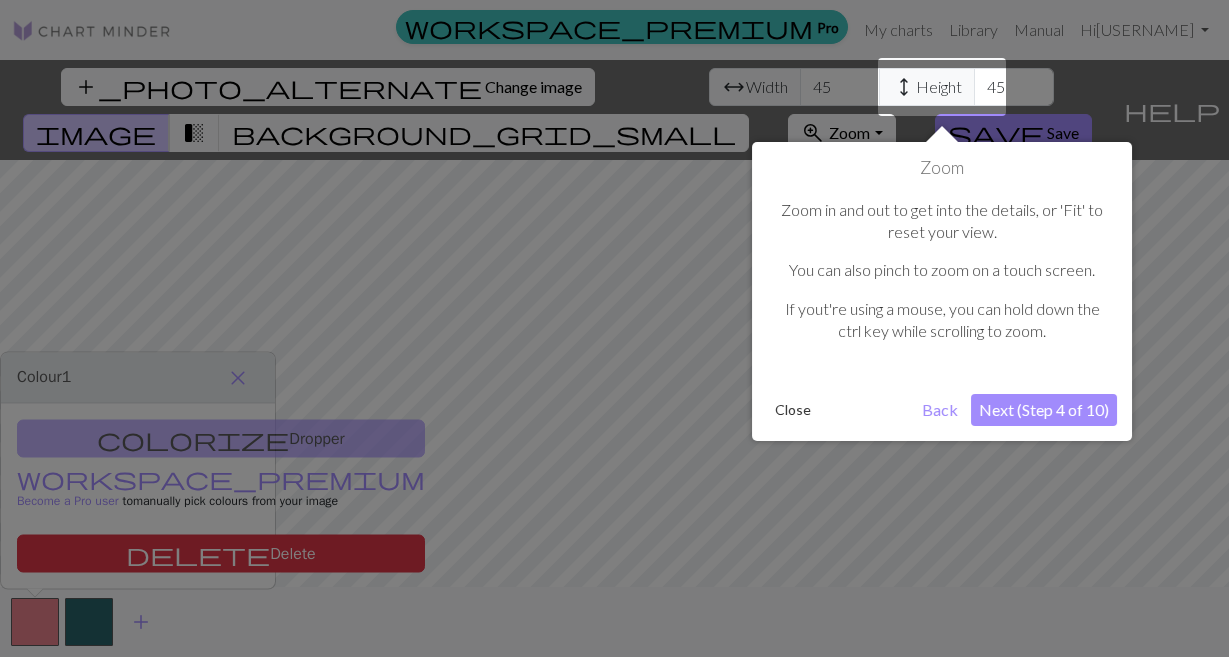 click on "Next (Step 4 of 10)" at bounding box center (1044, 410) 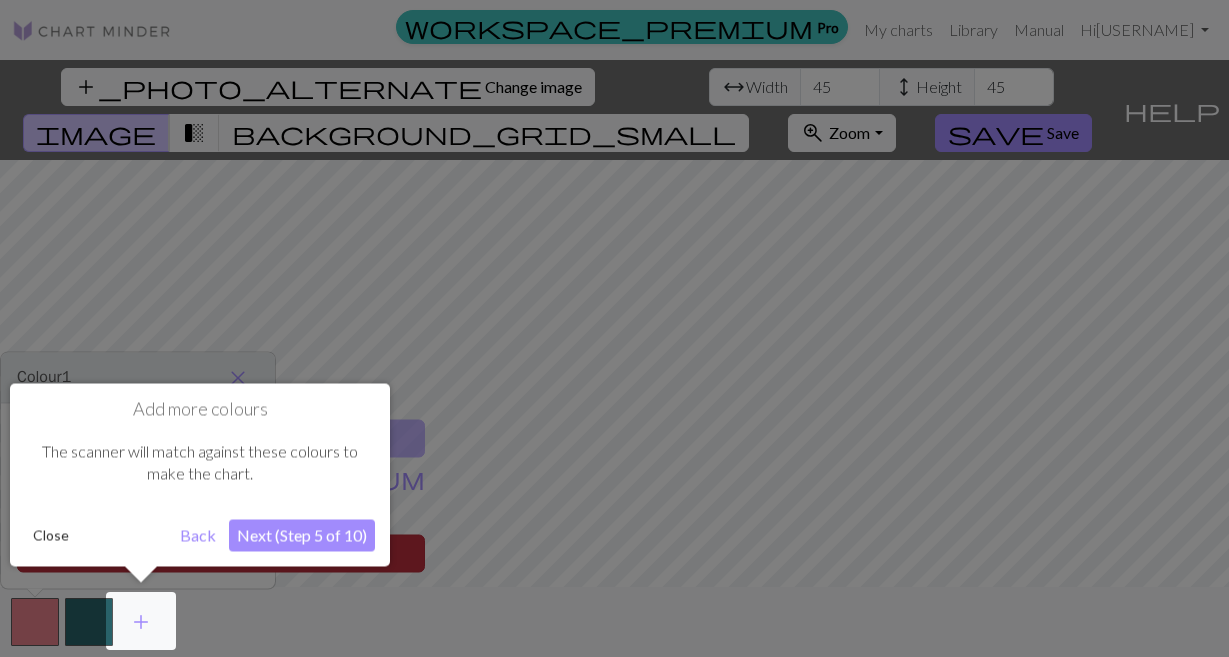 drag, startPoint x: 58, startPoint y: 531, endPoint x: 97, endPoint y: 553, distance: 44.777225 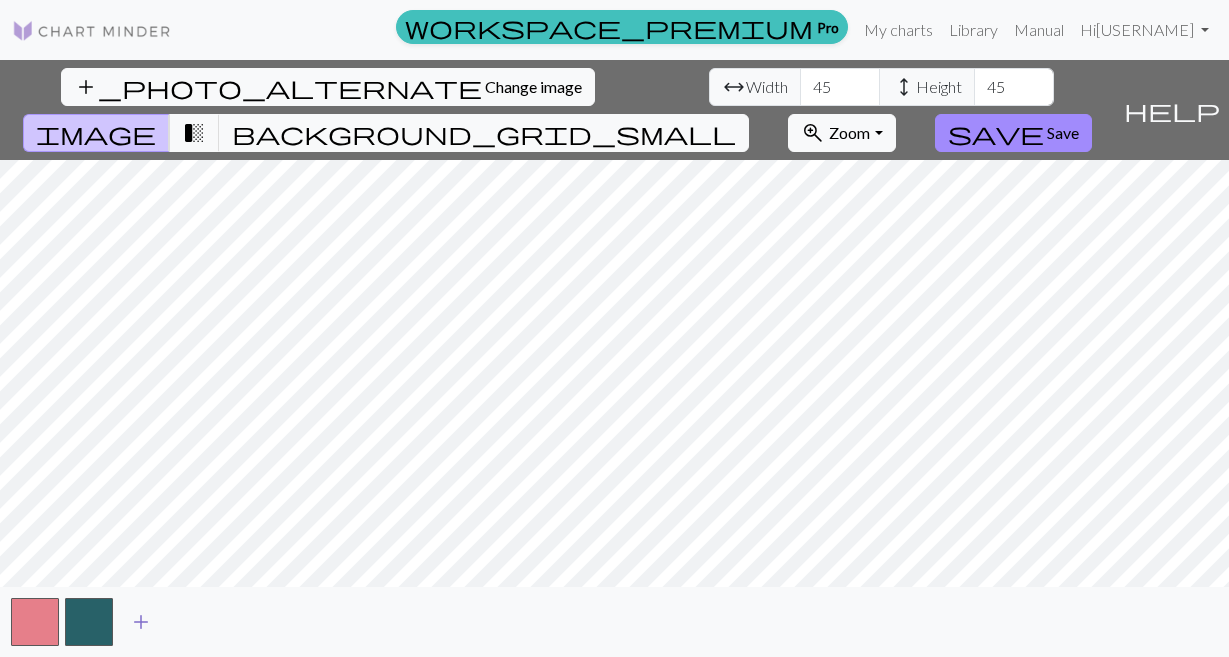 click on "add" at bounding box center (141, 622) 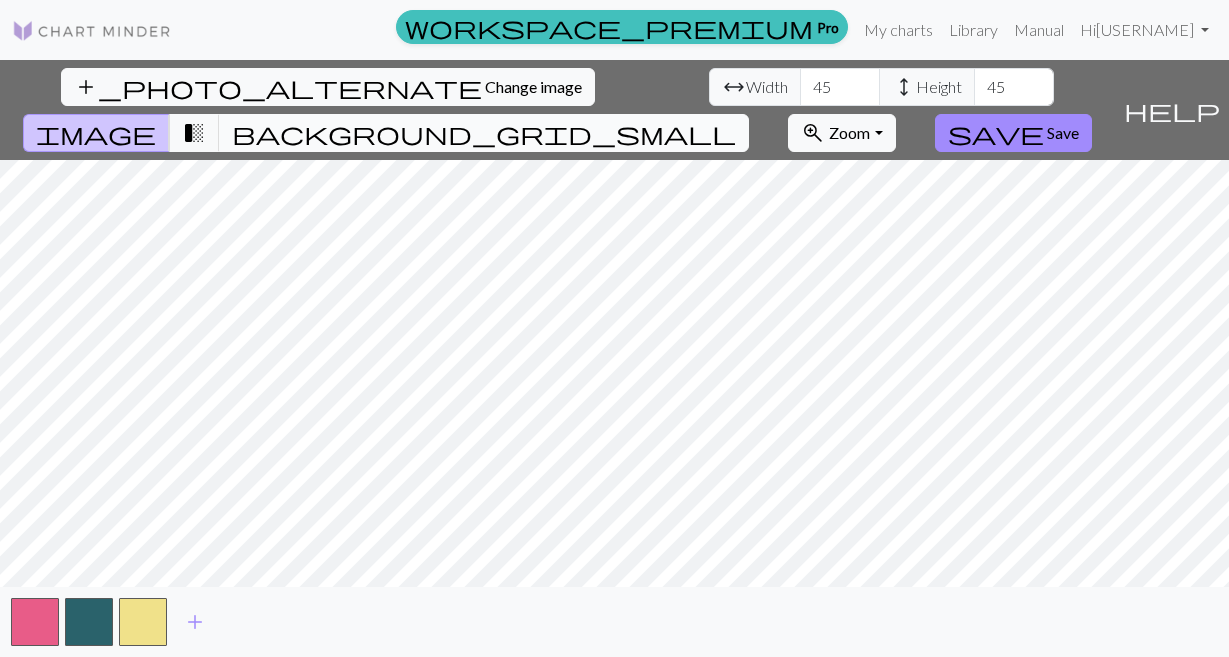 click on "background_grid_small" at bounding box center (484, 133) 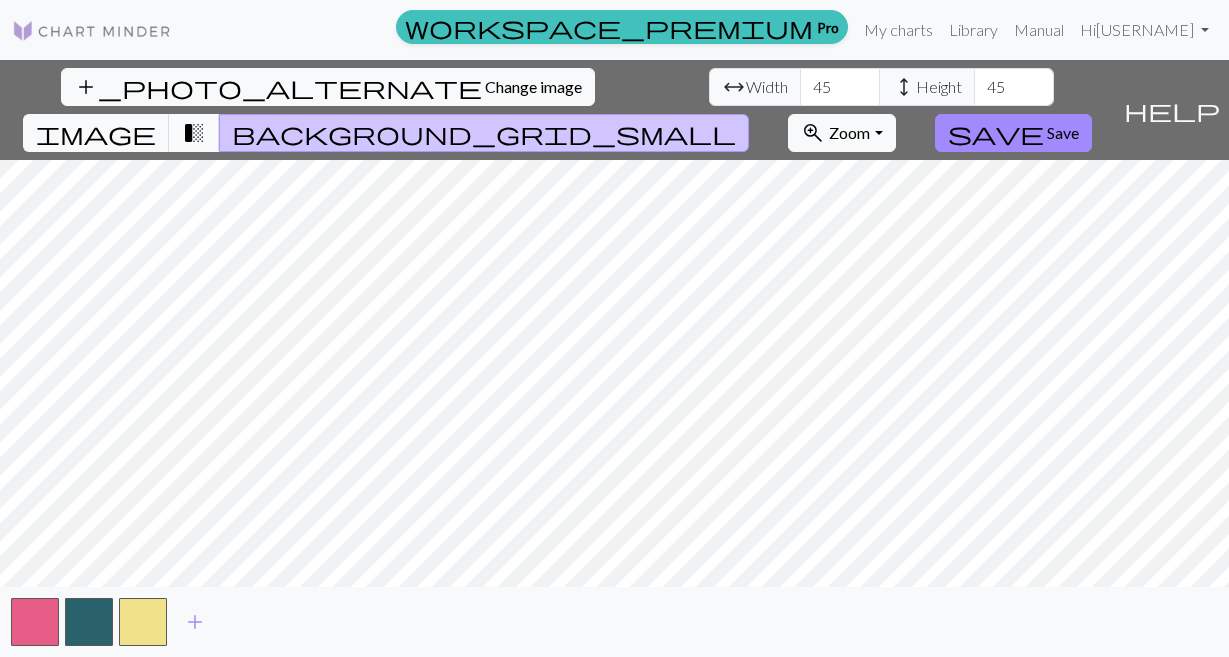click on "transition_fade" at bounding box center [194, 133] 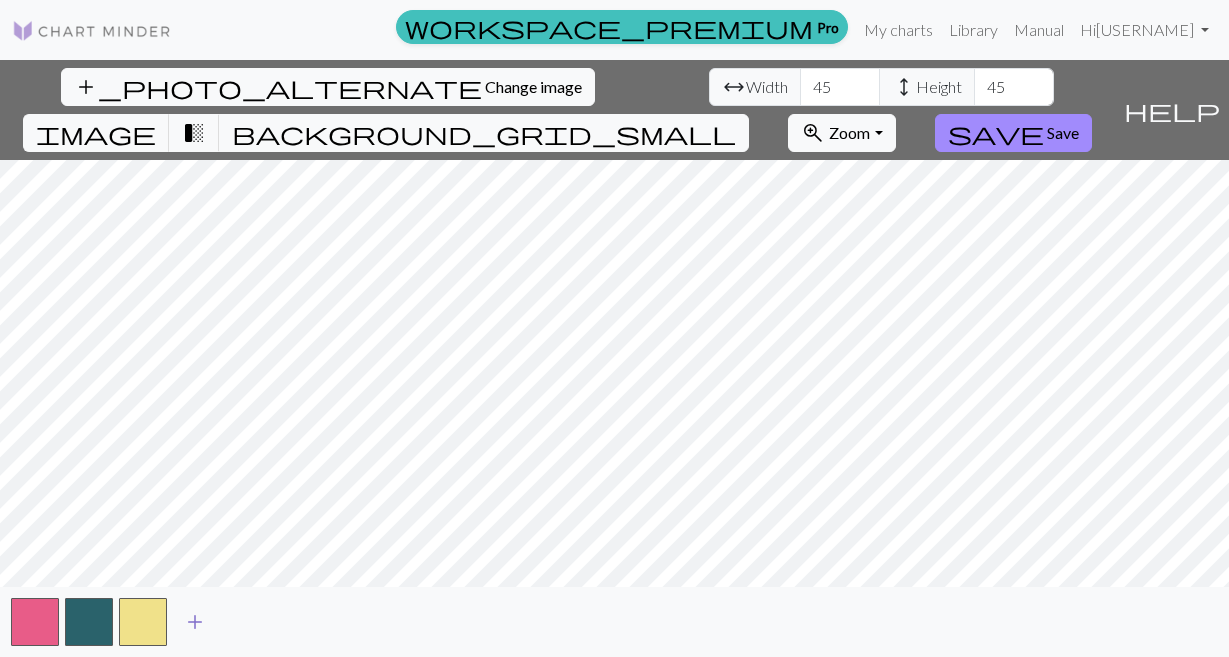 click on "add" at bounding box center [195, 622] 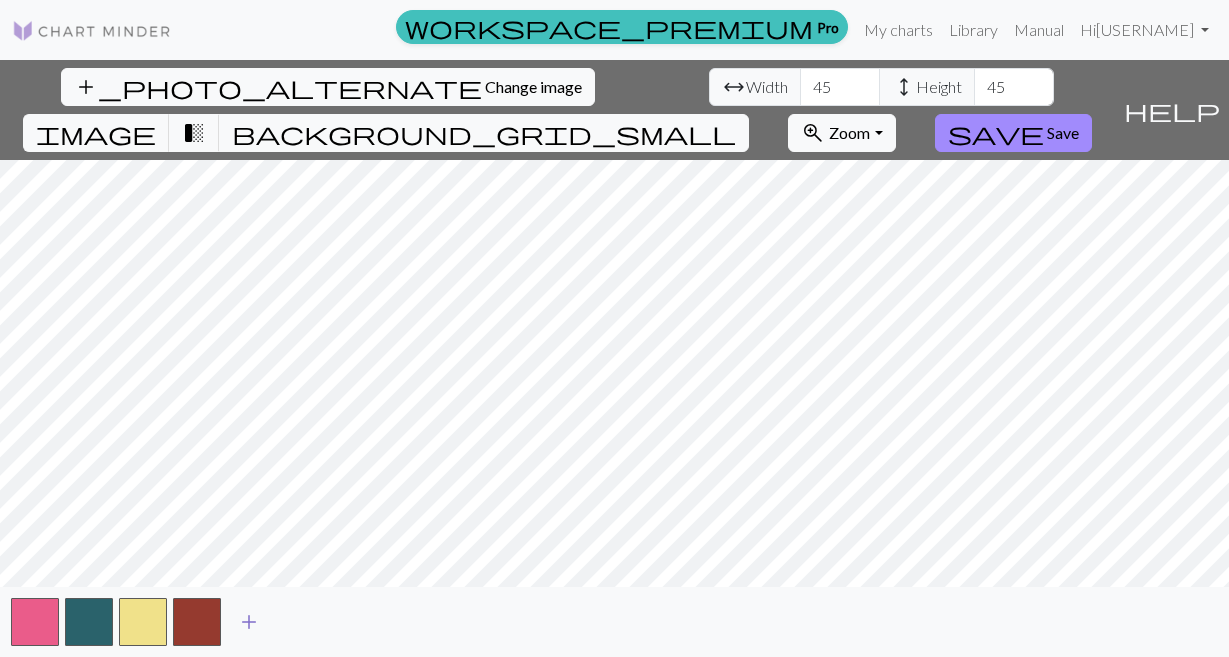 click at bounding box center [197, 622] 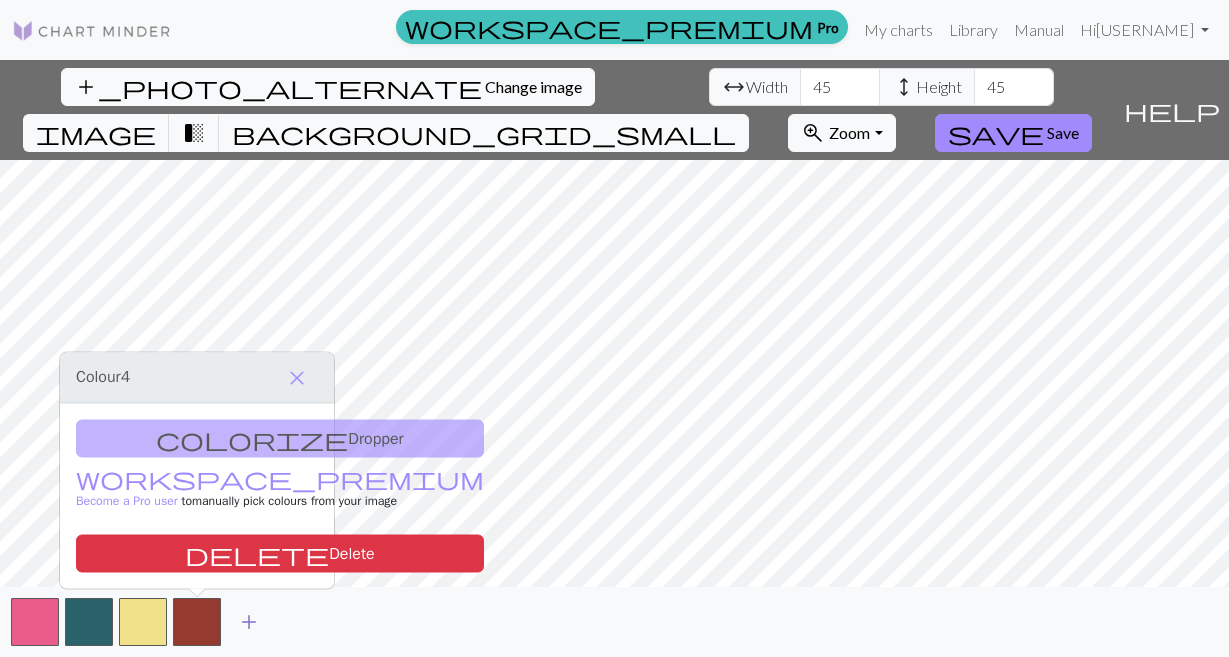 click on "add" at bounding box center (249, 622) 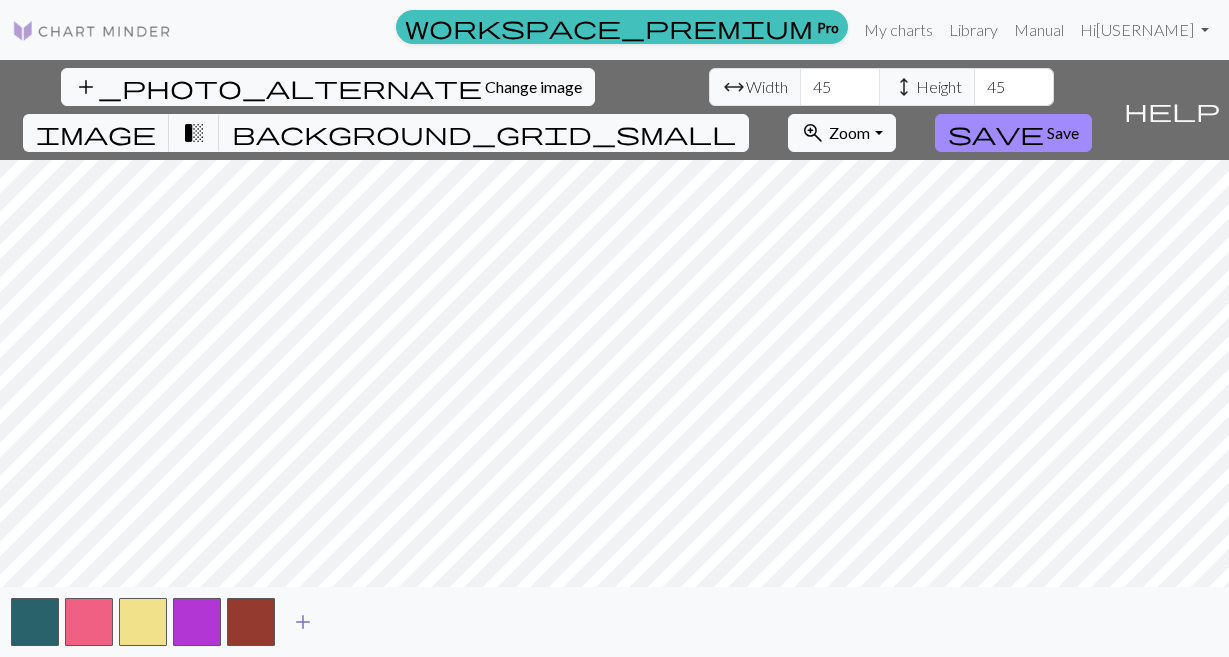 click on "add" at bounding box center (303, 622) 